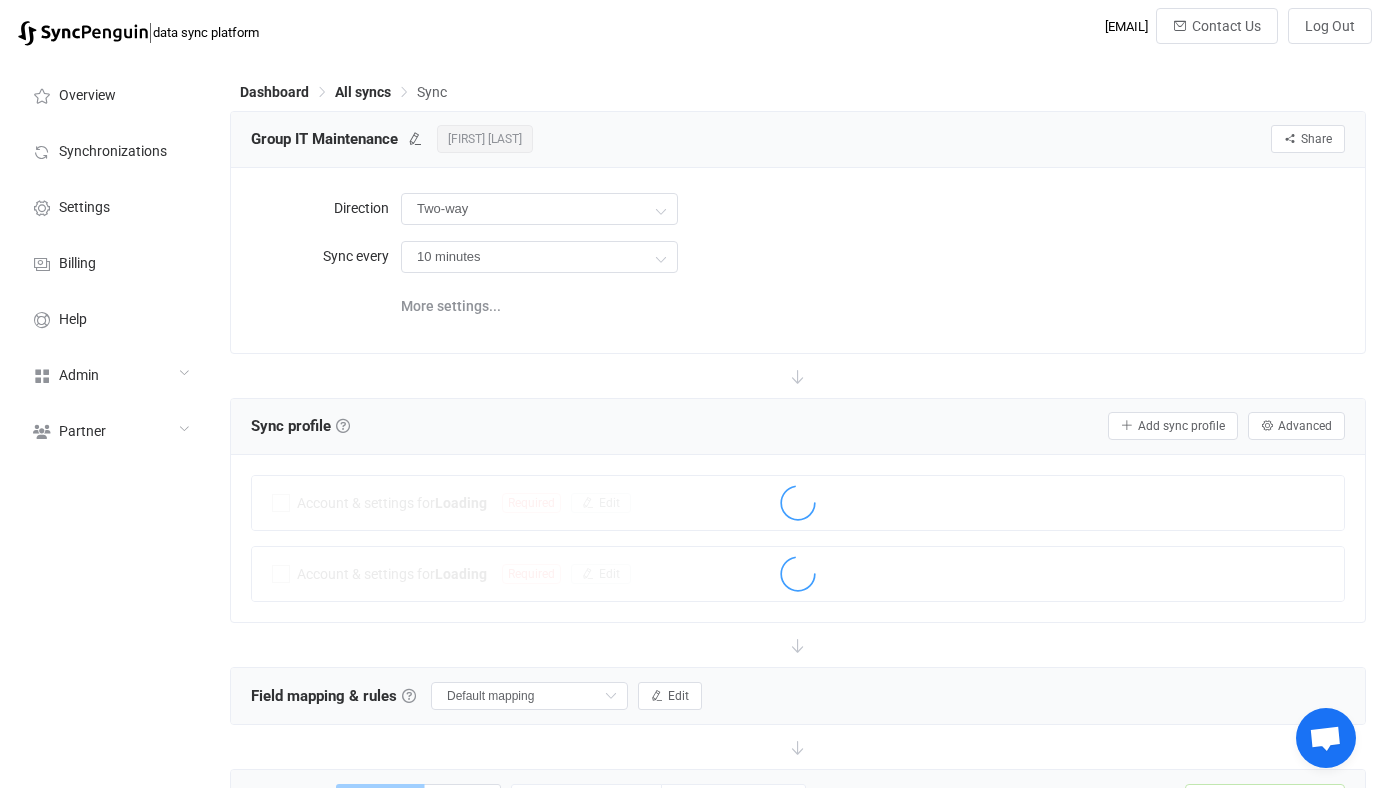 scroll, scrollTop: 193, scrollLeft: 0, axis: vertical 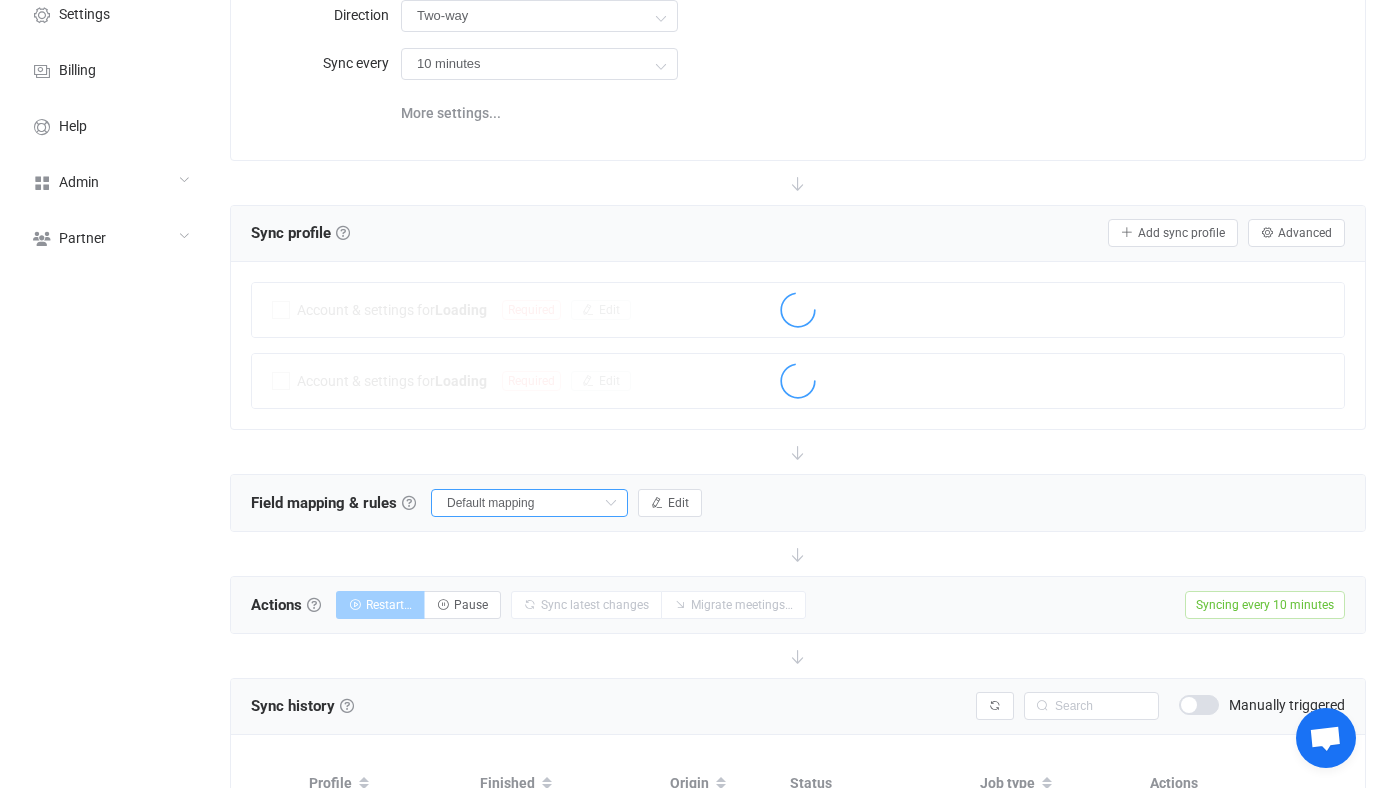 click on "Default mapping" at bounding box center (529, 503) 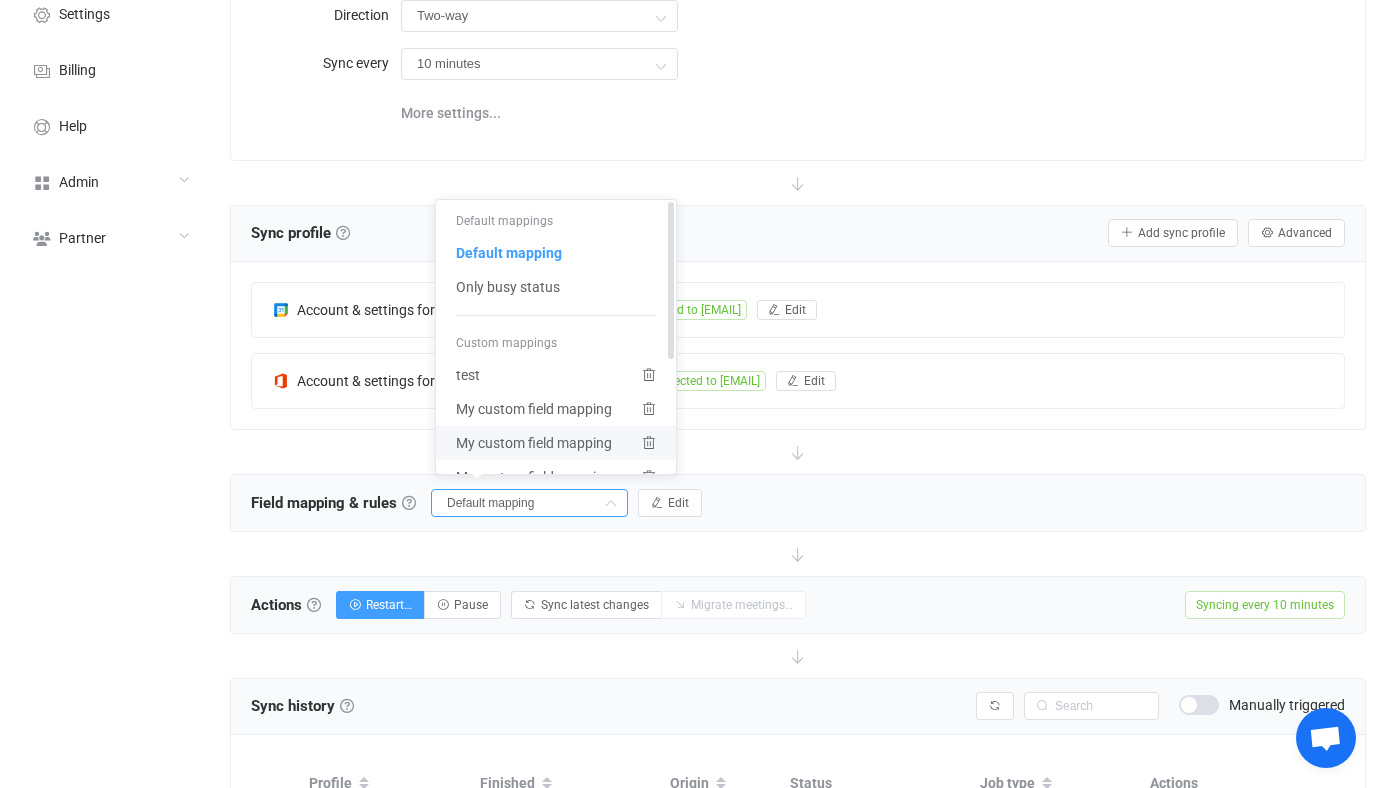scroll, scrollTop: 196, scrollLeft: 0, axis: vertical 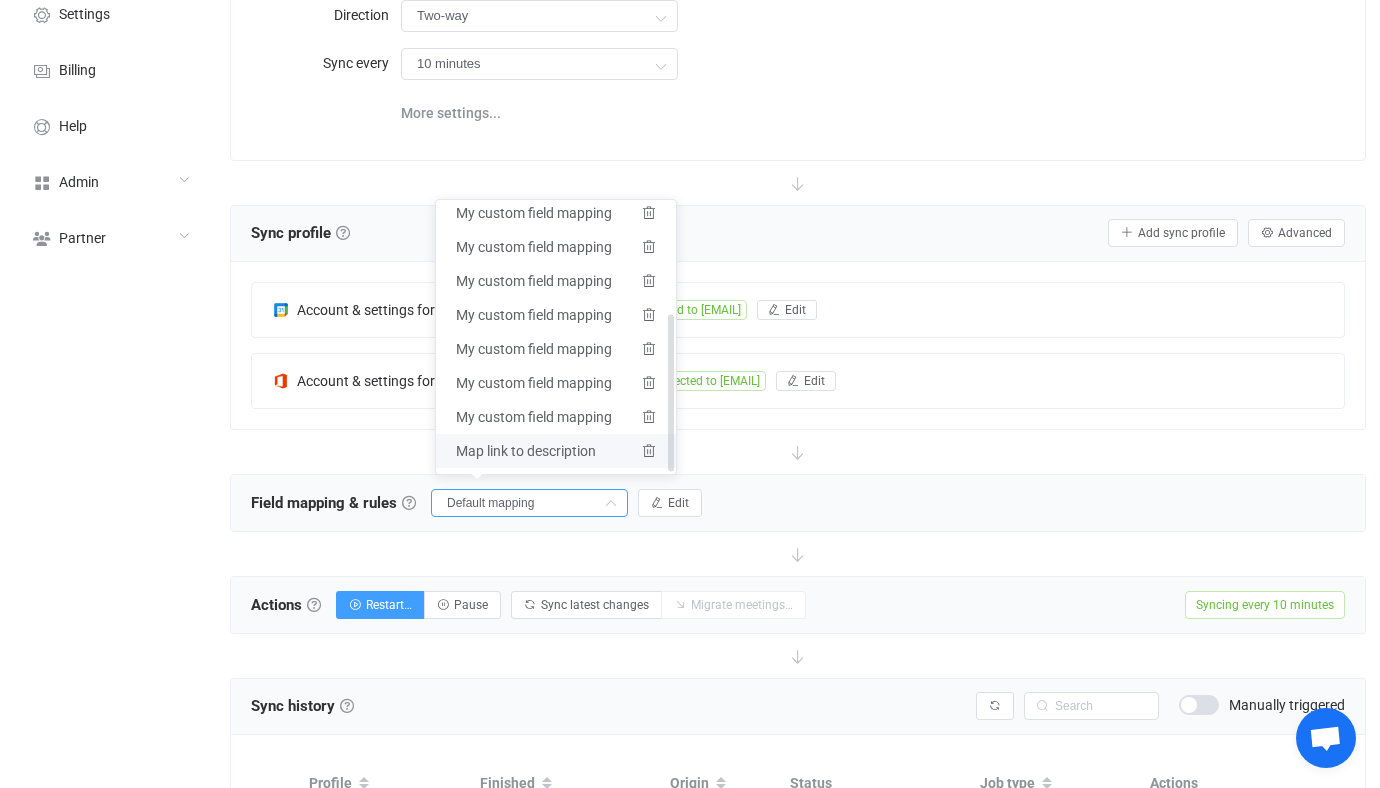 click on "Map link to description" at bounding box center [526, 451] 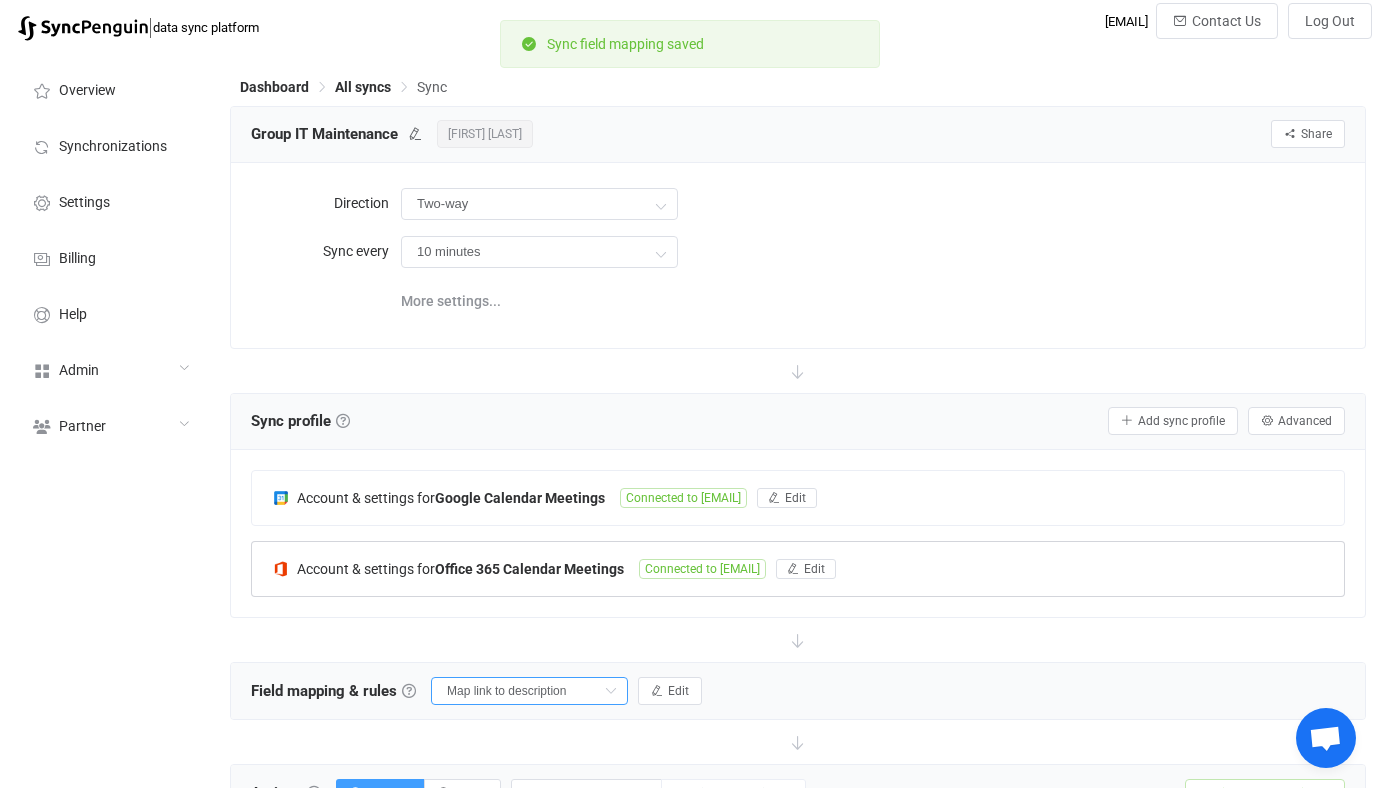 scroll, scrollTop: 0, scrollLeft: 0, axis: both 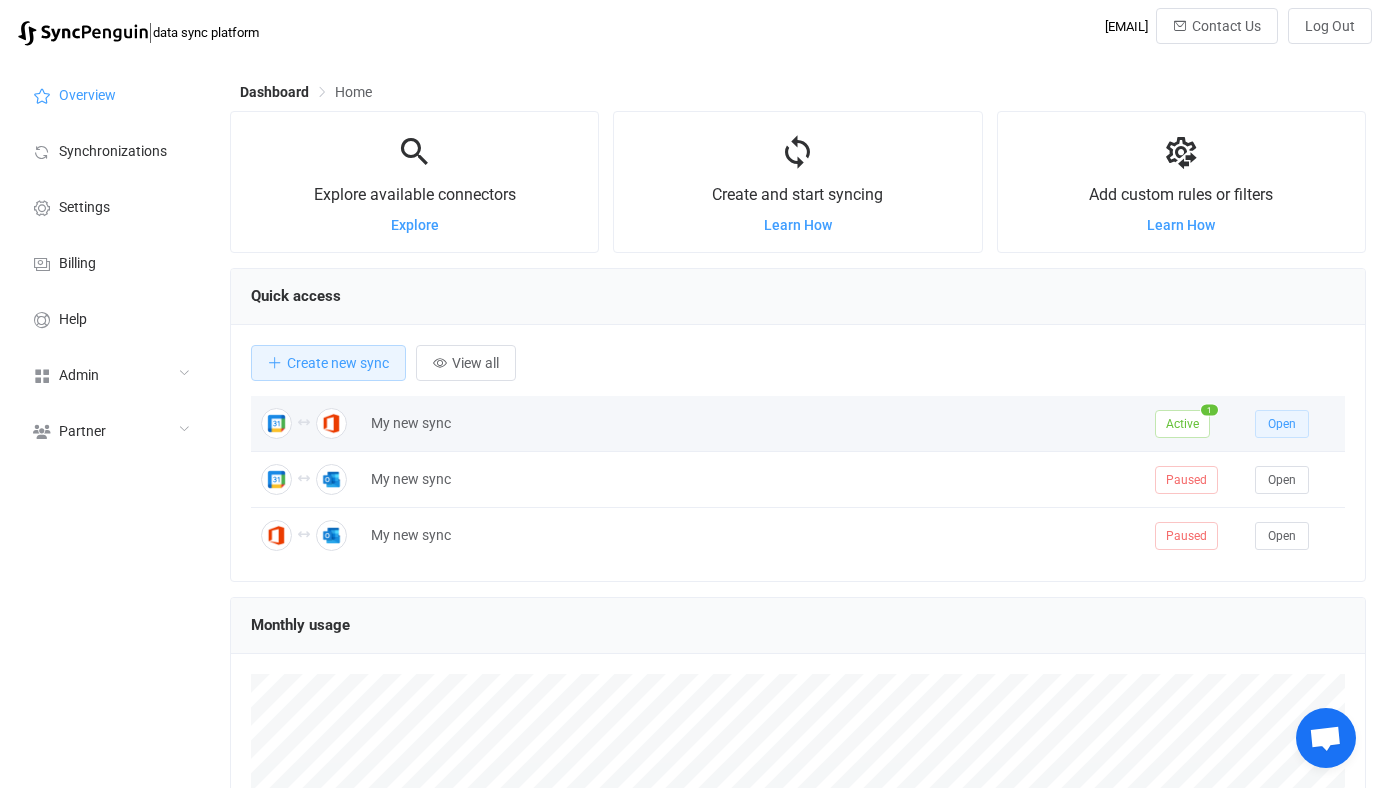 click on "Open" at bounding box center [1282, 424] 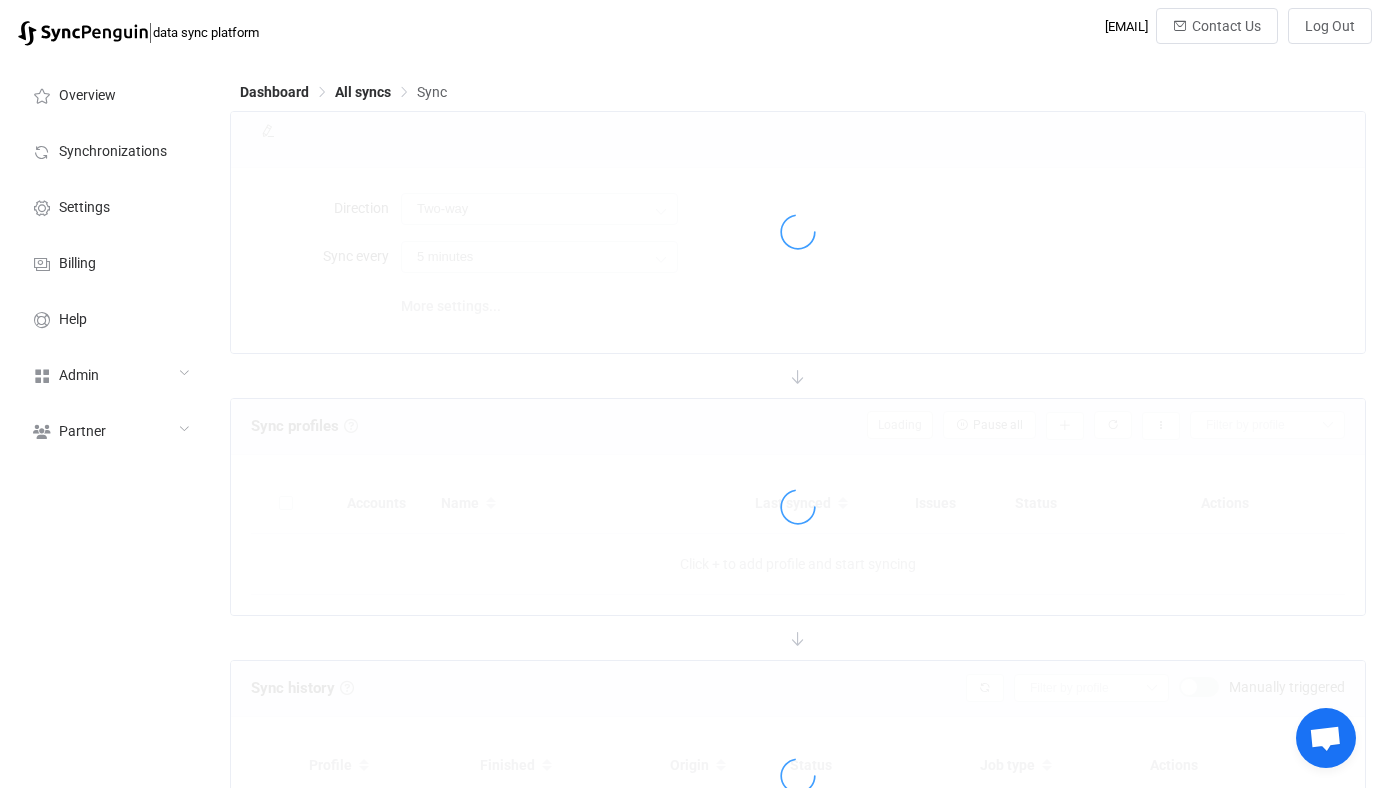 type on "10 minutes" 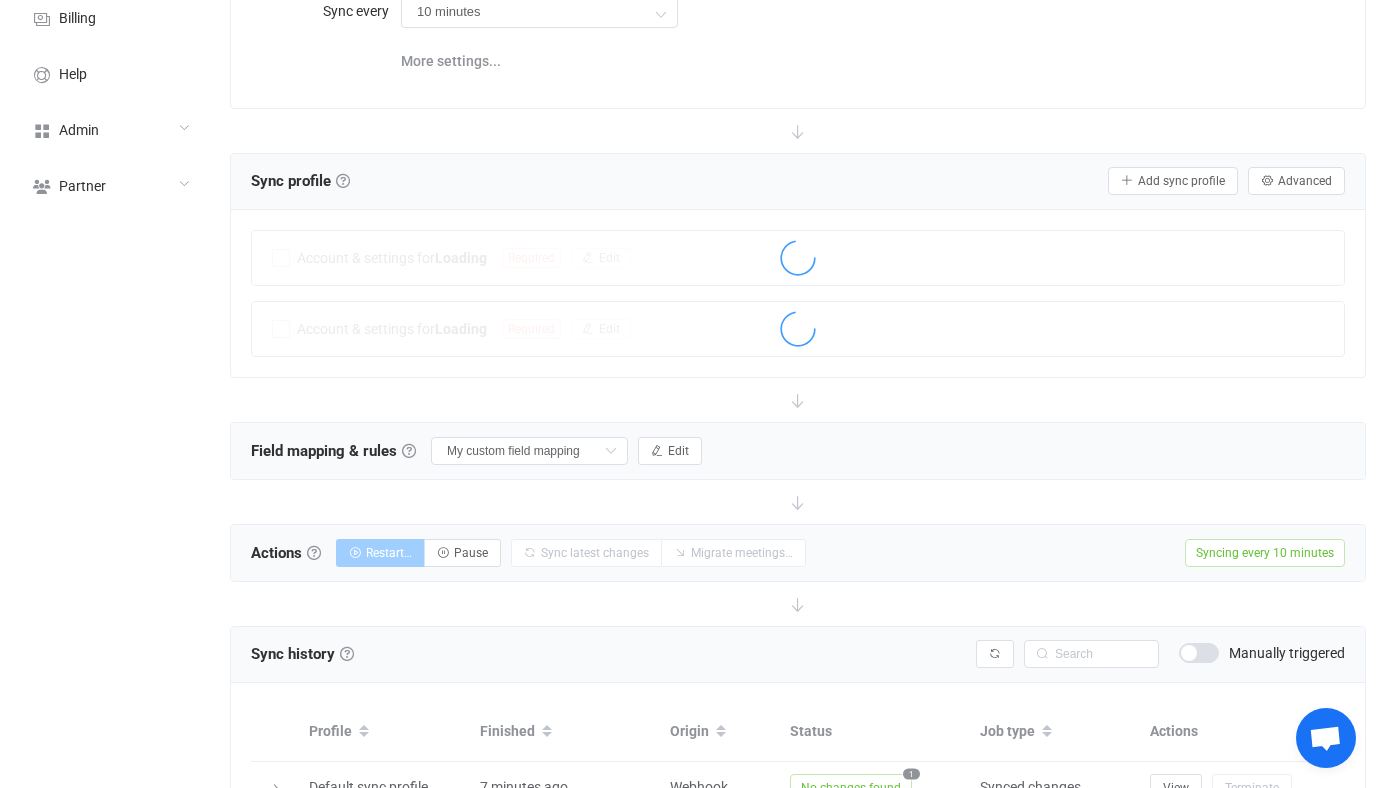 scroll, scrollTop: 542, scrollLeft: 0, axis: vertical 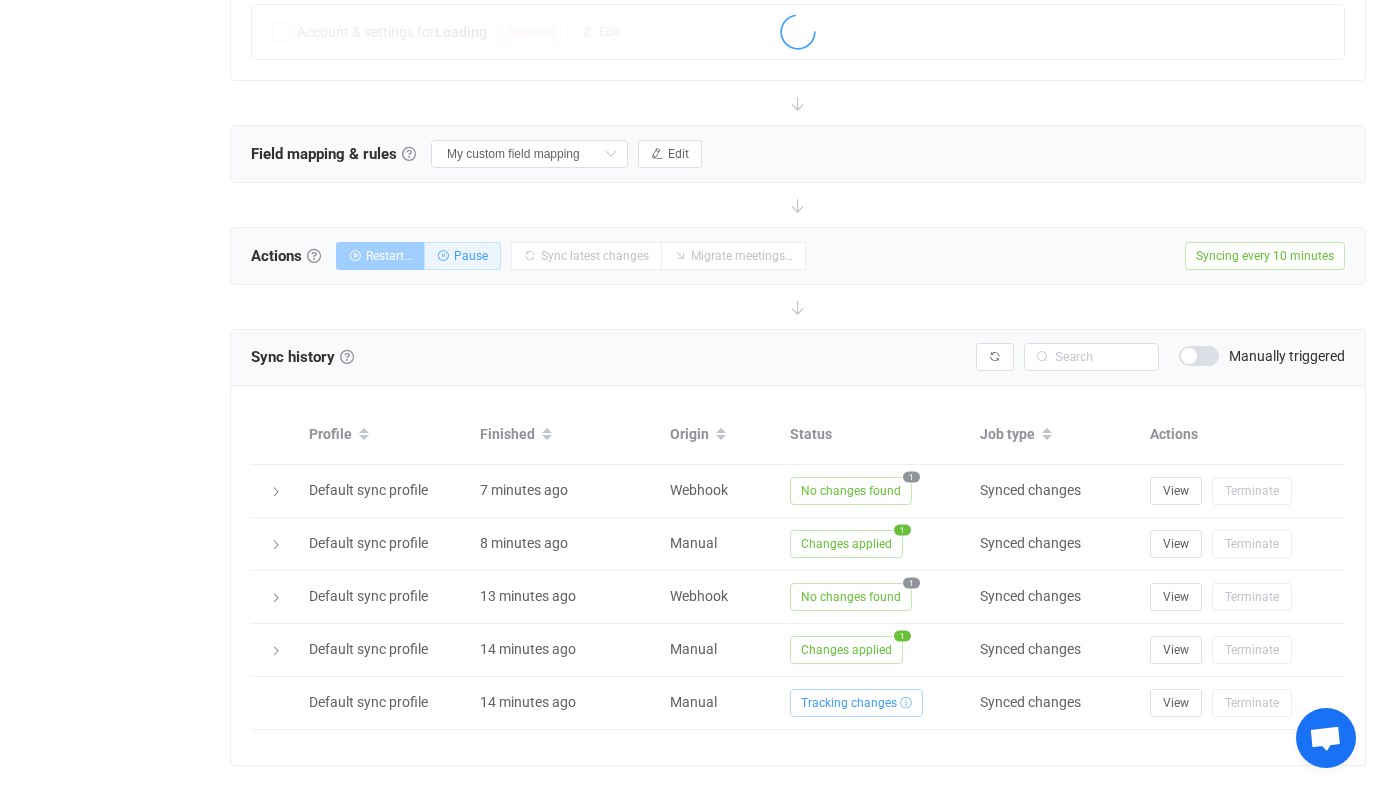 click on "Pause" at bounding box center (462, 256) 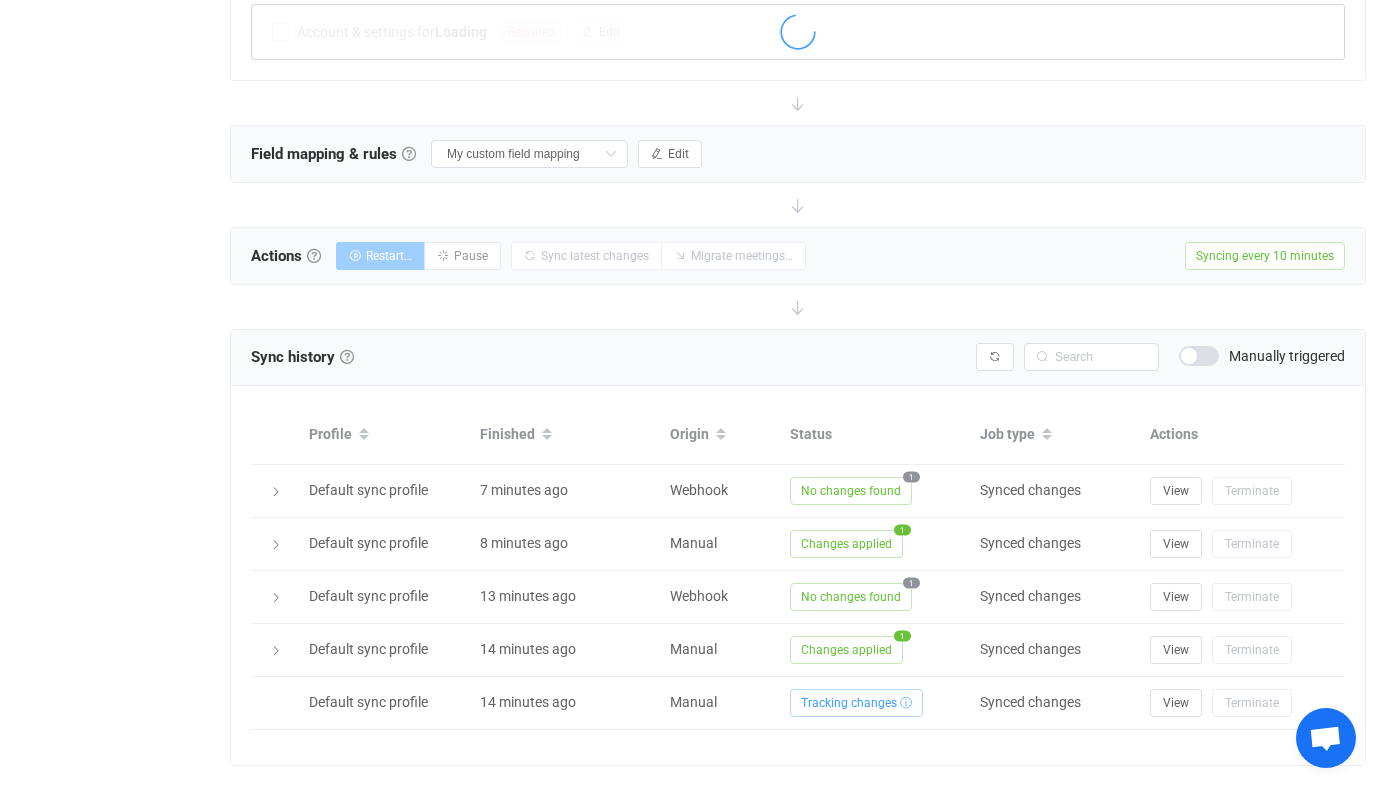 scroll, scrollTop: 0, scrollLeft: 0, axis: both 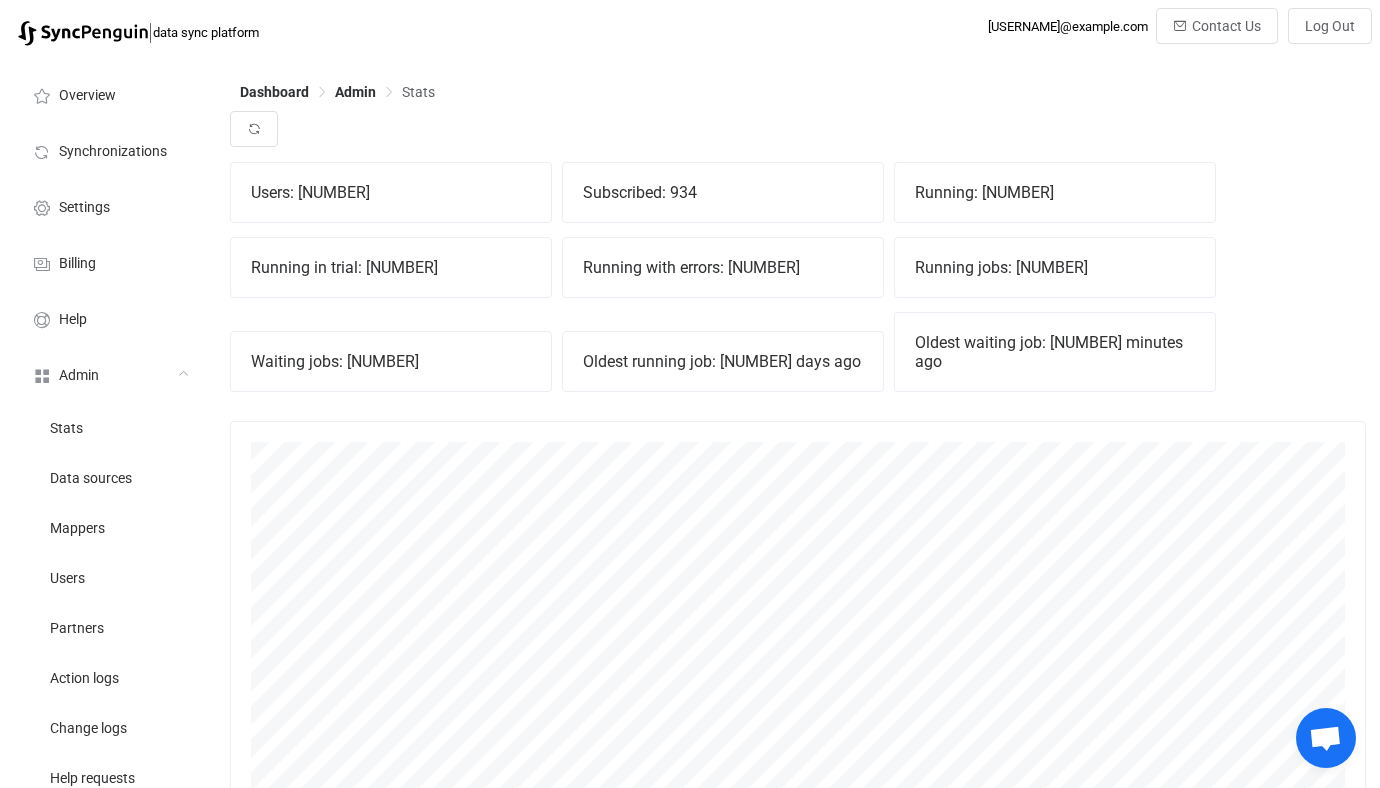 type 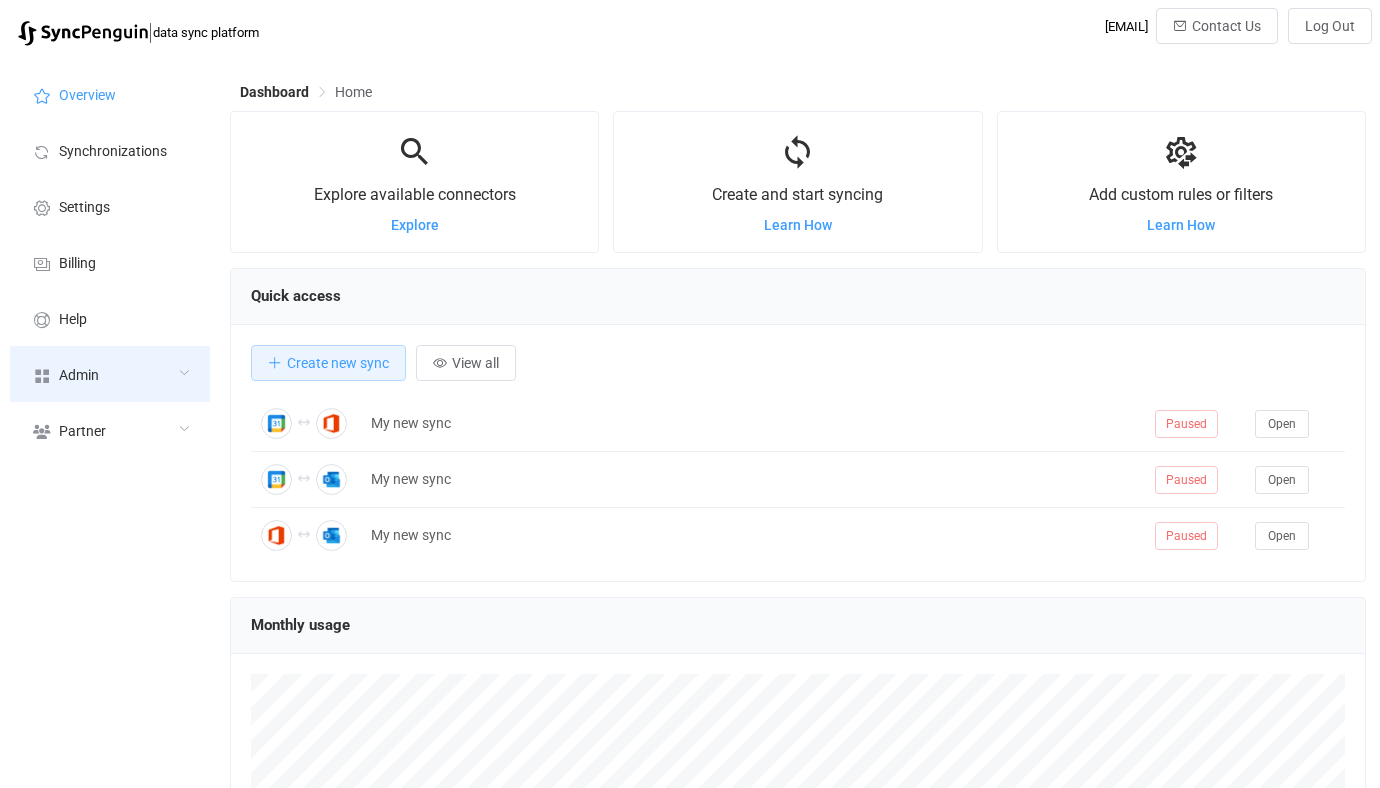 scroll, scrollTop: 0, scrollLeft: 0, axis: both 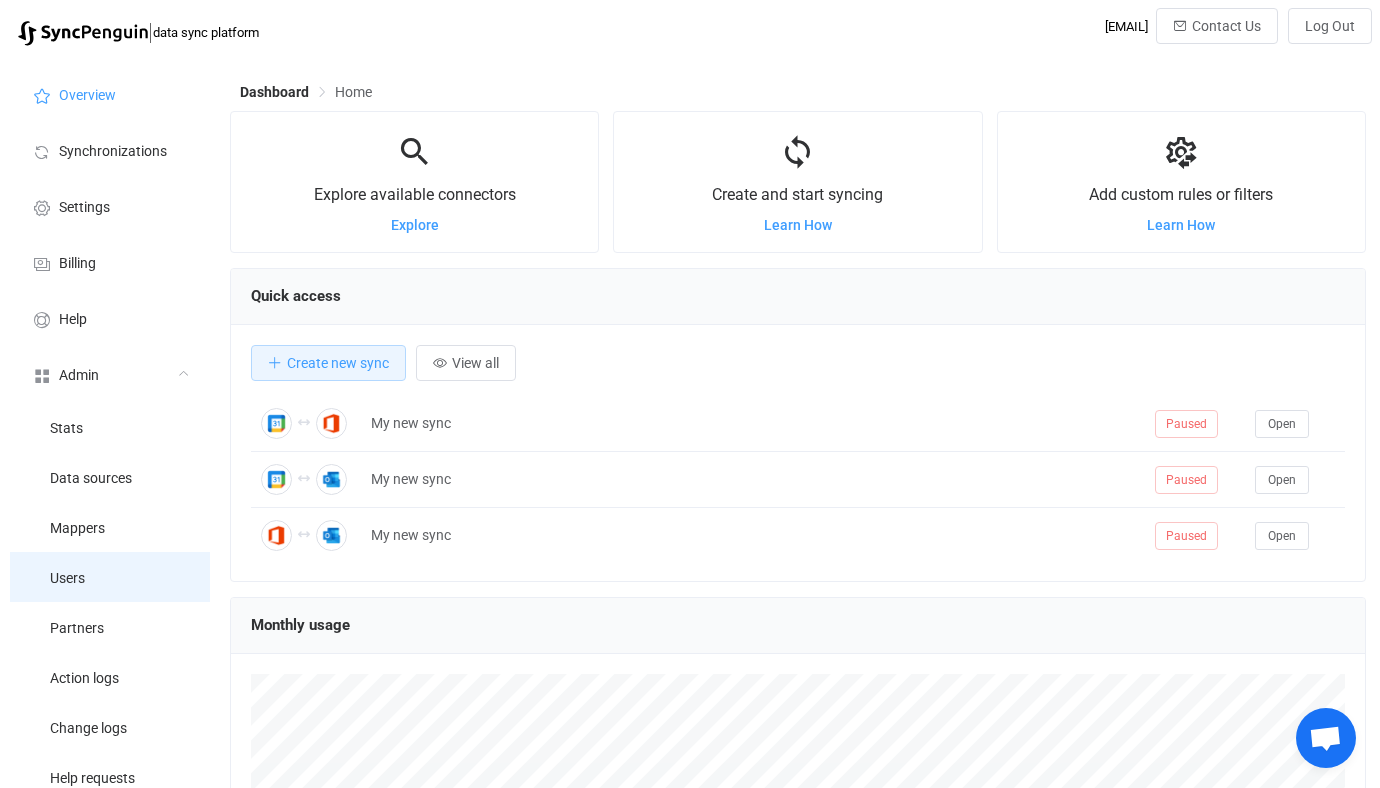 click on "Users" at bounding box center [110, 577] 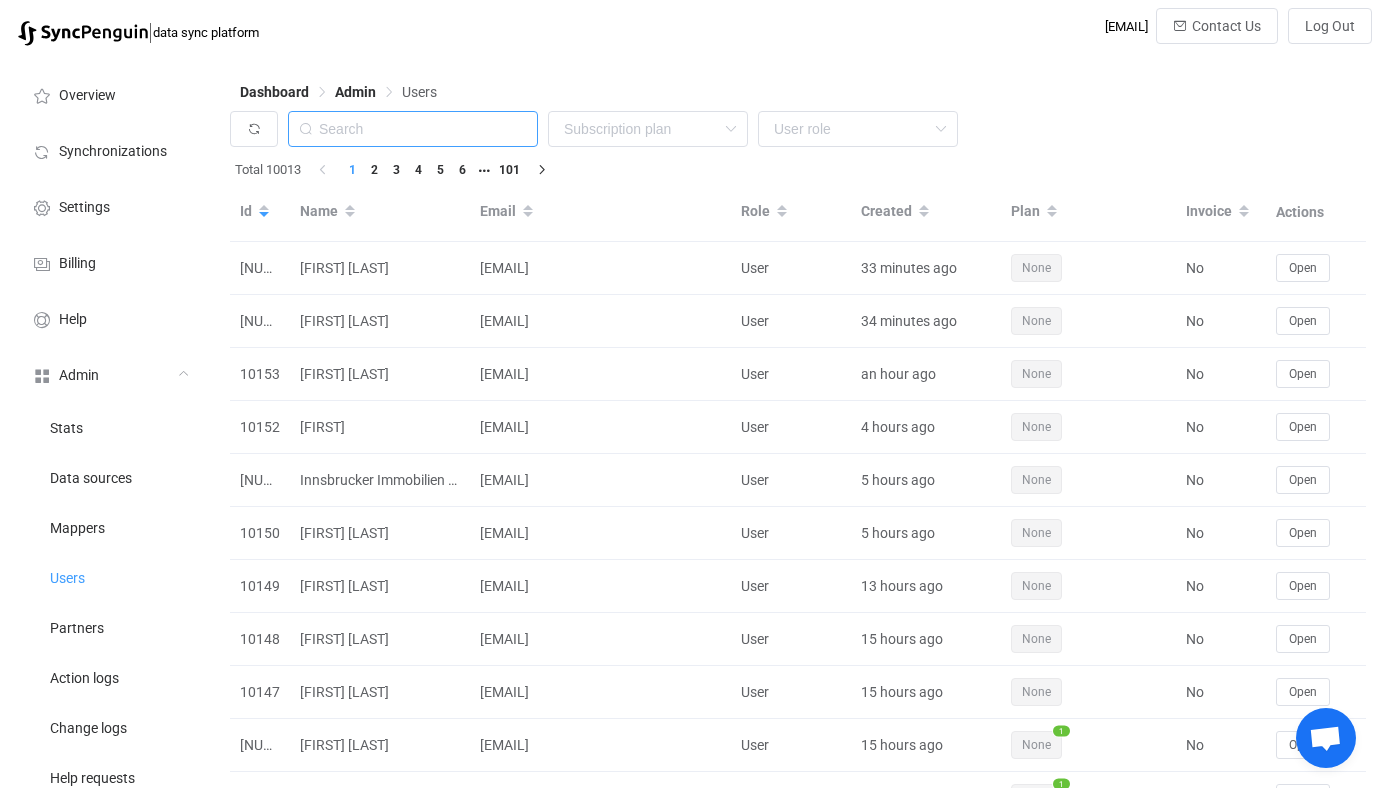 click at bounding box center (413, 129) 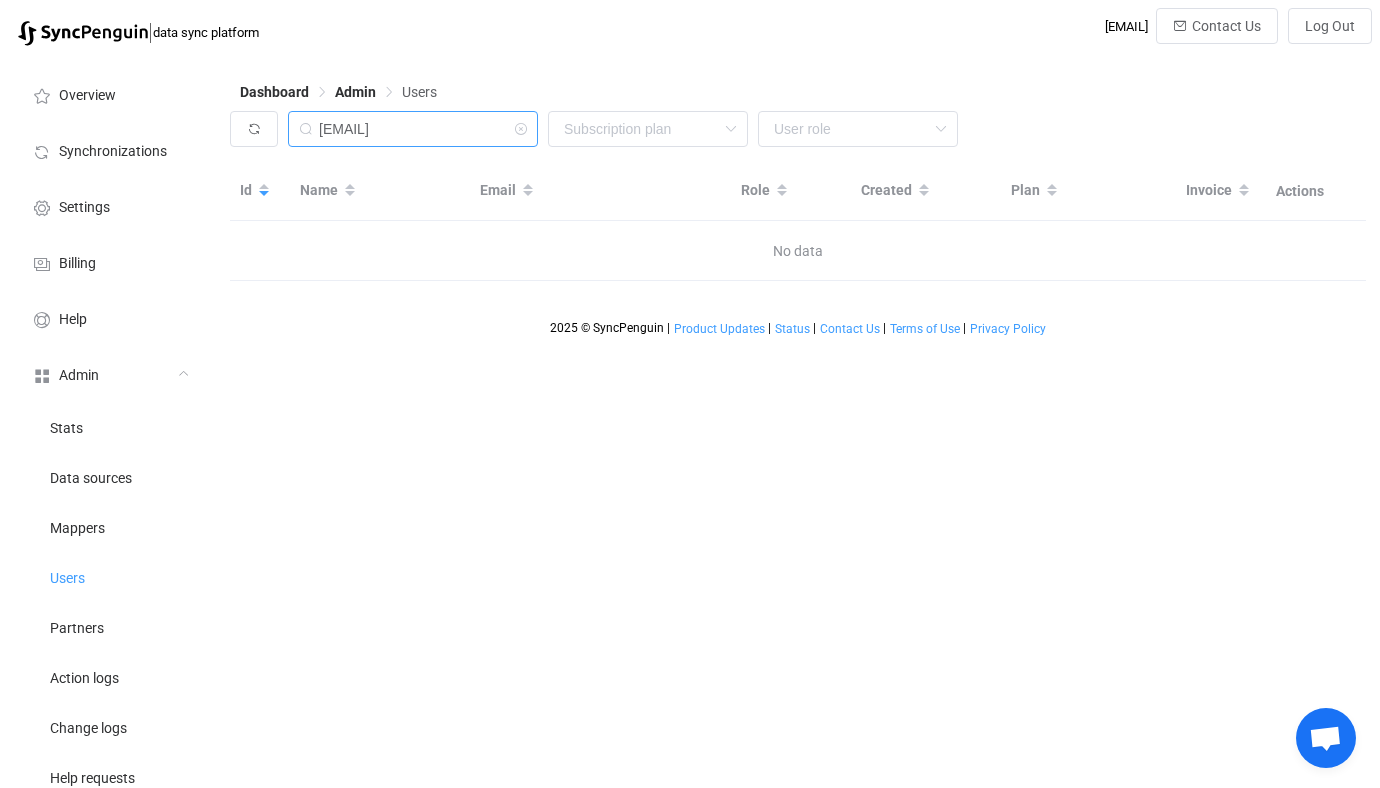 drag, startPoint x: 364, startPoint y: 132, endPoint x: 297, endPoint y: 132, distance: 67 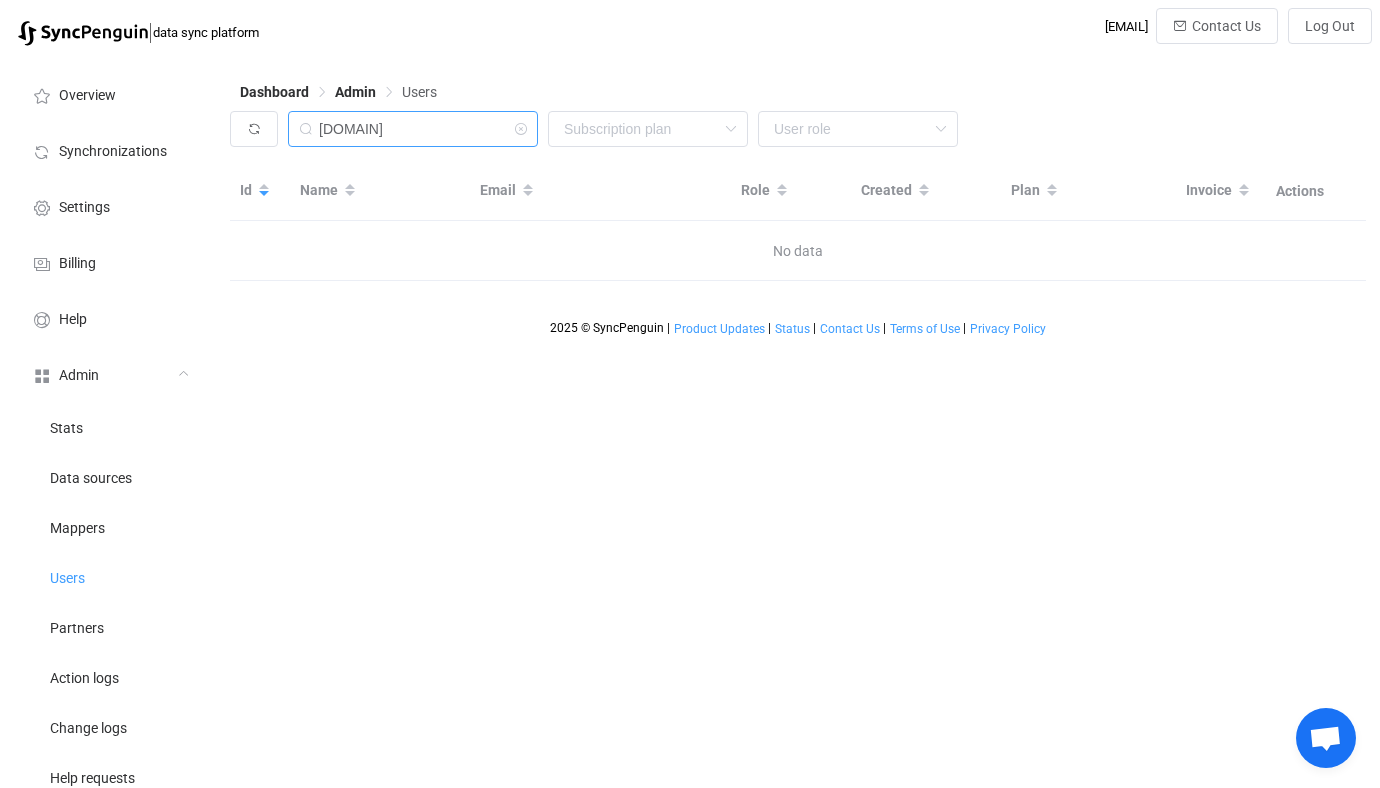 type on "reservedgoods.com" 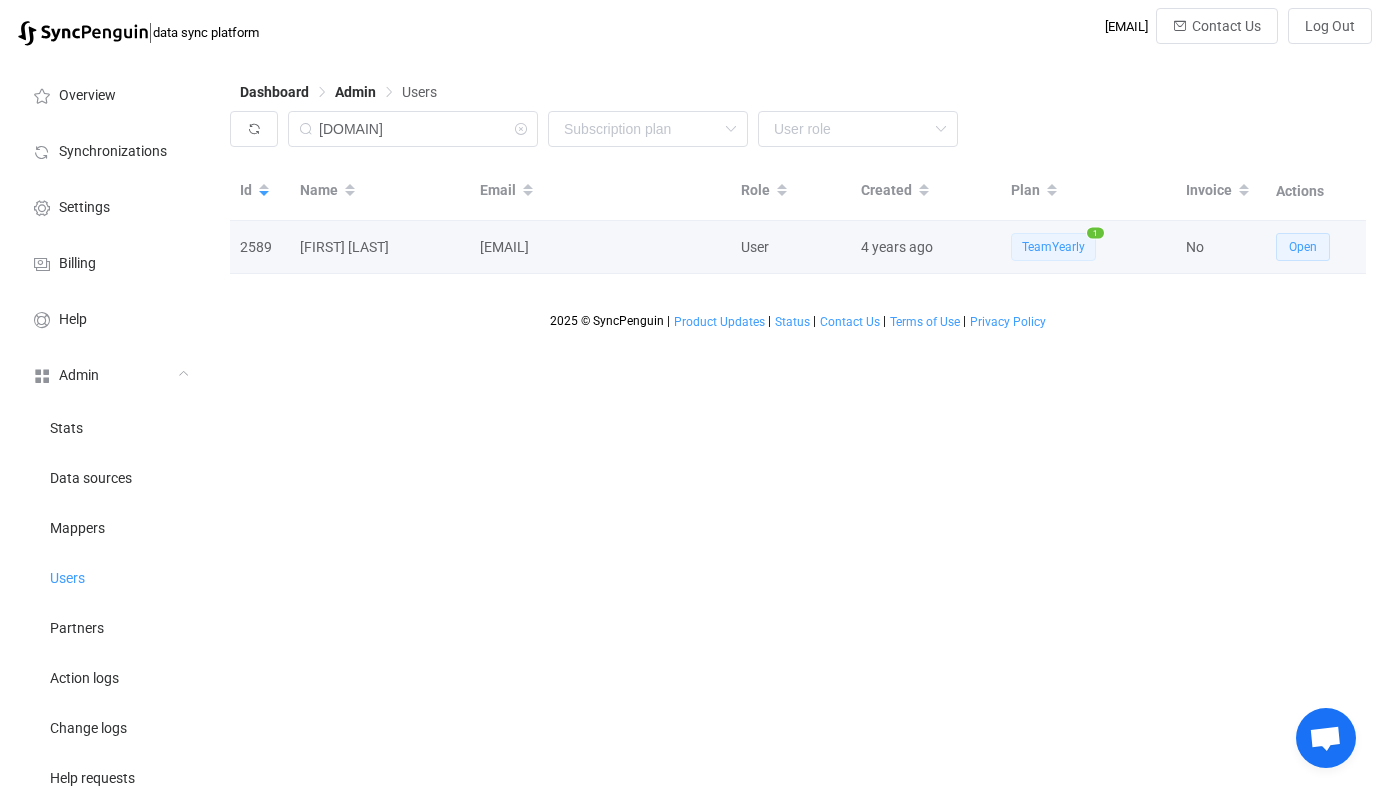 click on "Open" at bounding box center (1303, 247) 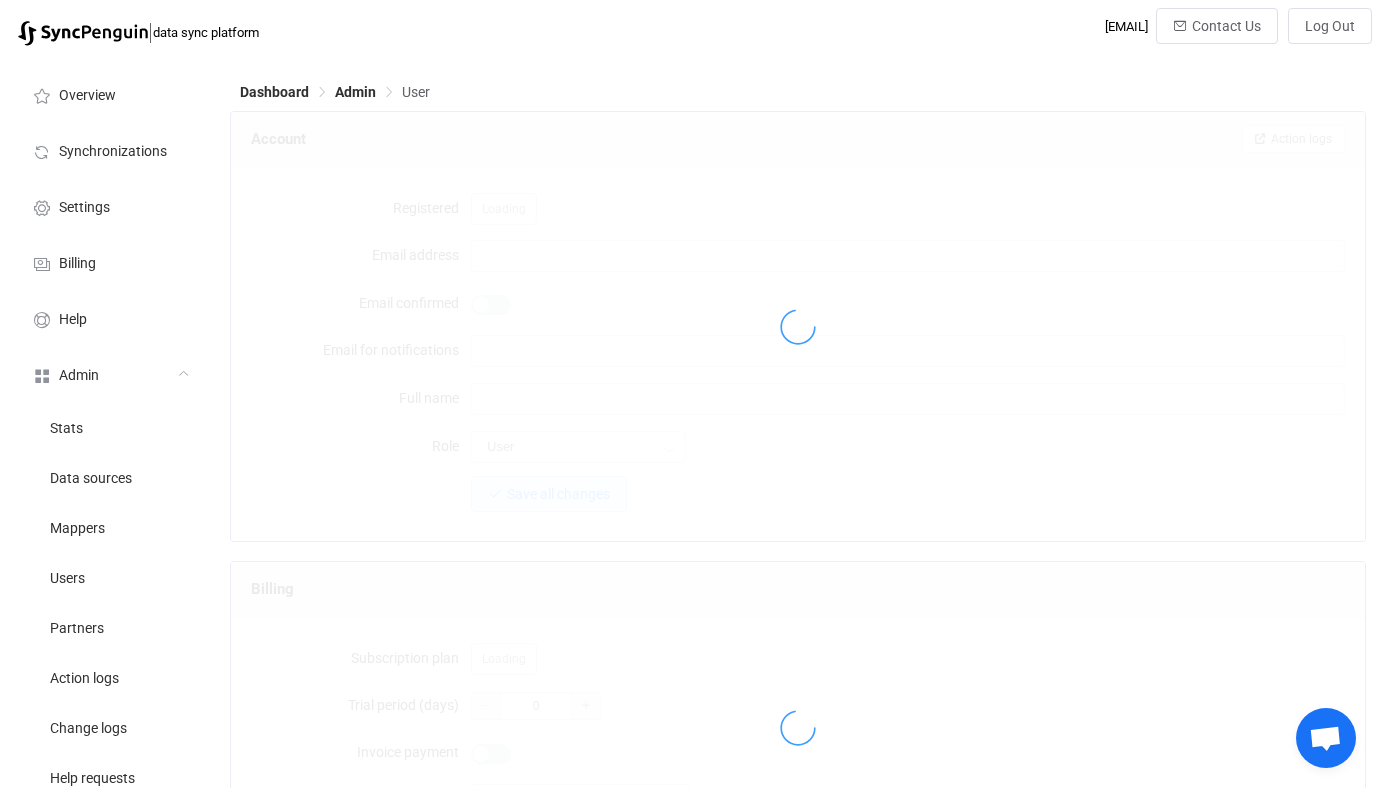 type on "elizabeth@preservedgoods.com" 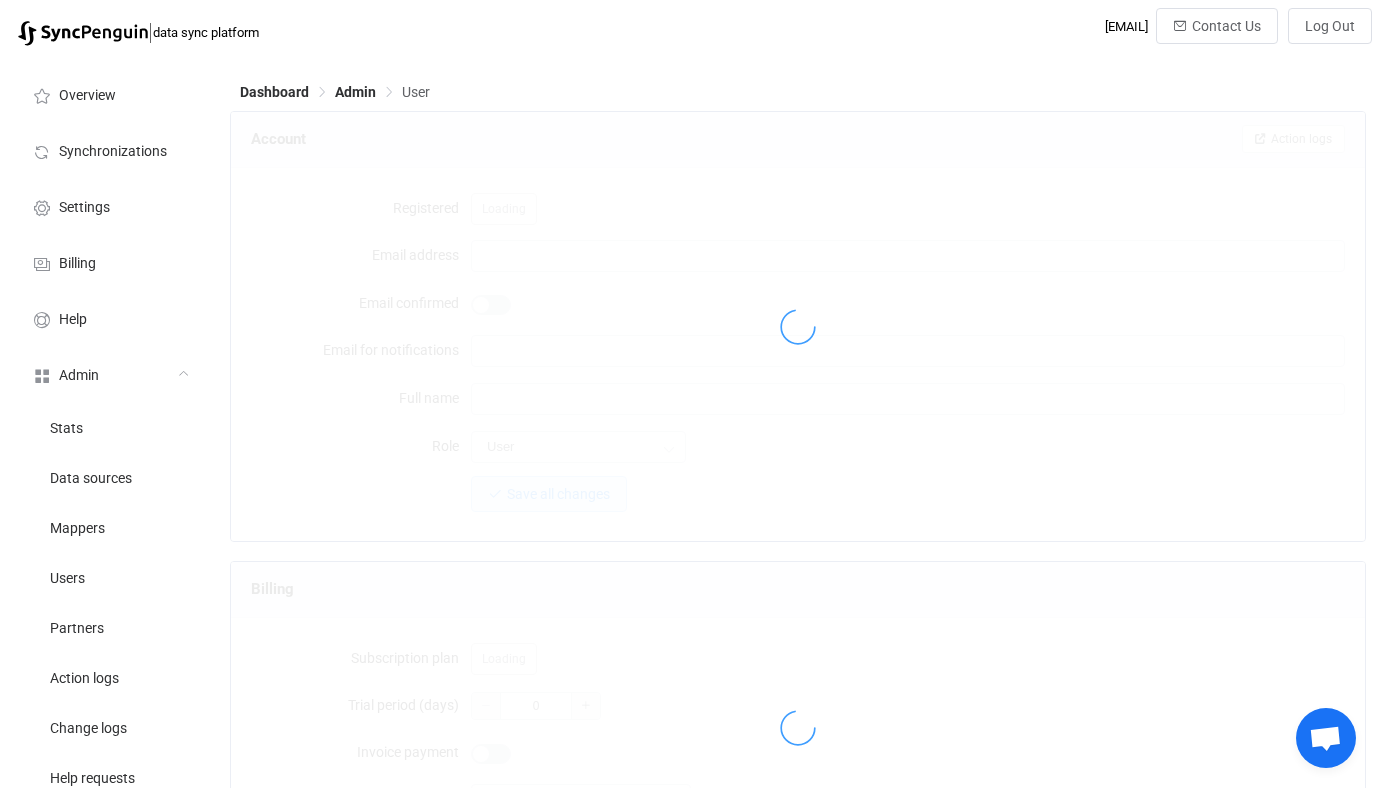 type on "[FIRST] [LAST]" 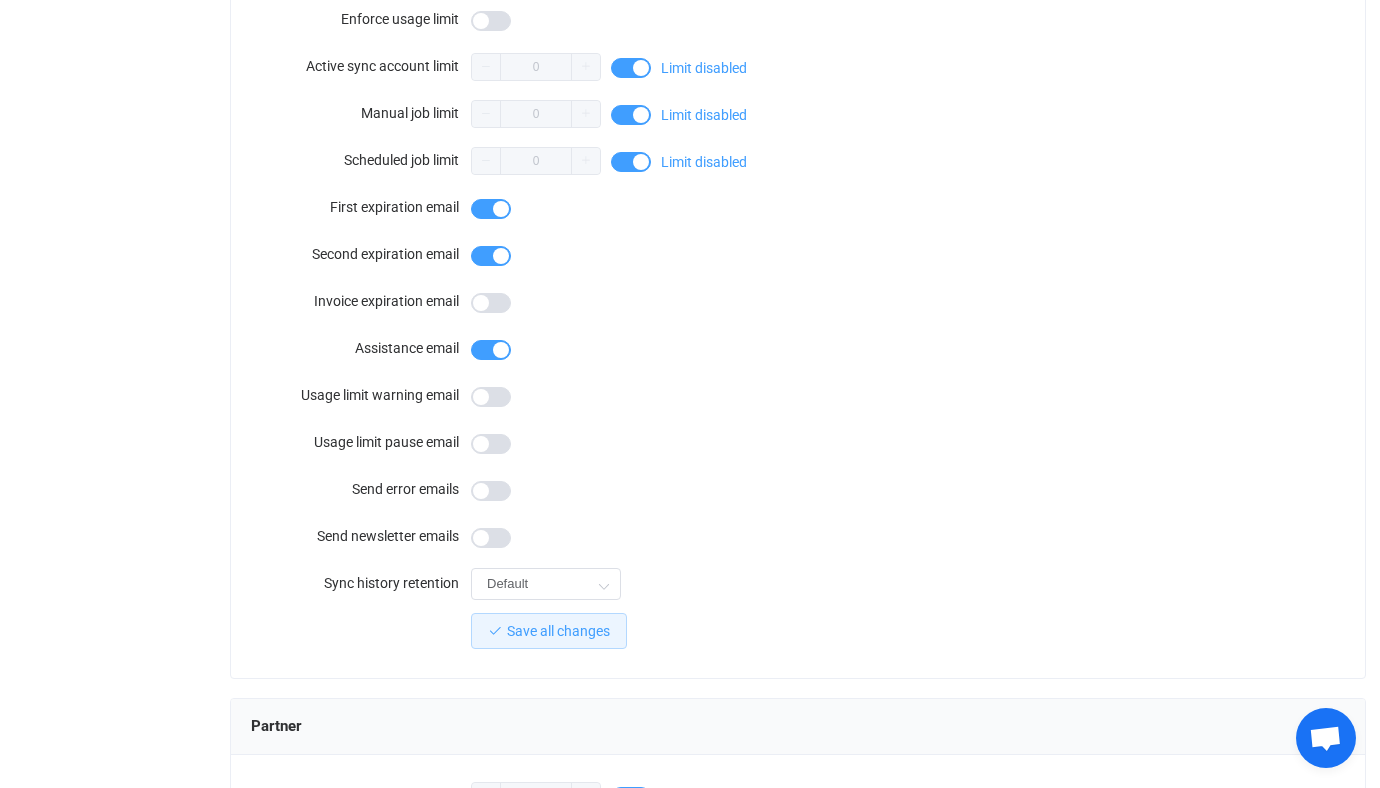 scroll, scrollTop: 1795, scrollLeft: 0, axis: vertical 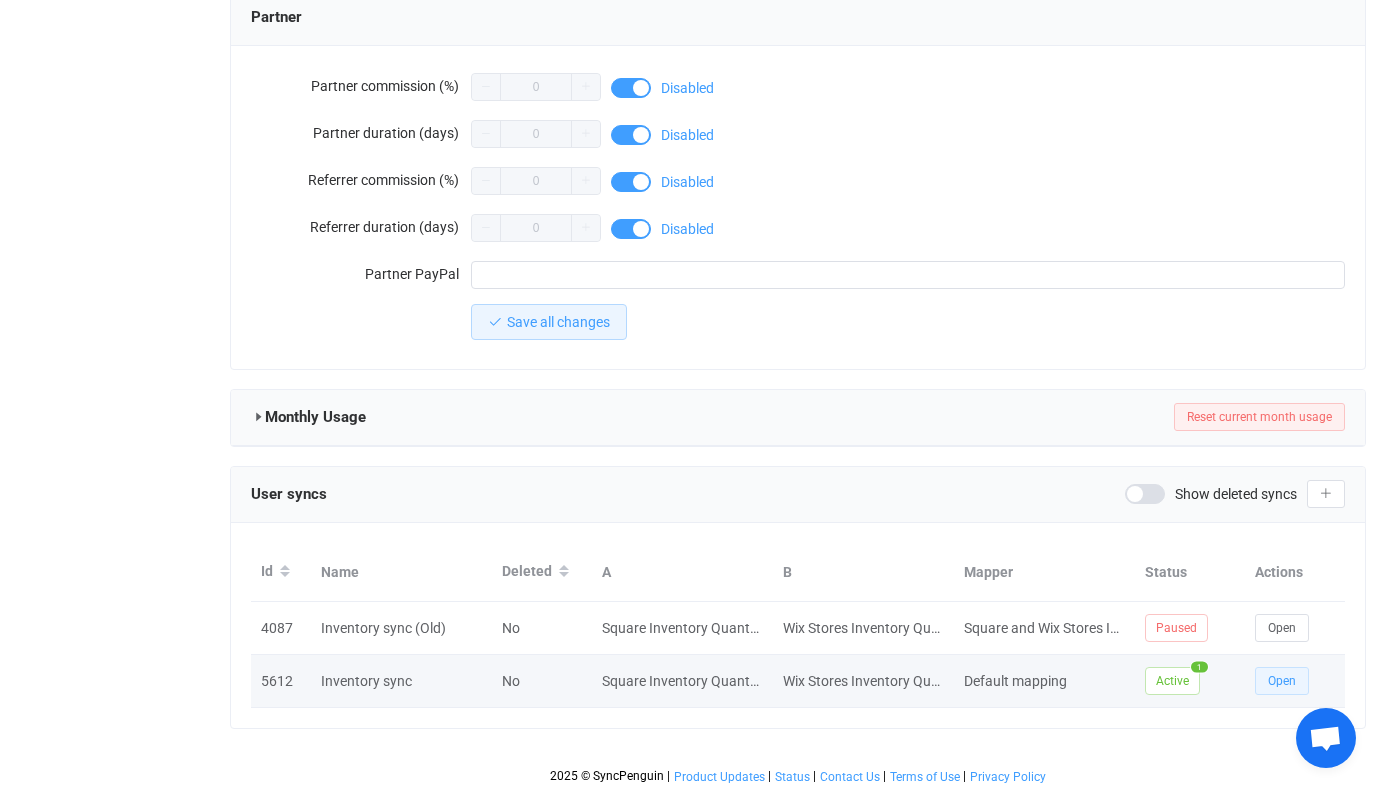 click on "Open" at bounding box center [1282, 681] 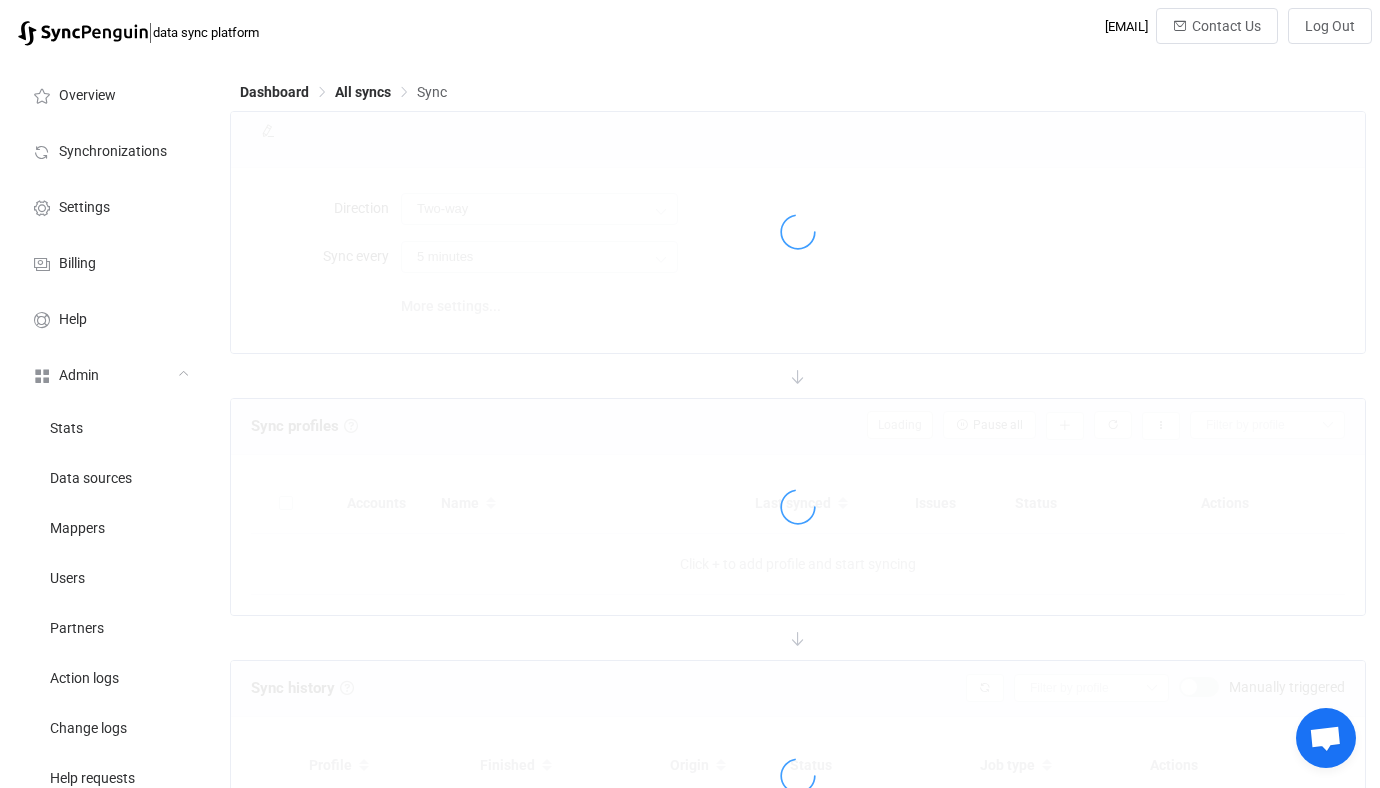 type on "2 hours" 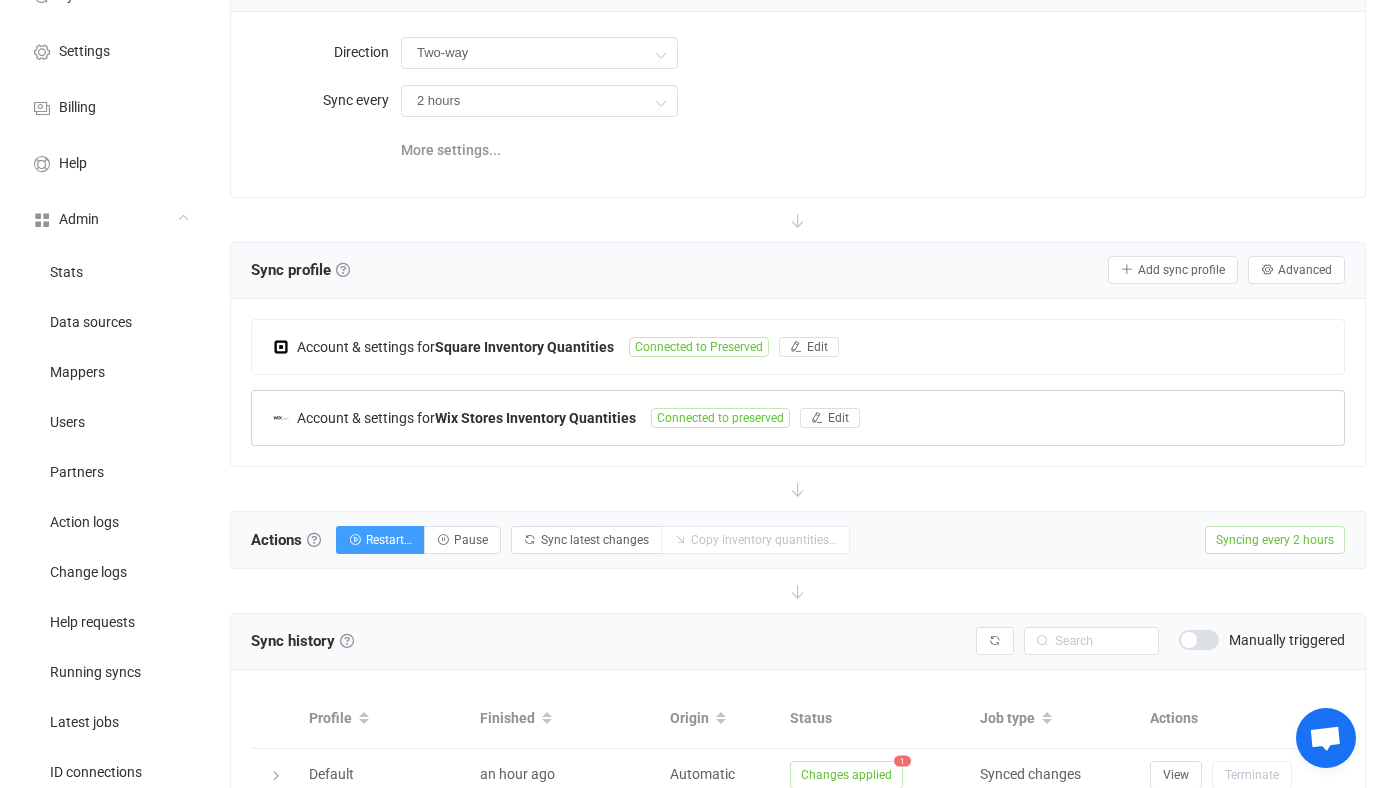 scroll, scrollTop: 461, scrollLeft: 0, axis: vertical 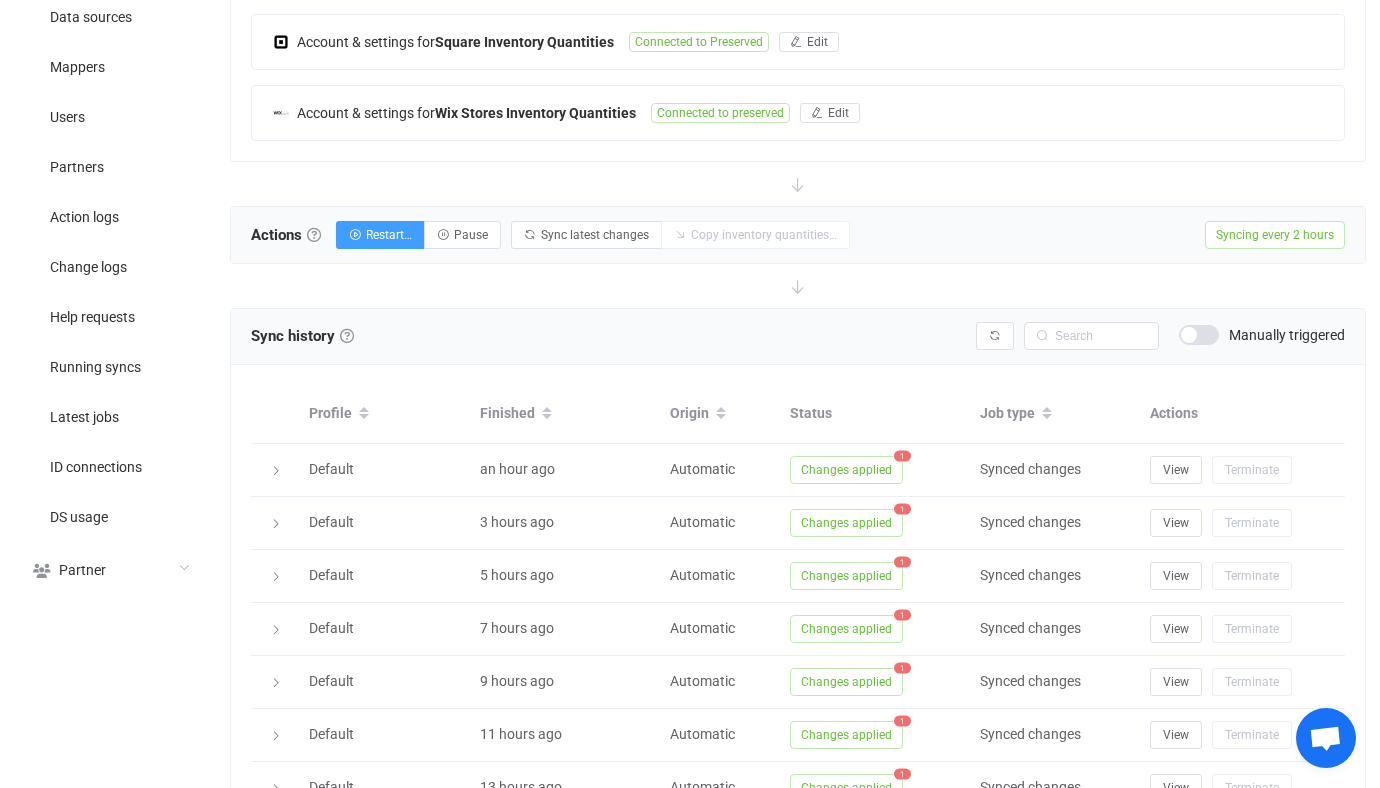click on "Sync history  History  Sync history All sync executions are recorded in the sync history below. The number near a history entry status indicates the number of updated inventory.
Note that automatically executed synchronization history is retained for 24 hours, while manually executed ones are retained for 30 days. You can change sync history retention in the Settings section (left menu). Syncing issues Manually triggered" at bounding box center (798, 337) 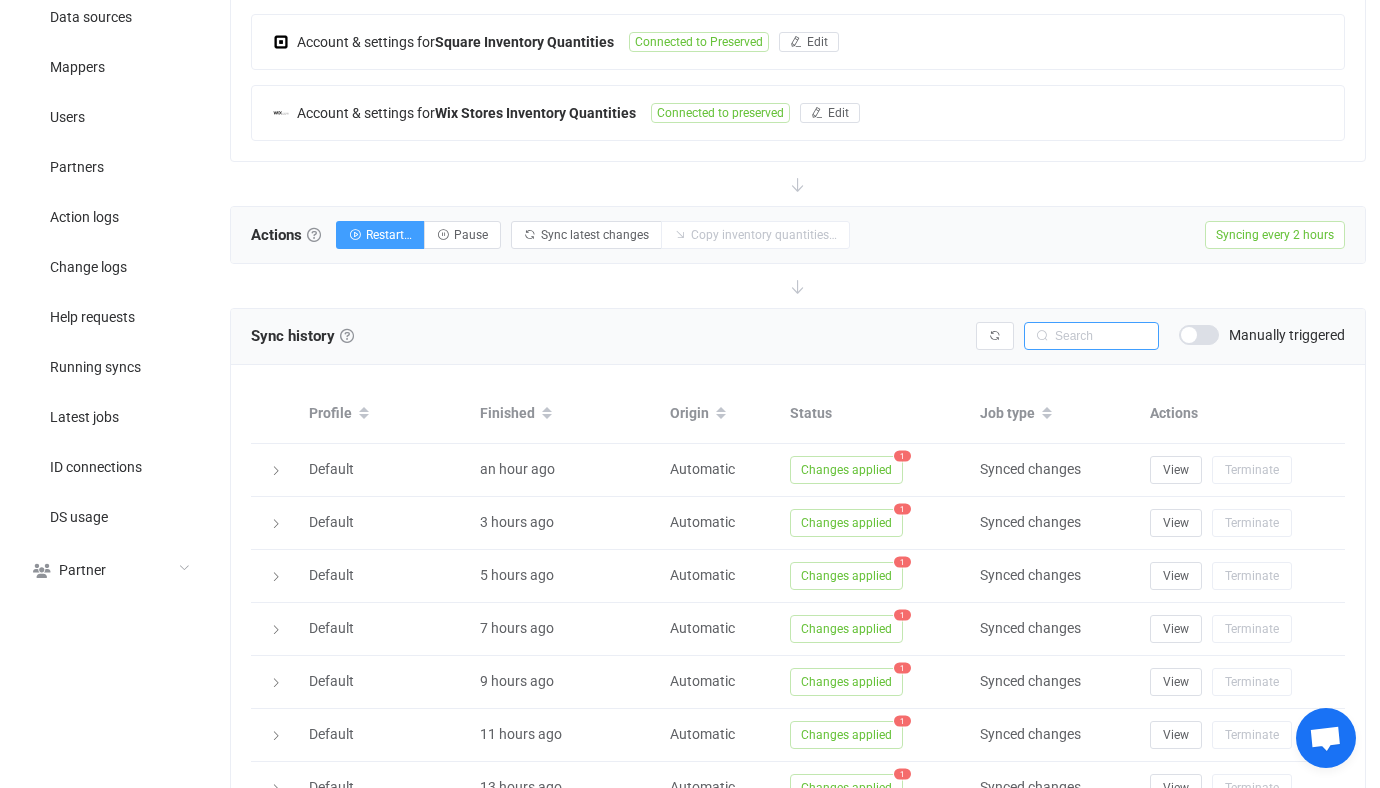 click at bounding box center [1091, 336] 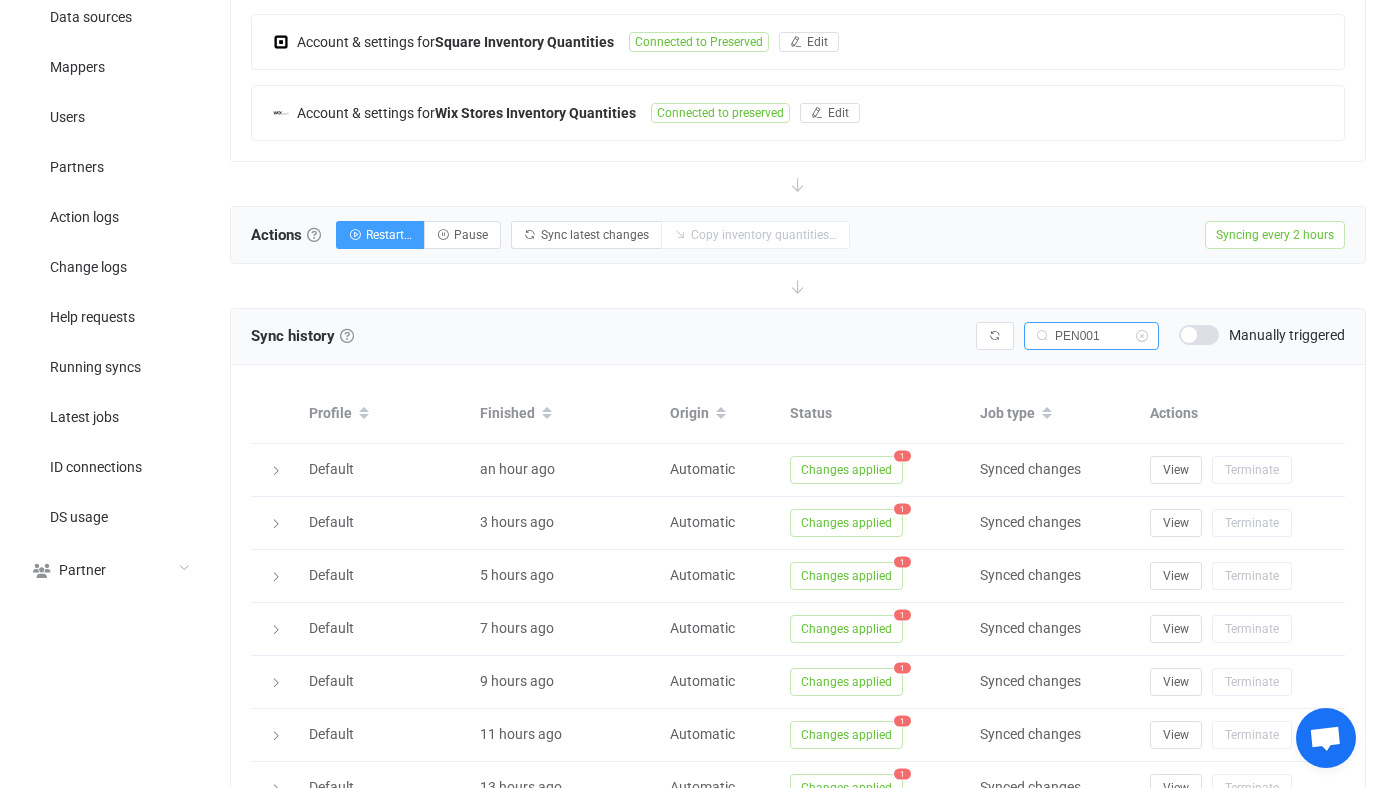 type on "PEN001" 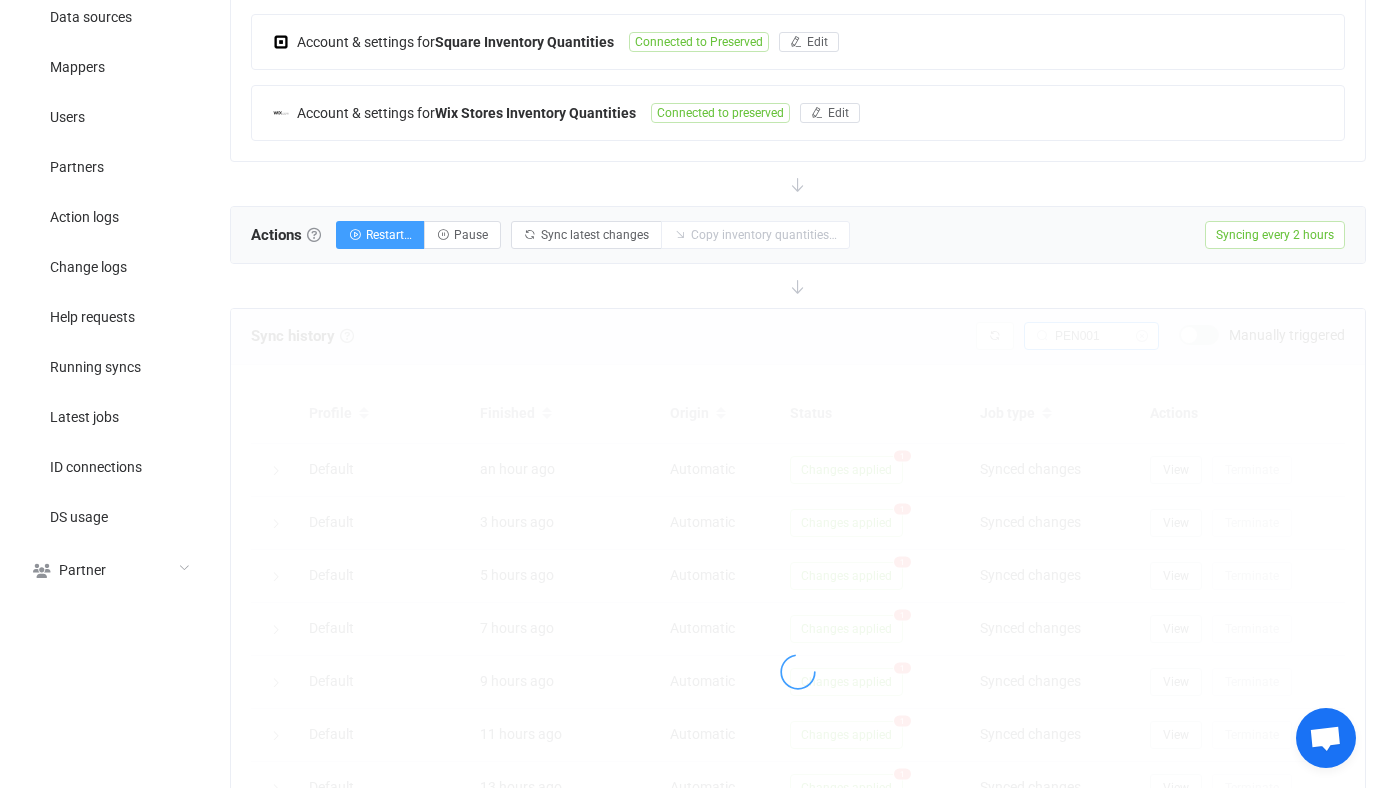 scroll, scrollTop: 280, scrollLeft: 0, axis: vertical 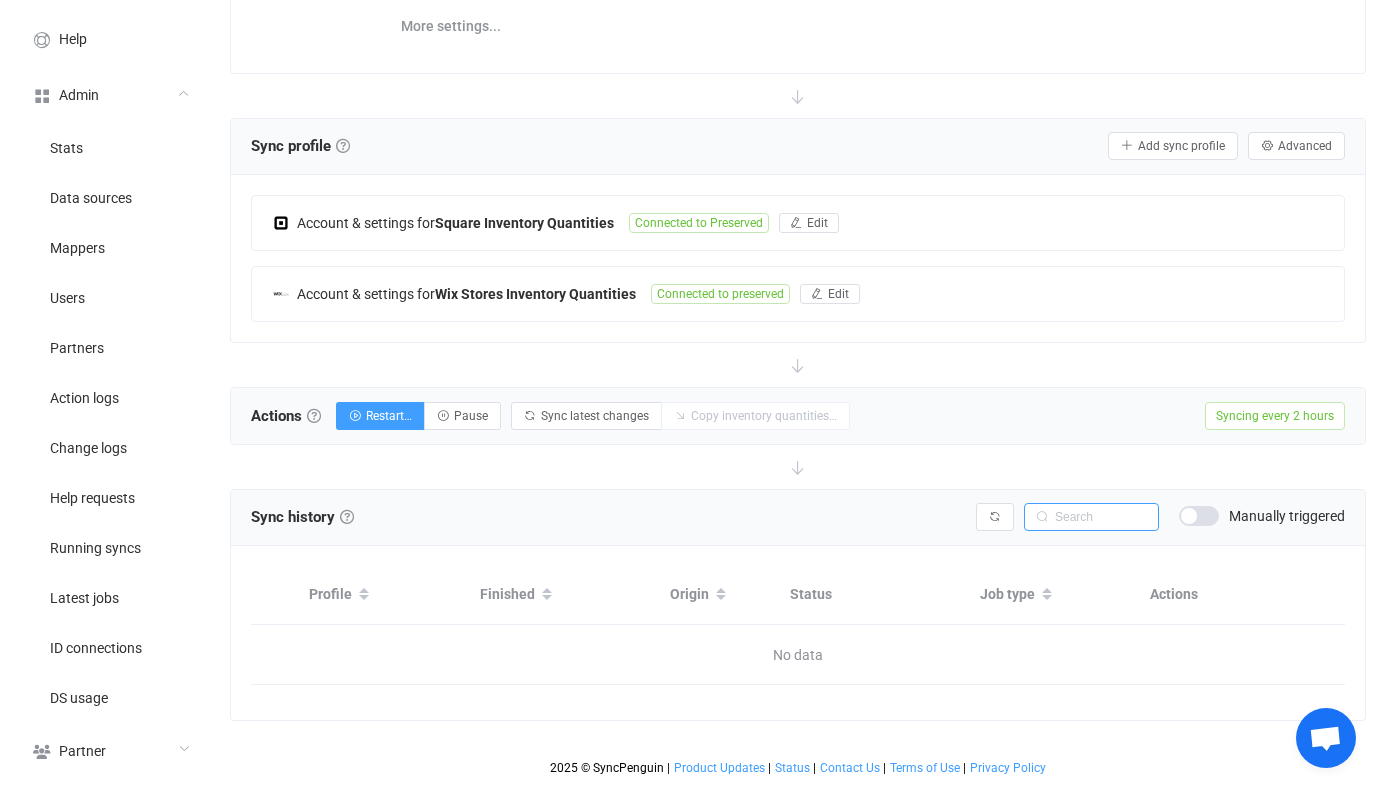 type 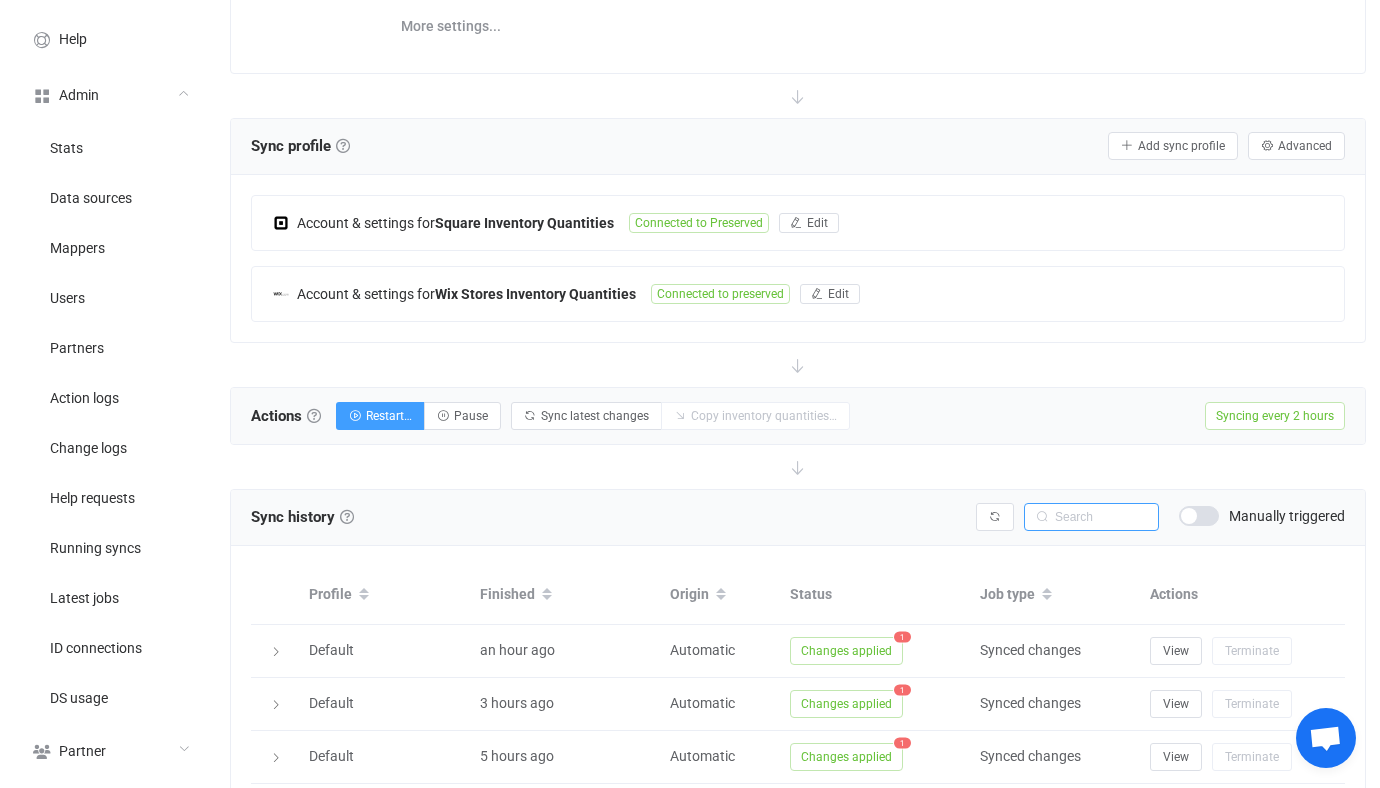 scroll, scrollTop: 461, scrollLeft: 0, axis: vertical 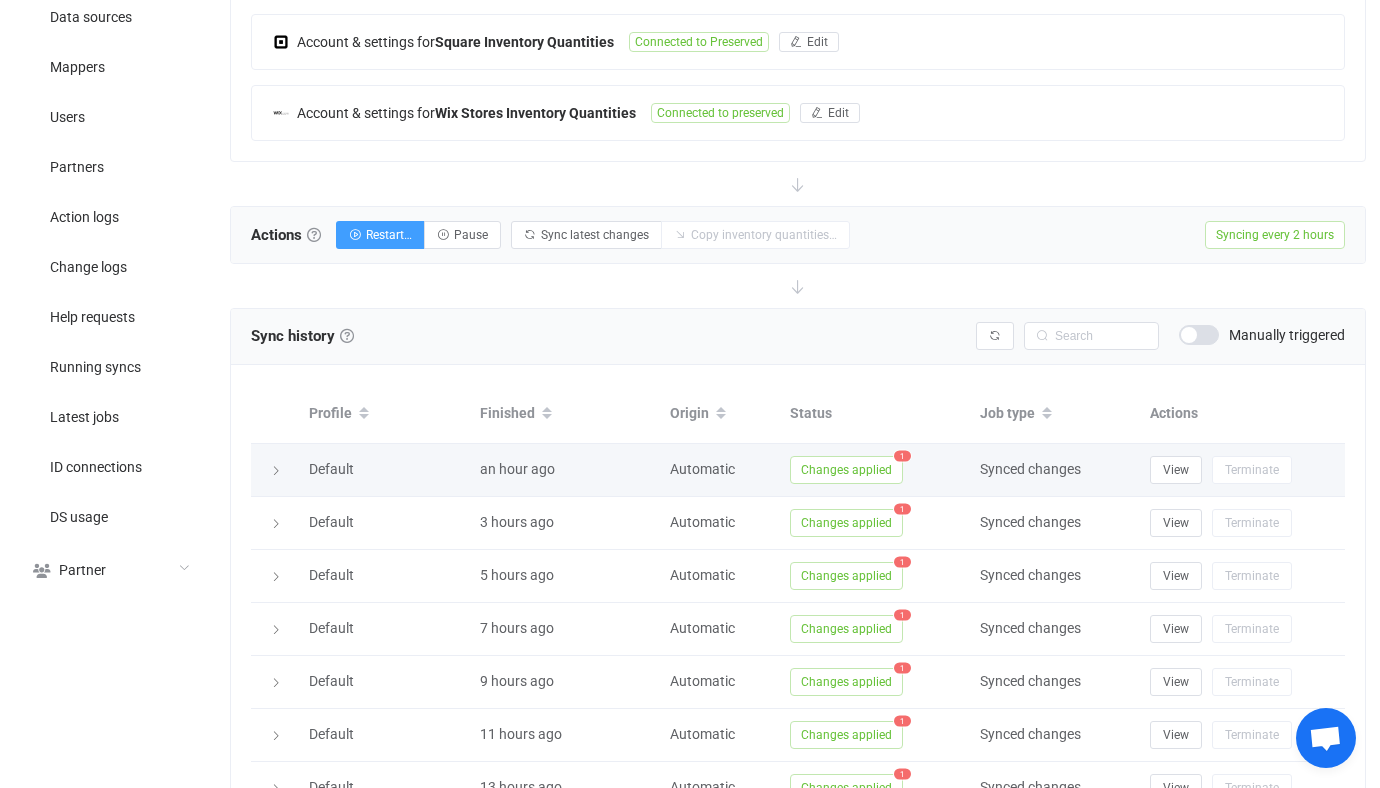 click on "Changes applied" at bounding box center [846, 470] 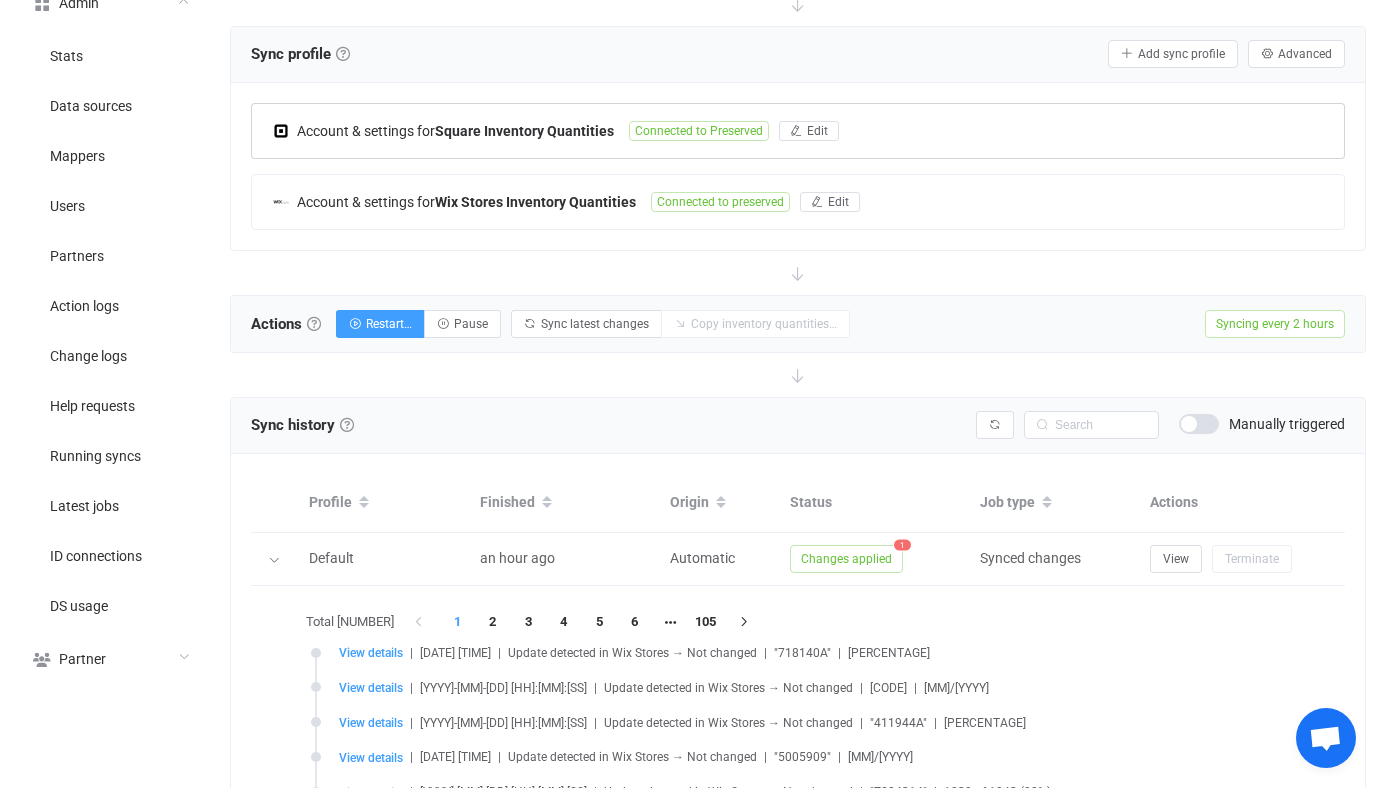 scroll, scrollTop: 73, scrollLeft: 0, axis: vertical 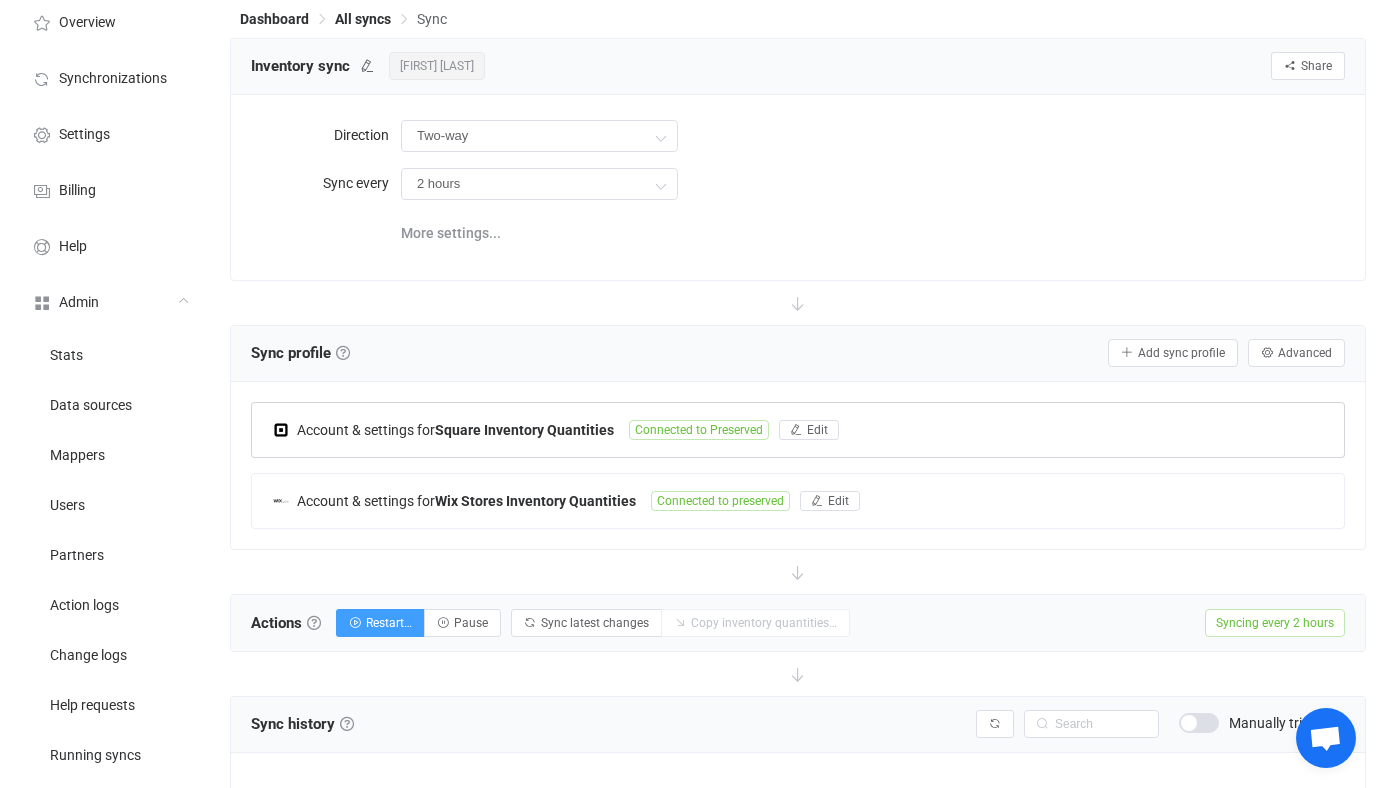click on "Account & settings for  Square Inventory Quantities" at bounding box center (450, 429) 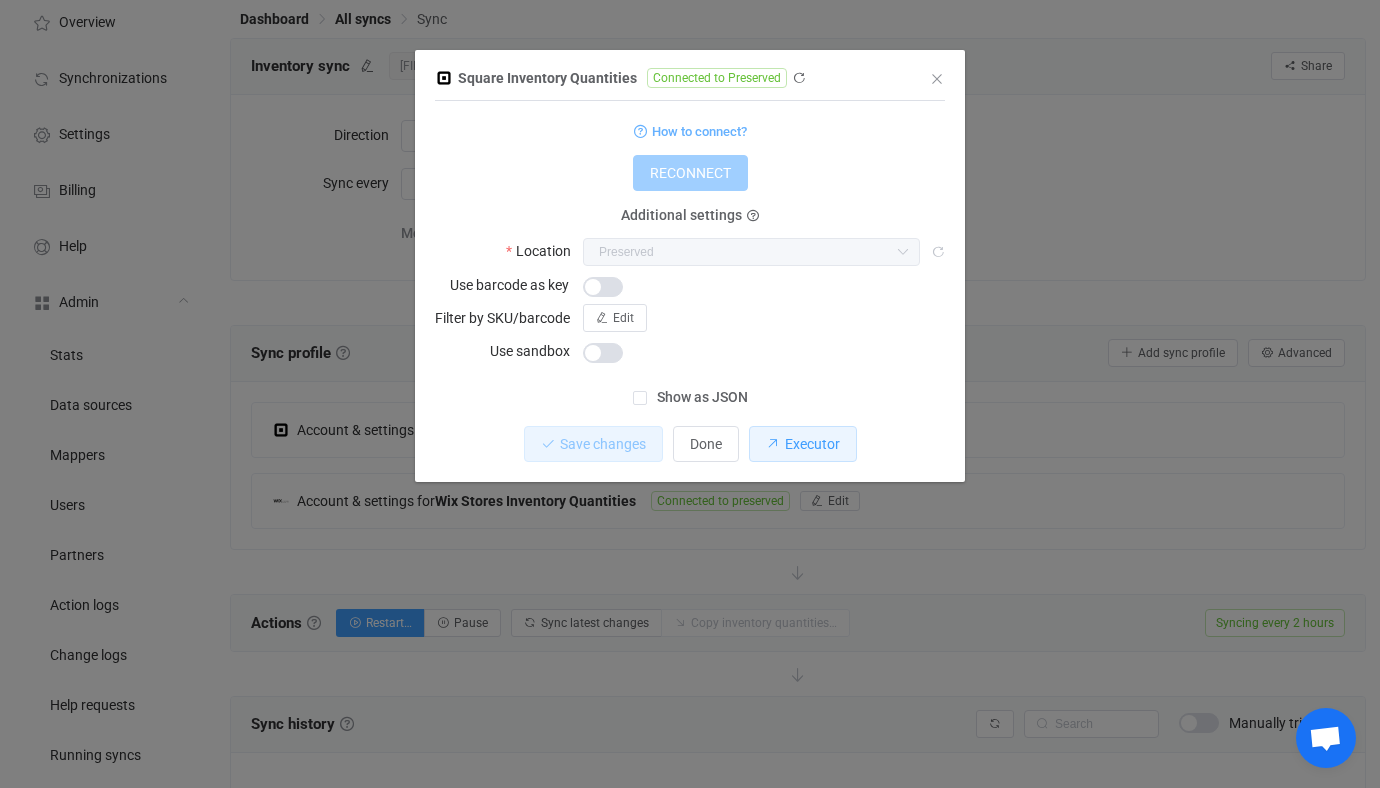 click on "Executor" at bounding box center [812, 444] 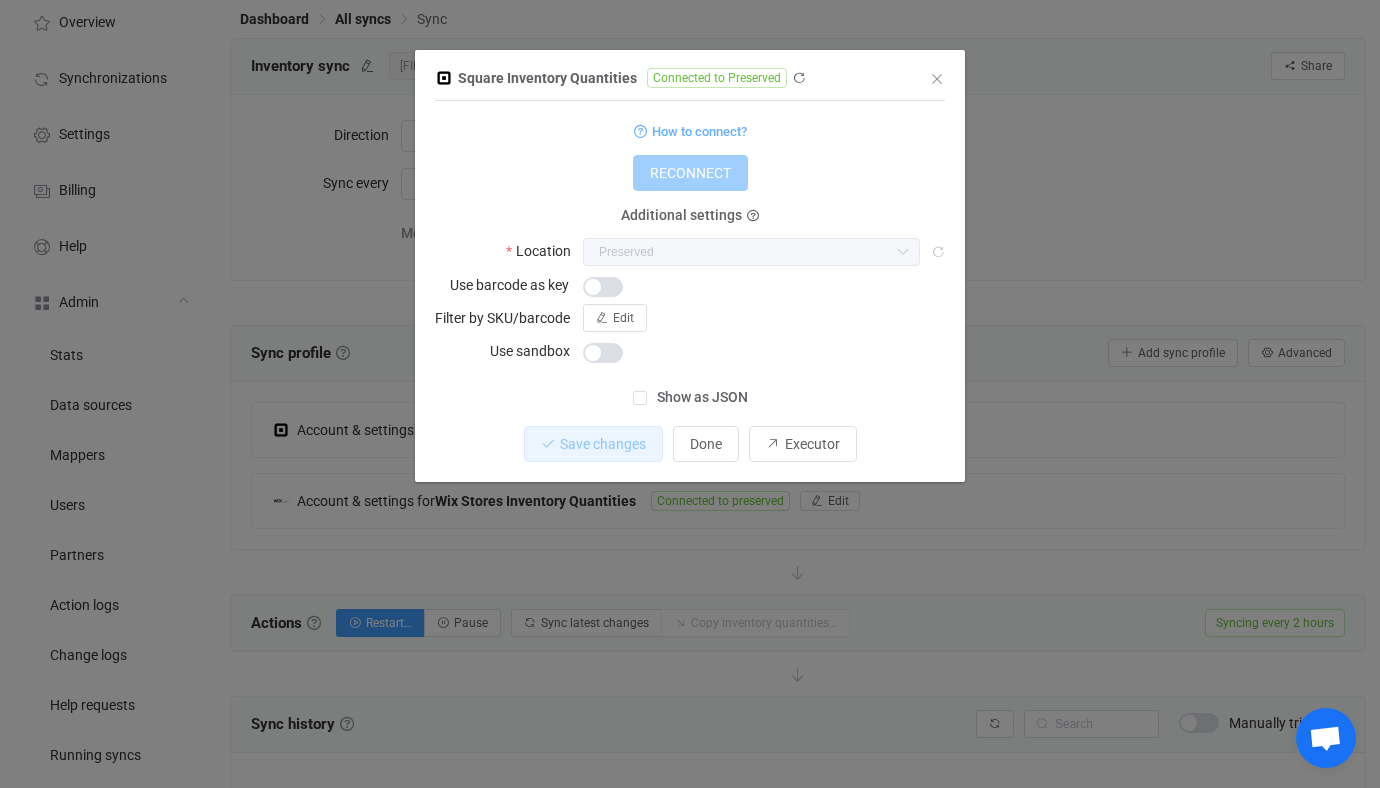 click on "Square Inventory Quantities Connected  to Preserved 1 { {
"refreshToken": "***",
"accessToken": "***",
"locationId": "FBZZEWRWXW4KG",
"useSandbox": false
} Standard output:
Output saved to the file
How to connect?
RECONNECT Additional settings Location Preserved Preserved Use barcode as key Filter by SKU/barcode Edit Use sandbox Show as JSON Save changes Done Executor" at bounding box center [690, 394] 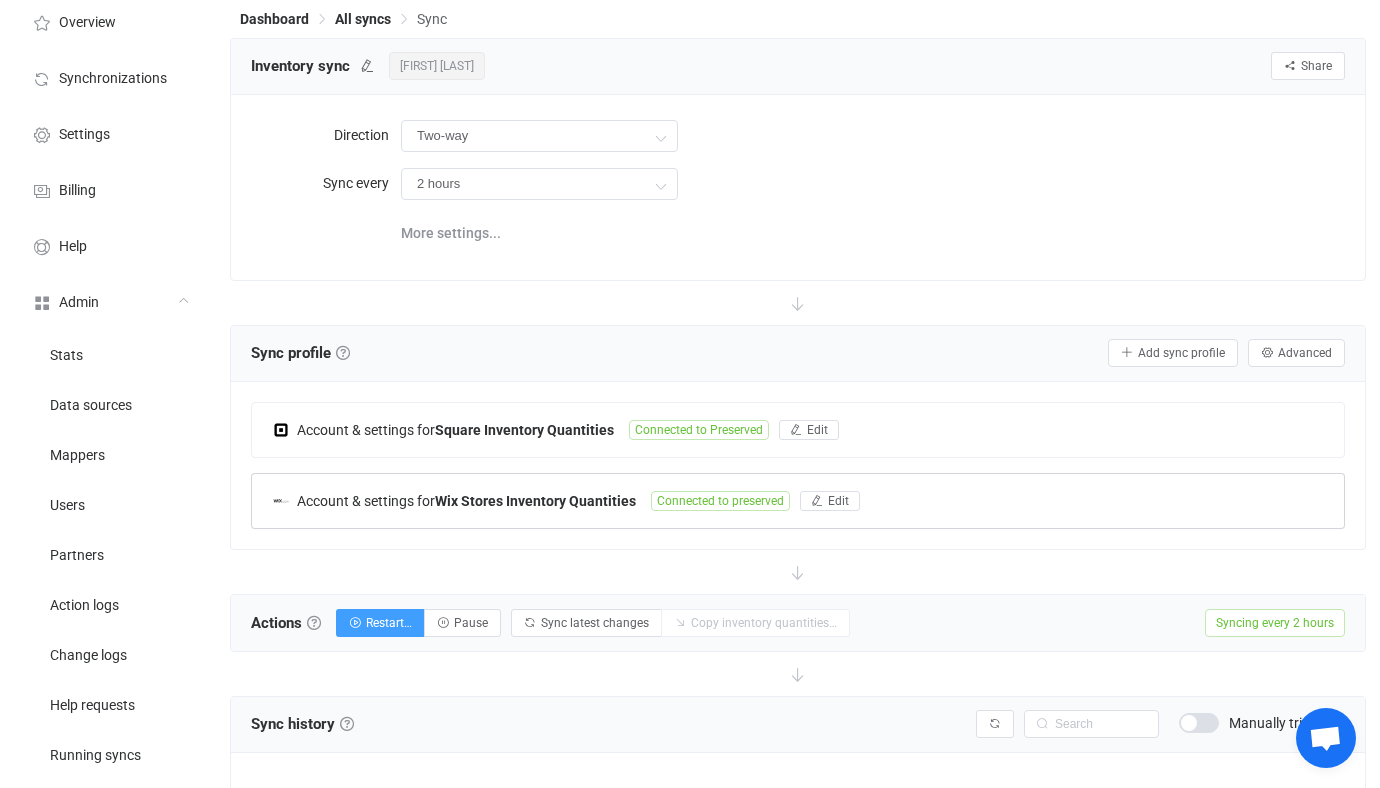 click on "Account & settings for  Wix Stores Inventory Quantities
Connected  to preserved Edit" at bounding box center (798, 501) 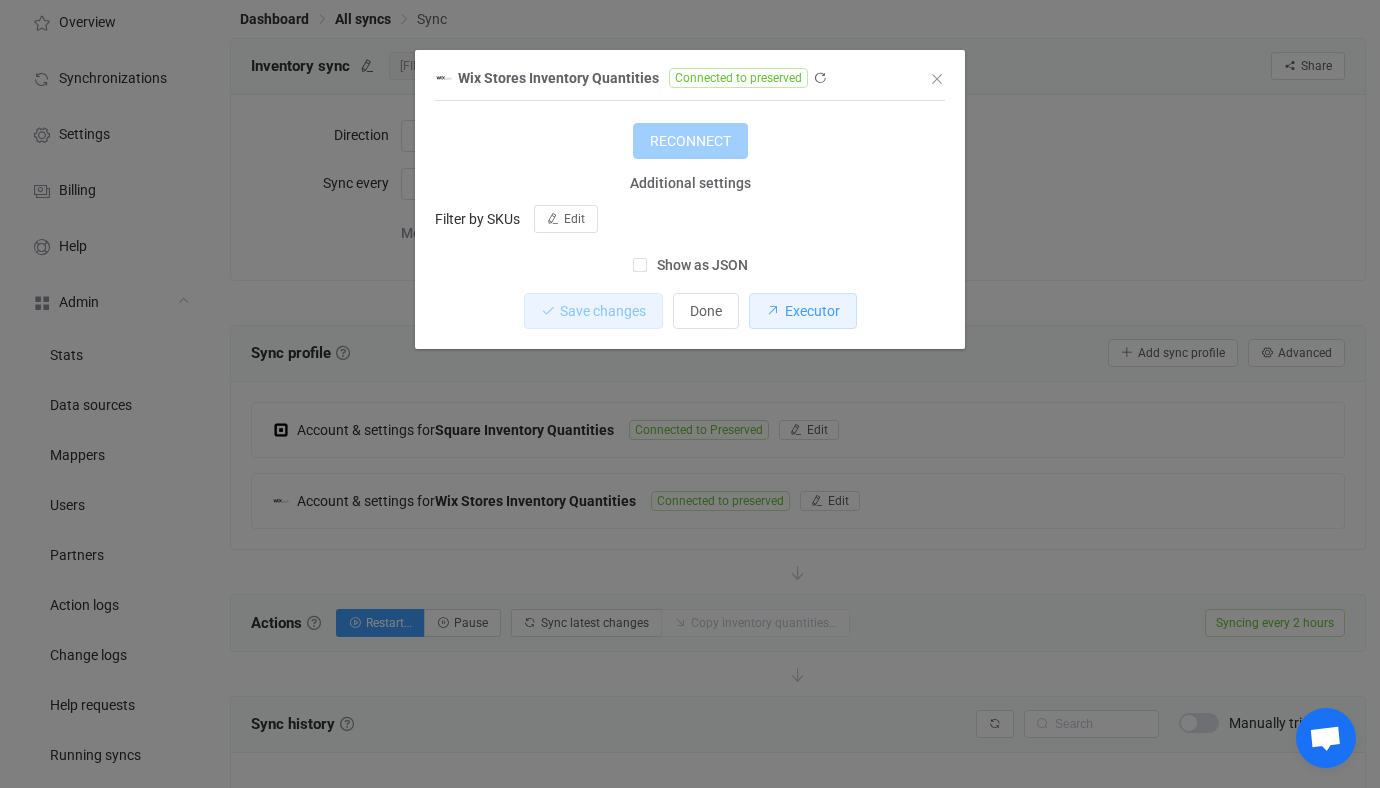 click on "Executor" at bounding box center [812, 311] 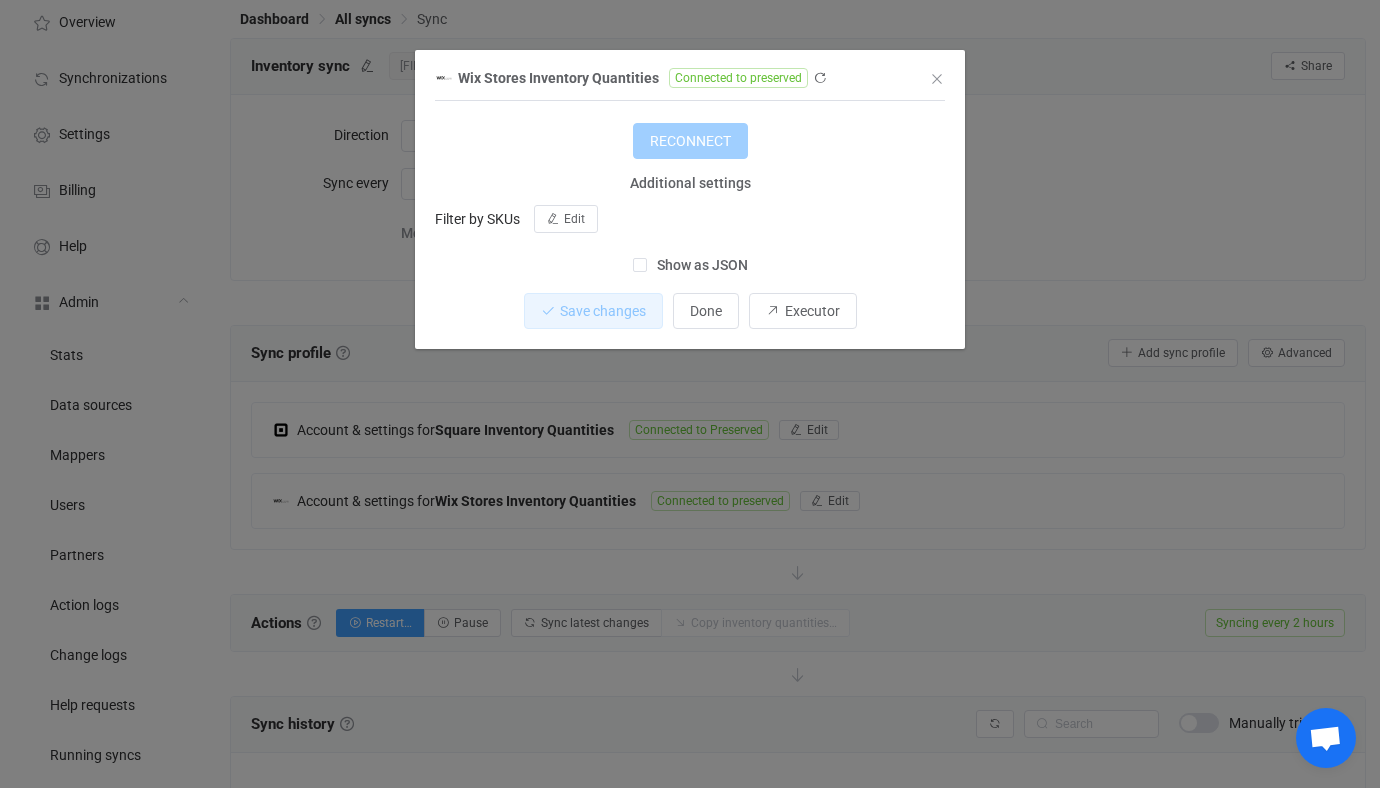 click on "Wix Stores Inventory Quantities Connected  to preserved 1 { {
"refreshToken": "OAUTH2.eyJraWQiOiJkZ0x3cjNRMCIsImFsZyI6IkhTMjU2In0.eyJkYXRhIjoie1wiaWRcIjpcImI5MDc4YmI3LTJiYjgtNGNmNS1hNmY0LTFjMDY0YTBmMmFhNlwifSIsImlhdCI6MTYzMTIwODczNiwiZXhwIjoxNjk0MjgwNzM2fQ.0noqF-iDtoPHAOsaSnWkTvZCrvRRqkIUYjctiweNhAg",
"clientId": "76fecc38-17d1-4089-a8cc-3534cfe58da7",
"clientSecret": "6dcdf543-938c-4c37-81ea-2e844cfe5deb",
"redirectUrl": "https://api.syncpenguin.com/auth/callback",
"accessToken": "OAUTH2.eyJraWQiOiJLaUp3NXZpeSIsImFsZyI6IlJTMjU2In0.eyJkYXRhIjoi Standard output:
Access token refresh
Output saved to the file RECONNECT Additional settings Filter by SKUs Edit Show as JSON Save changes Done Executor" at bounding box center (690, 394) 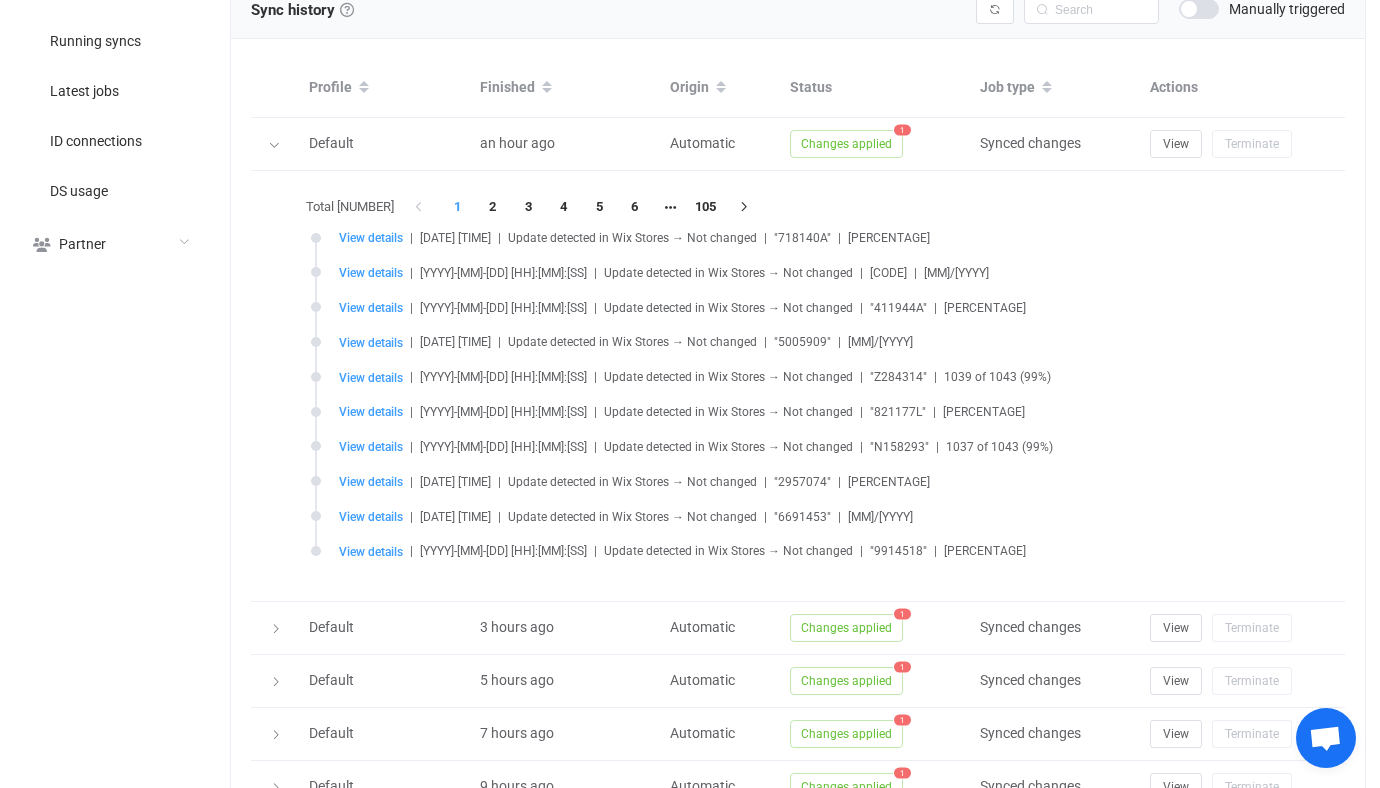 scroll, scrollTop: 152, scrollLeft: 0, axis: vertical 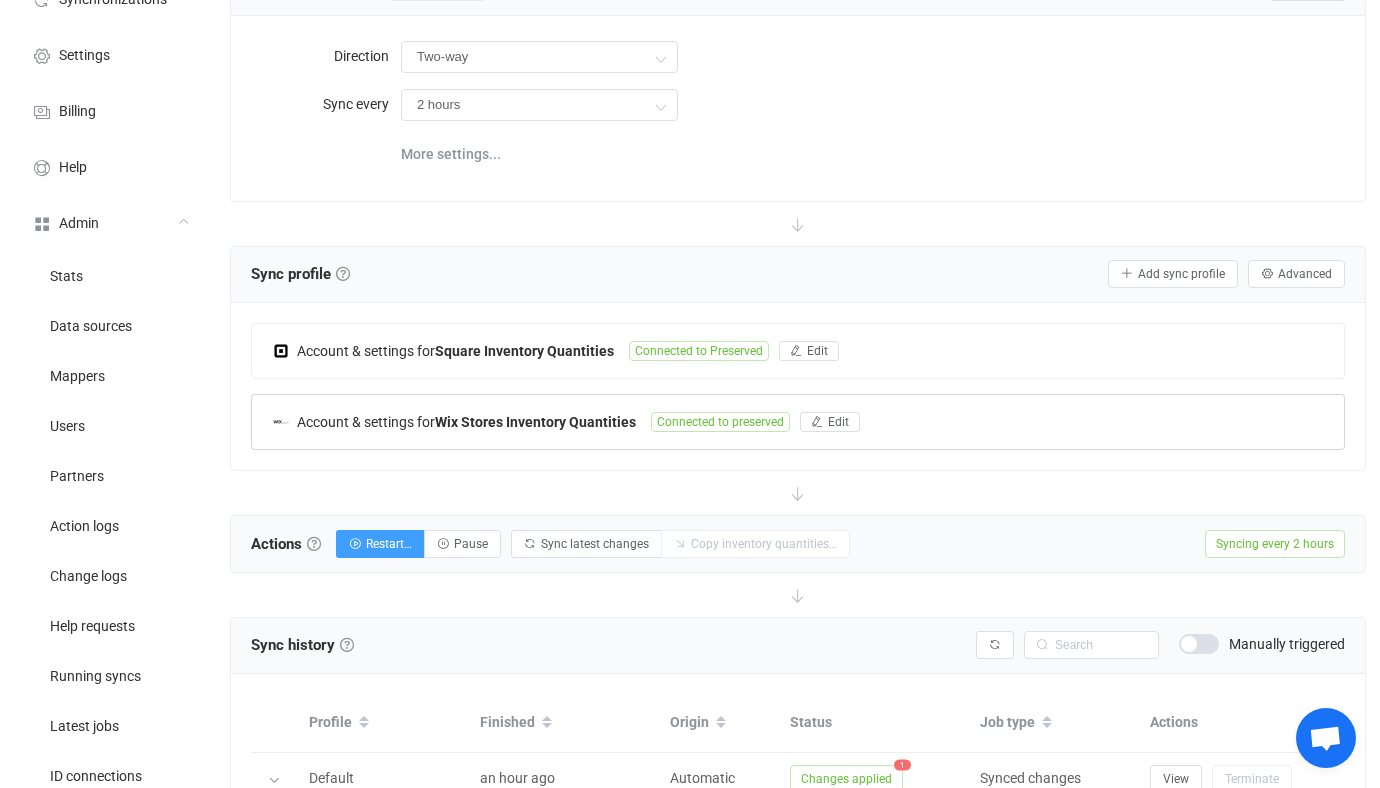 click on "Account & settings for  Wix Stores Inventory Quantities
Connected  to preserved Edit" at bounding box center [798, 422] 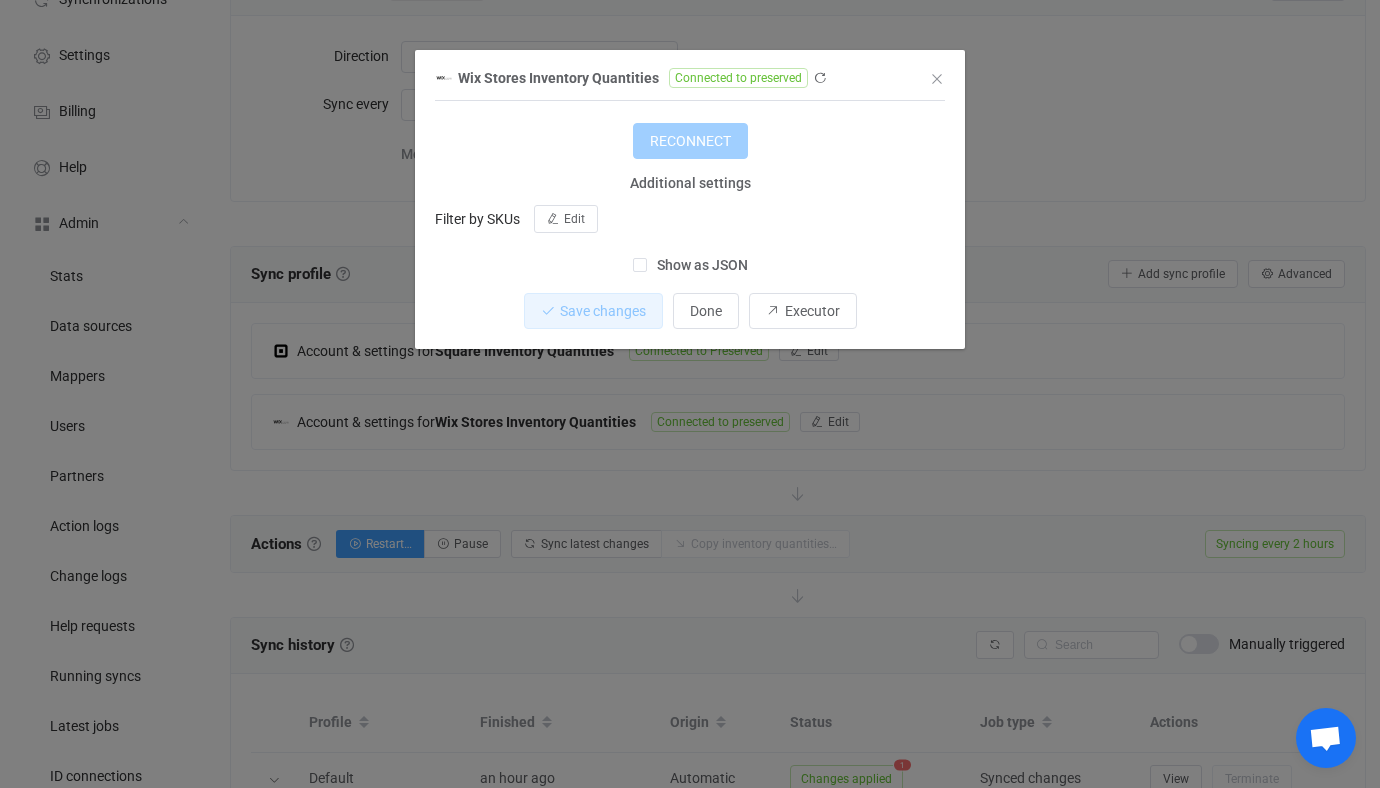 click on "Show as JSON" at bounding box center [697, 265] 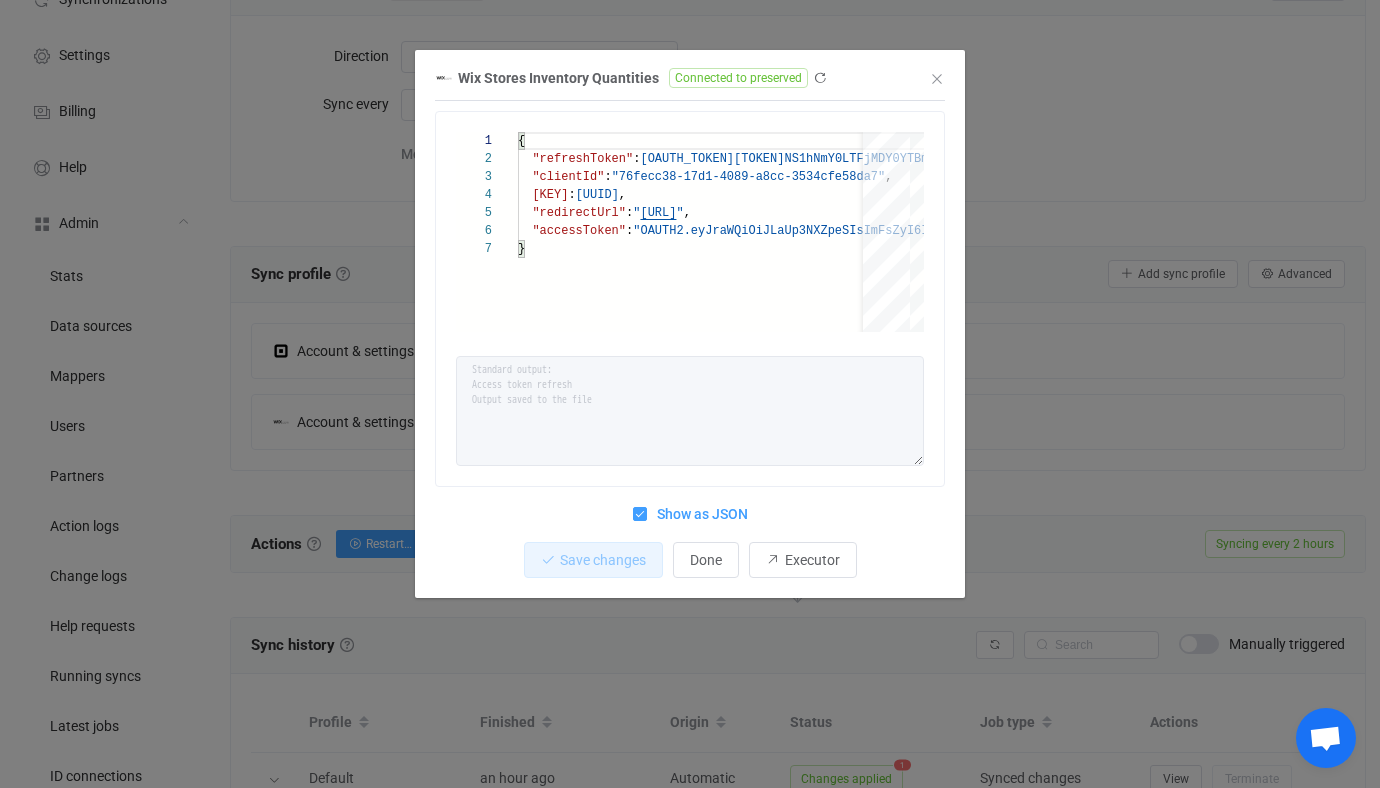 click on "Show as JSON" at bounding box center (697, 514) 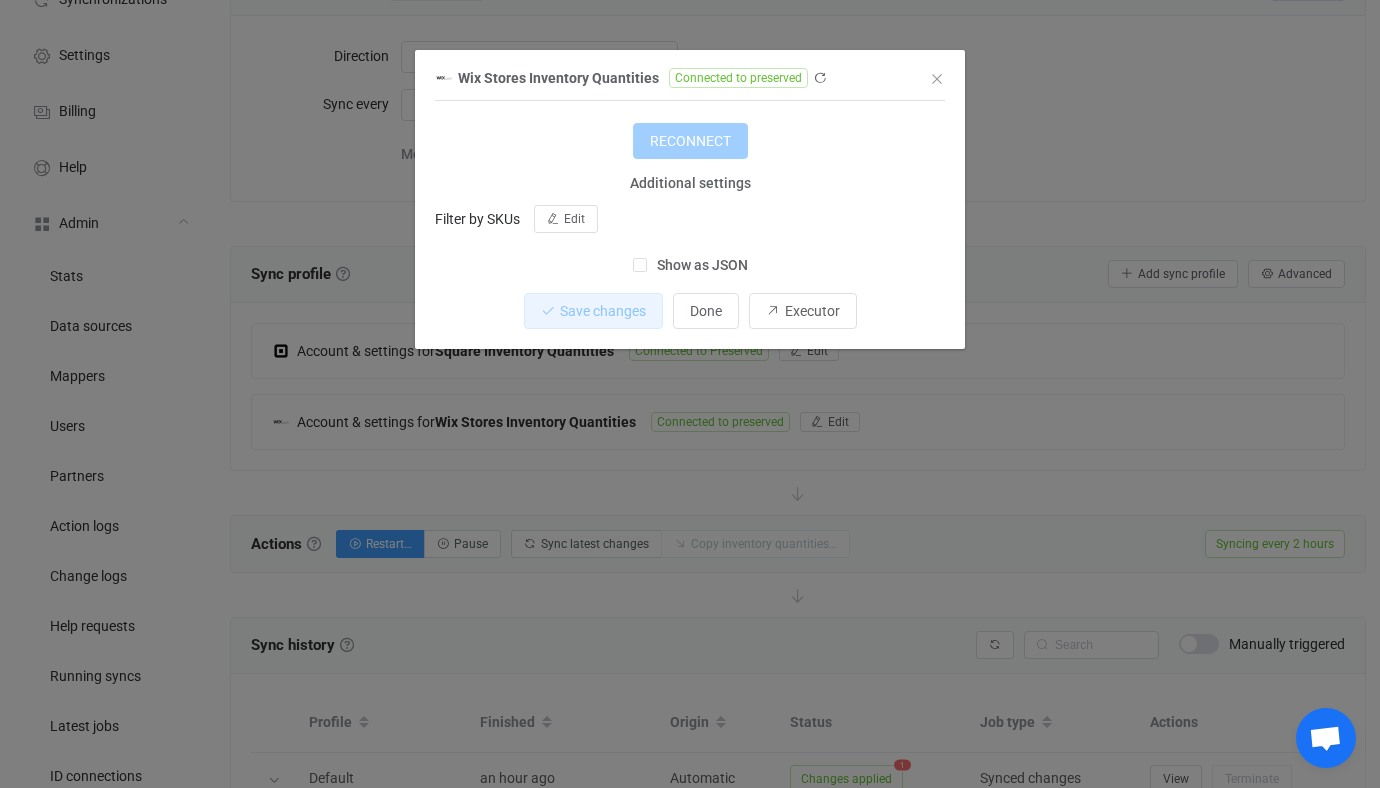 click on "Wix Stores Inventory Quantities Connected  to preserved 1 { {
"refreshToken": "OAUTH2.eyJraWQiOiJkZ0x3cjNRMCIsImFsZyI6IkhTMjU2In0.eyJkYXRhIjoie1wiaWRcIjpcImI5MDc4YmI3LTJiYjgtNGNmNS1hNmY0LTFjMDY0YTBmMmFhNlwifSIsImlhdCI6MTYzMTIwODczNiwiZXhwIjoxNjk0MjgwNzM2fQ.0noqF-iDtoPHAOsaSnWkTvZCrvRRqkIUYjctiweNhAg",
"clientId": "76fecc38-17d1-4089-a8cc-3534cfe58da7",
"clientSecret": "6dcdf543-938c-4c37-81ea-2e844cfe5deb",
"redirectUrl": "https://api.syncpenguin.com/auth/callback",
"accessToken": "OAUTH2.eyJraWQiOiJLaUp3NXZpeSIsImFsZyI6IlJTMjU2In0.eyJkYXRhIjoi Standard output:
Access token refresh
Output saved to the file RECONNECT Additional settings Filter by SKUs Edit Show as JSON Save changes Done Executor" at bounding box center [690, 394] 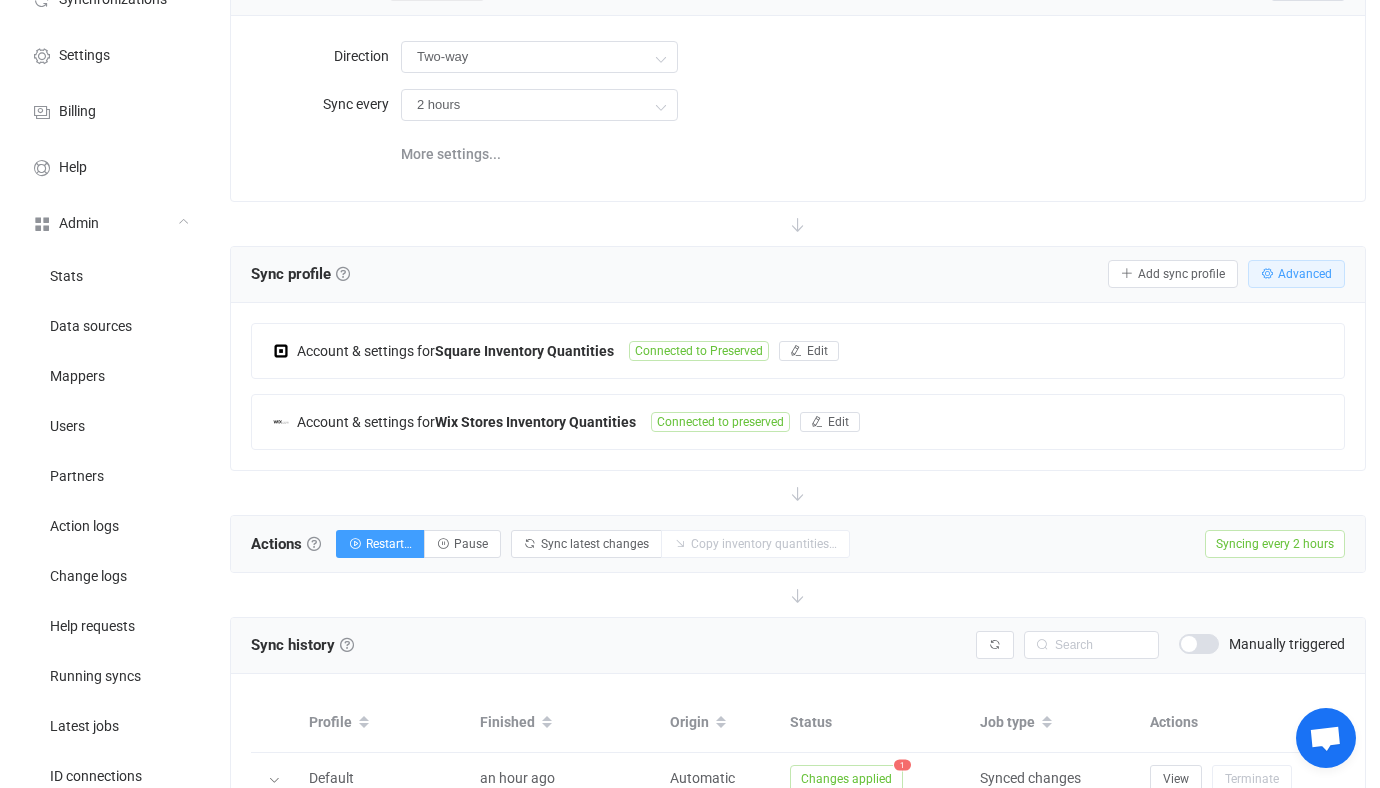 click on "Advanced" at bounding box center (1305, 274) 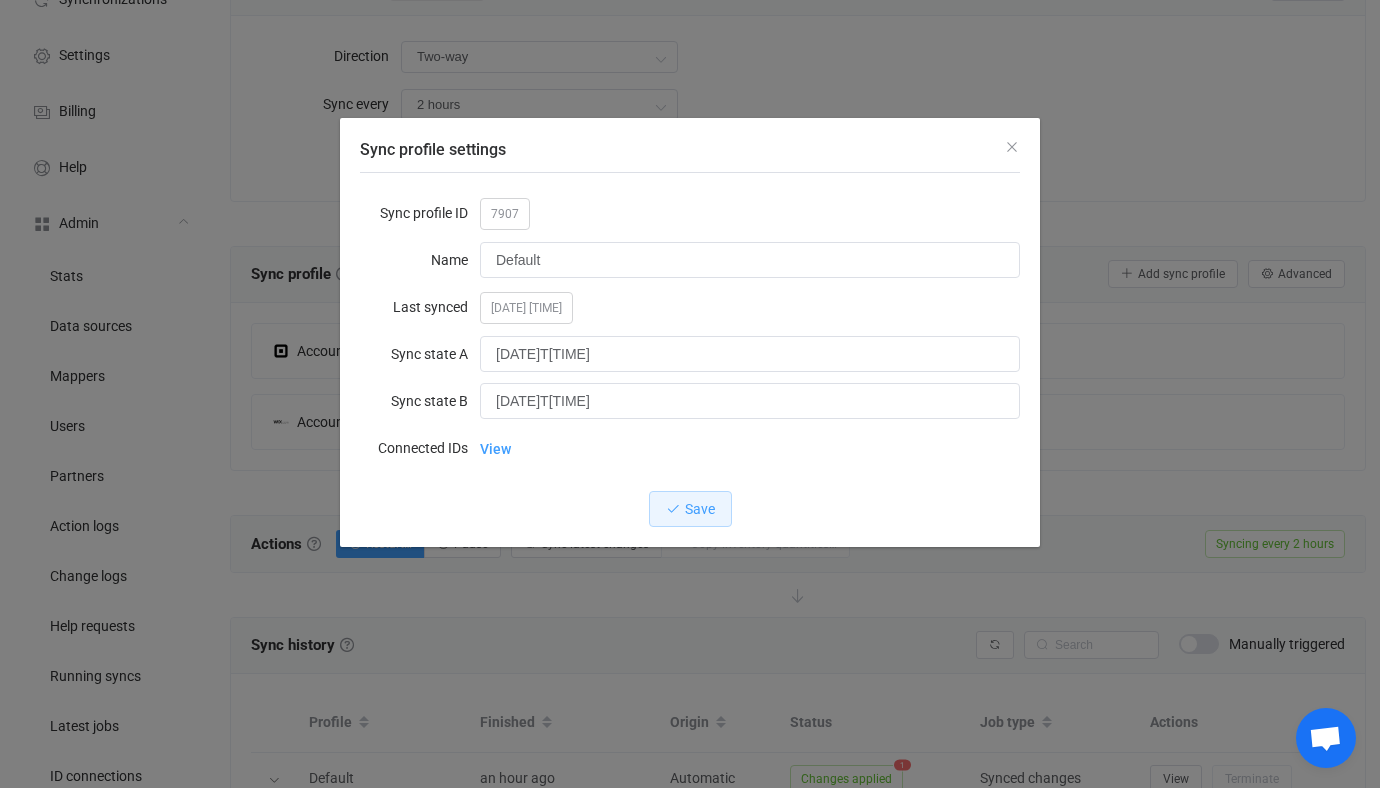 click on "7907" at bounding box center (505, 214) 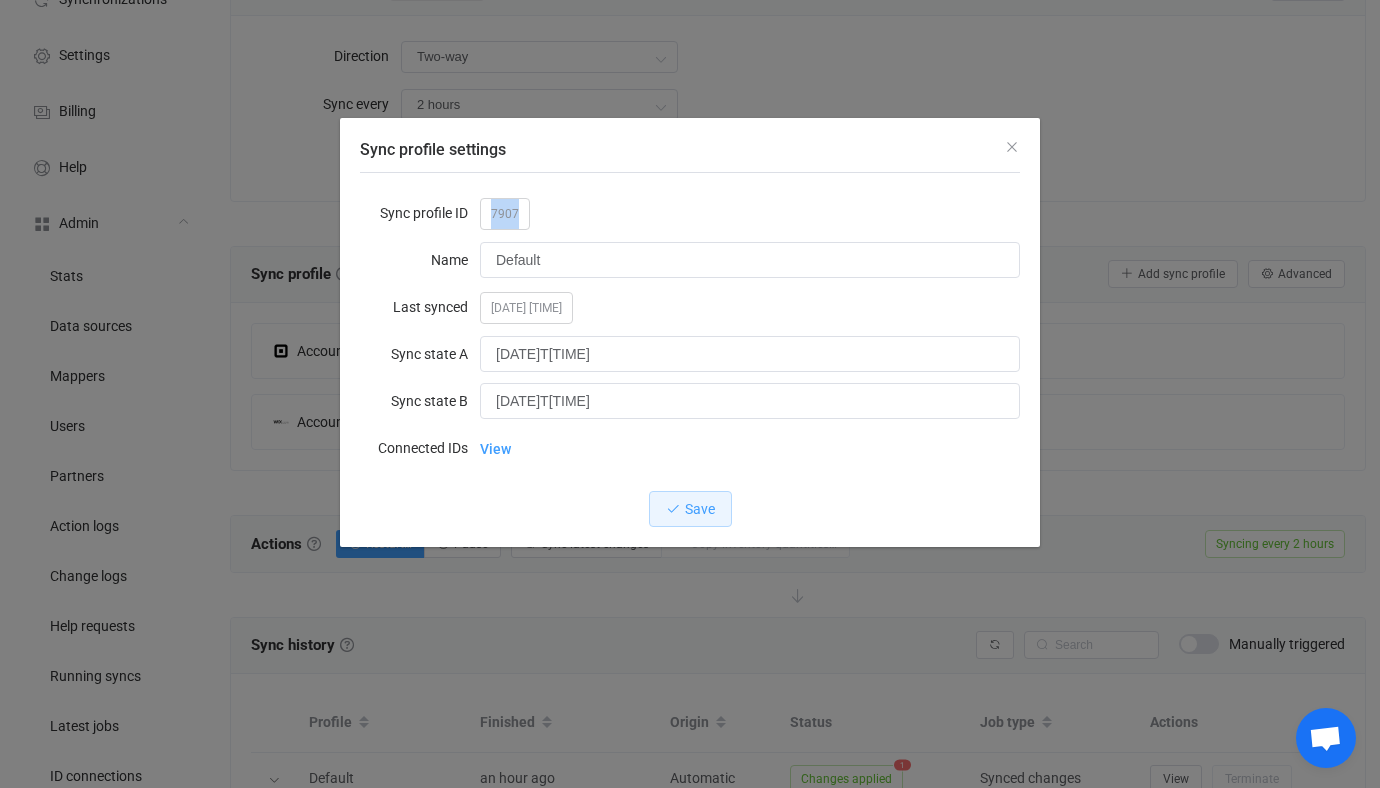 click on "7907" at bounding box center (505, 214) 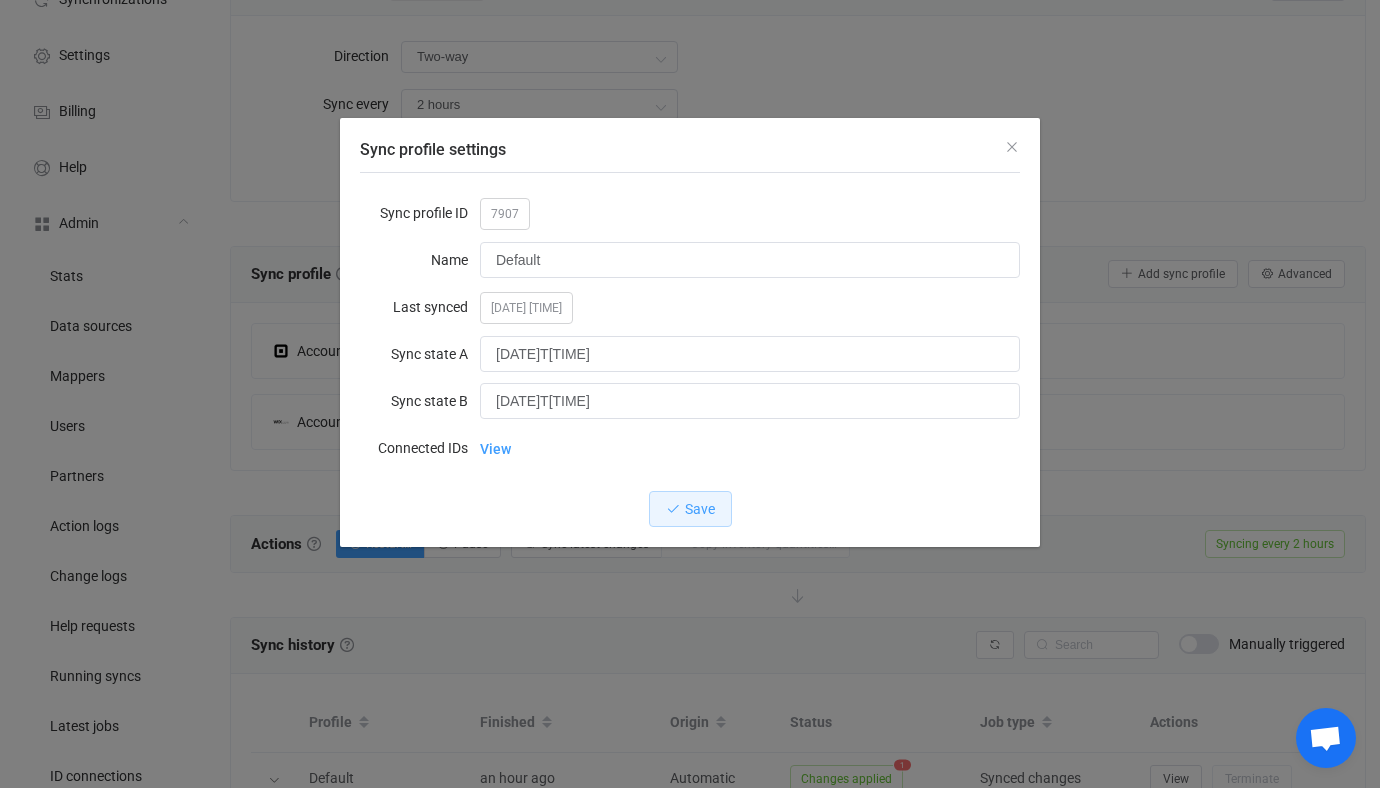 click on "Sync profile settings Sync profile ID 7907 Name Default Last synced 2025-08-05 19:35:19 Sync state A 2025-08-05T16:35:19.848Z Sync state B 2025-08-05T16:35:26.210Z Connected IDs View Save" at bounding box center (690, 394) 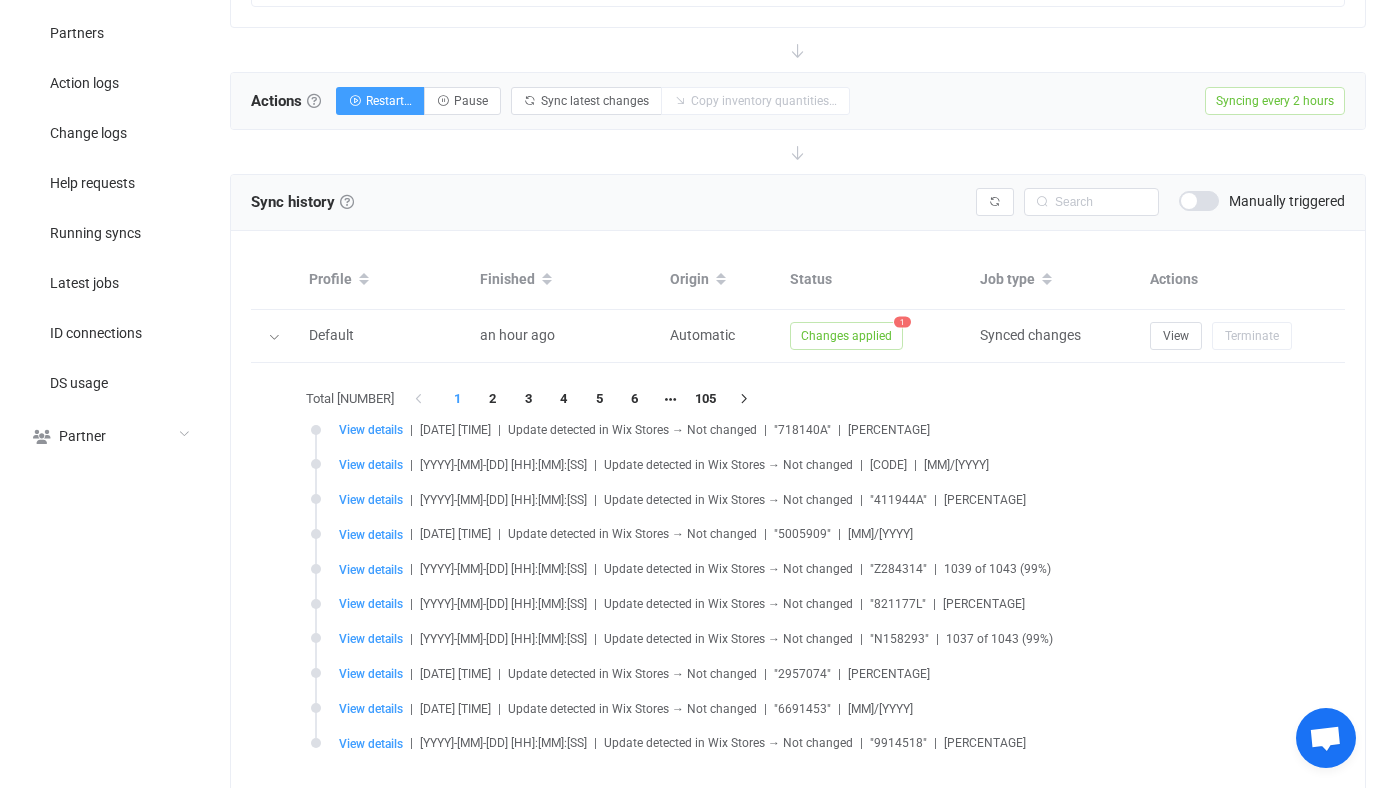 scroll, scrollTop: 600, scrollLeft: 0, axis: vertical 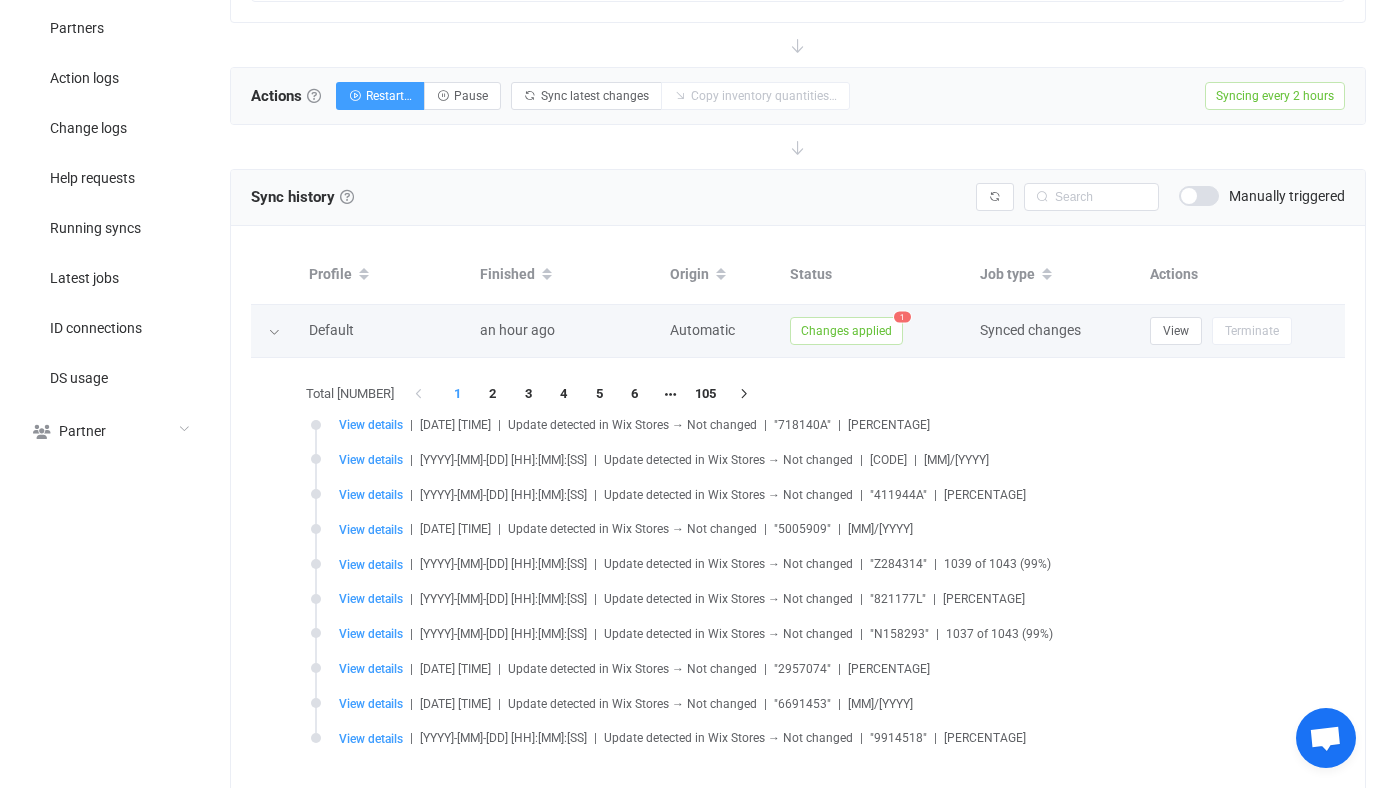 click at bounding box center [275, 331] 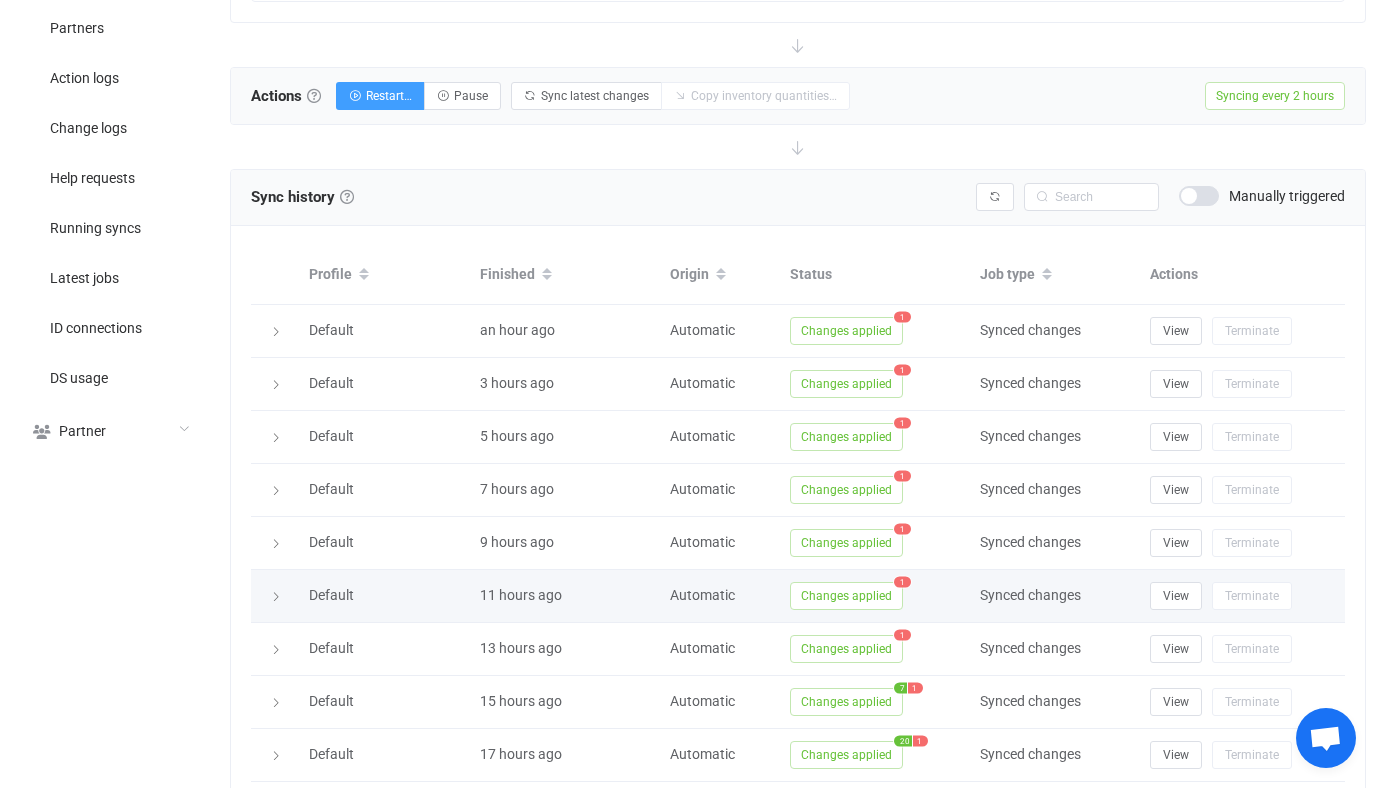 scroll, scrollTop: 745, scrollLeft: 0, axis: vertical 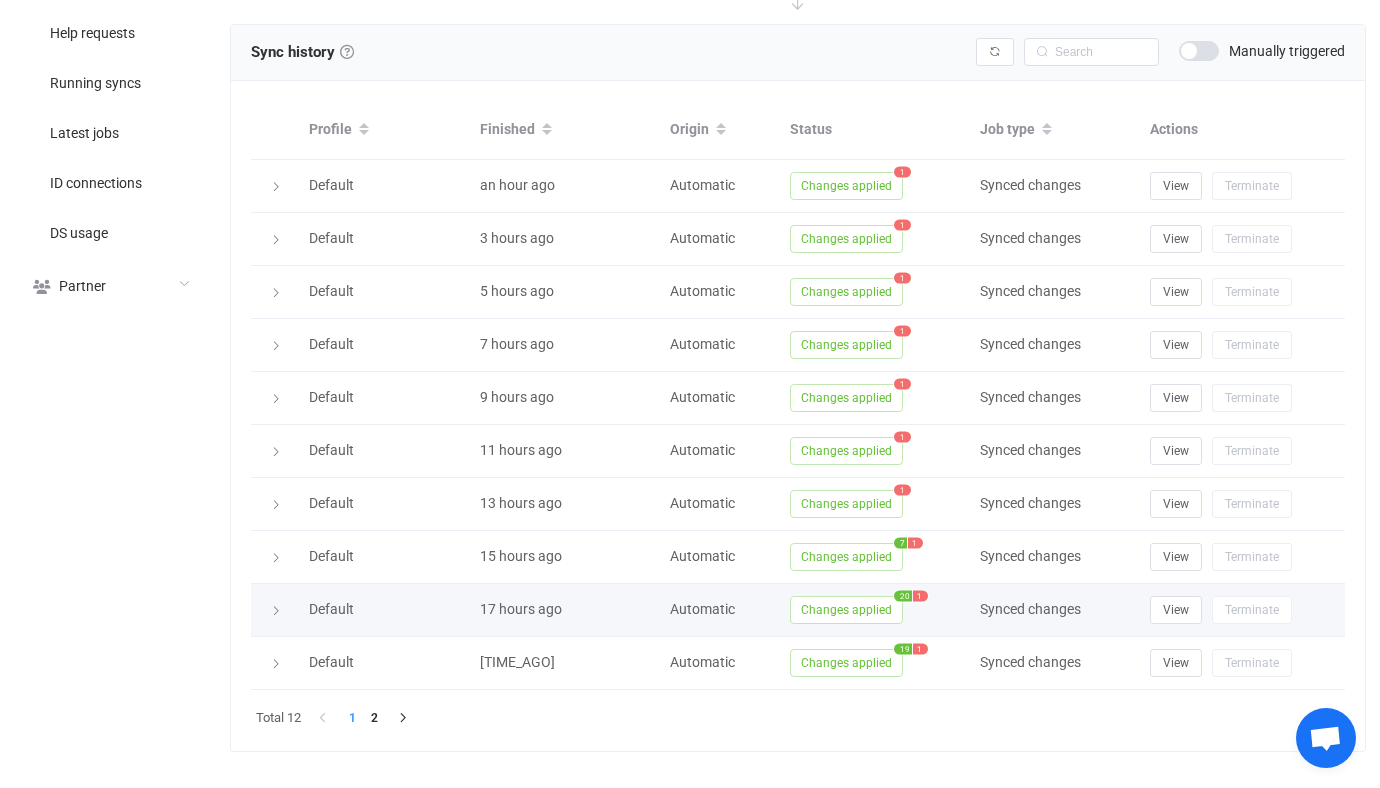 click on "Changes applied" at bounding box center [846, 610] 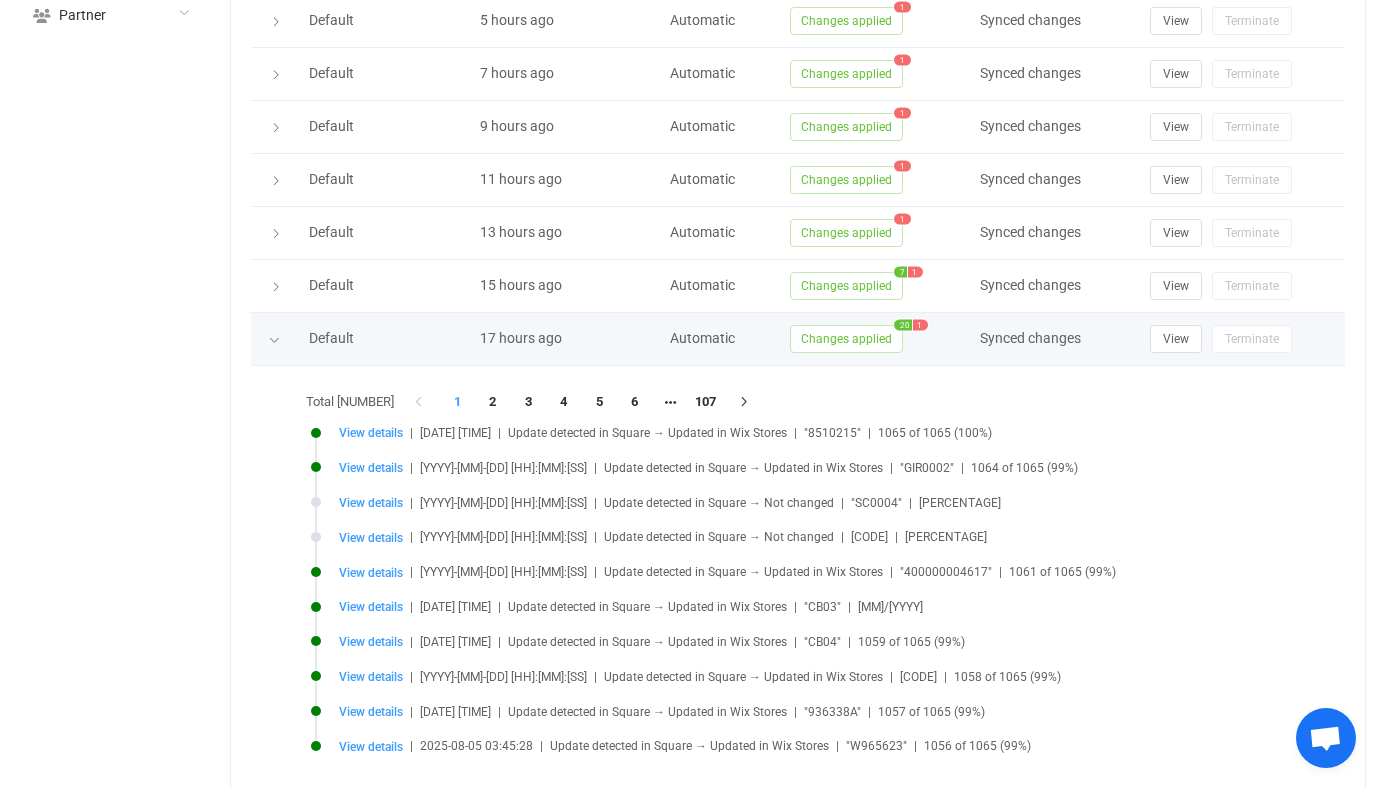 scroll, scrollTop: 1060, scrollLeft: 0, axis: vertical 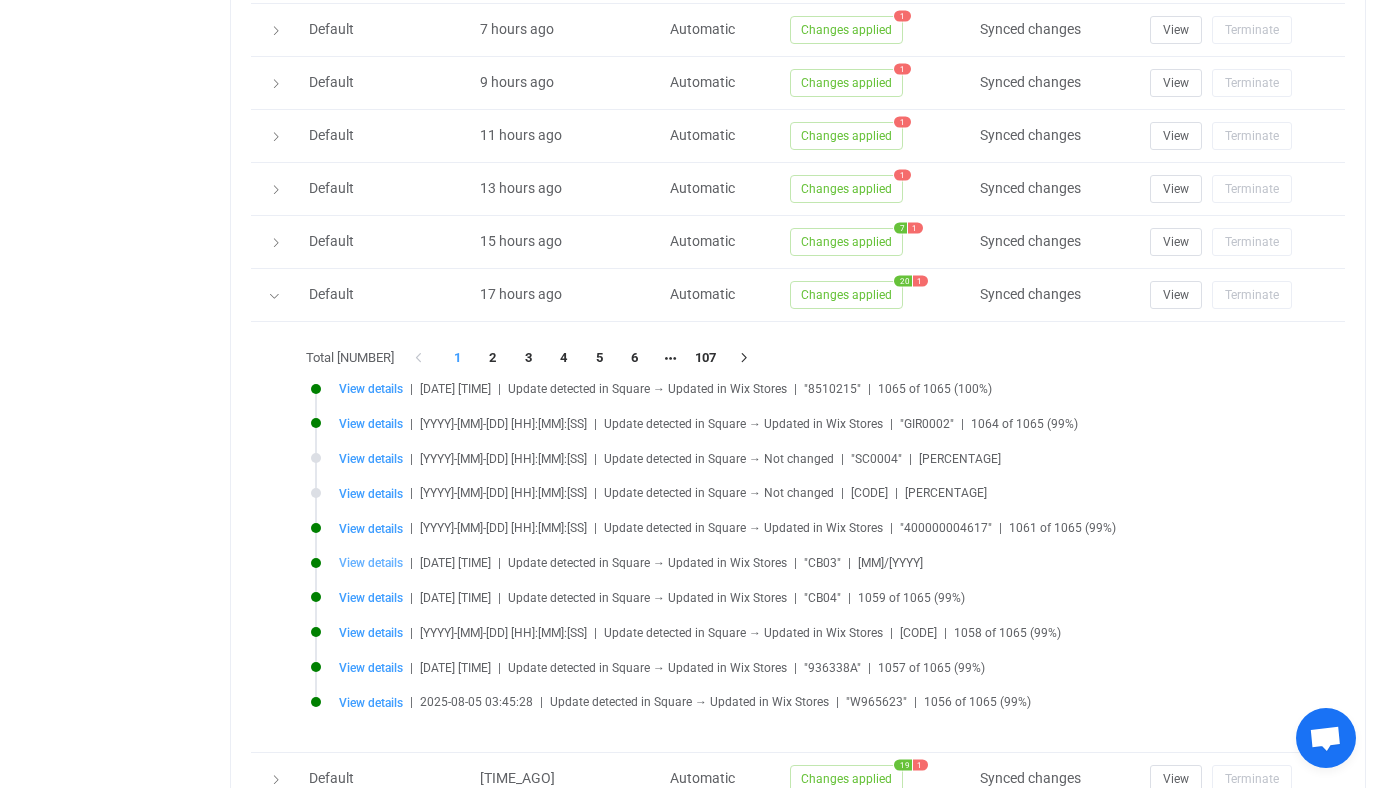 click on "View details" at bounding box center (371, 563) 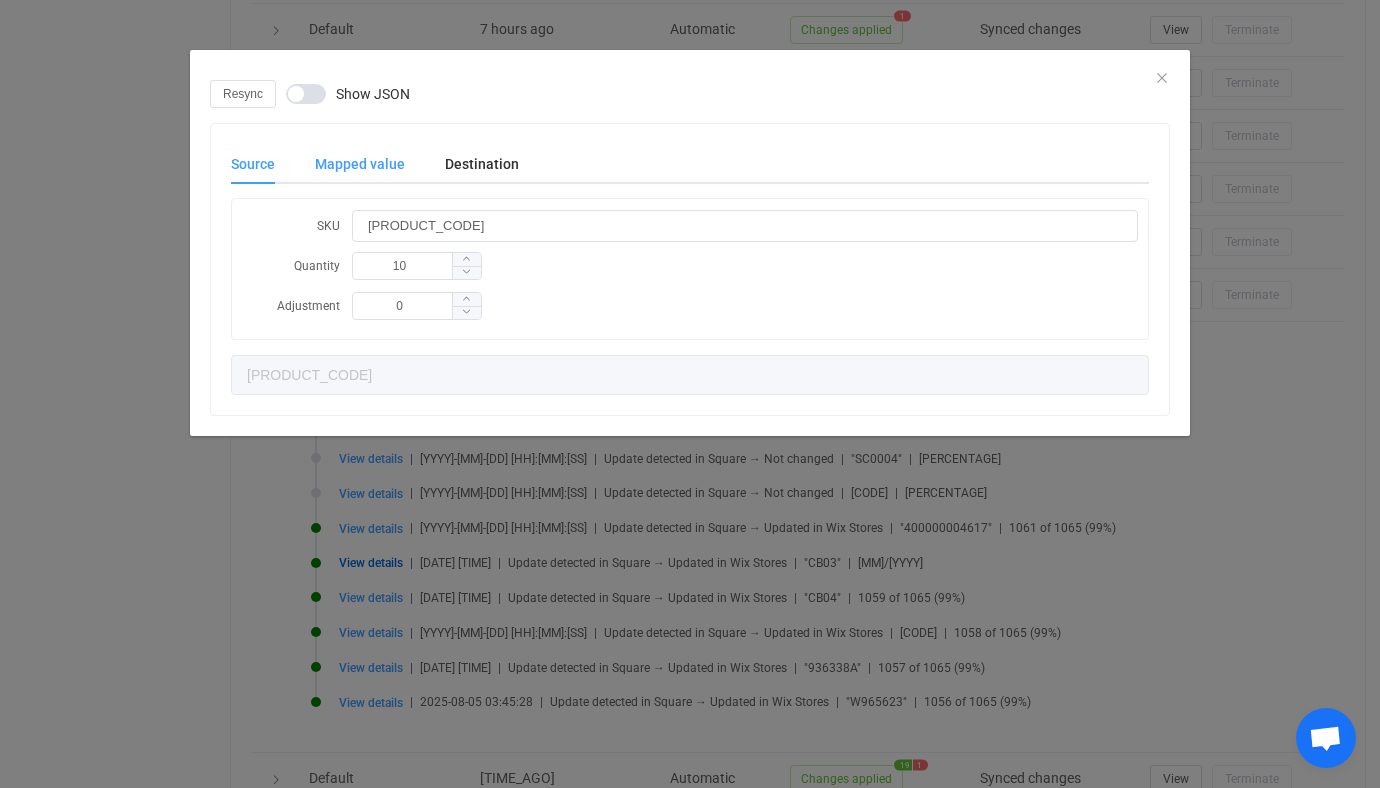 click on "Mapped value" at bounding box center [360, 164] 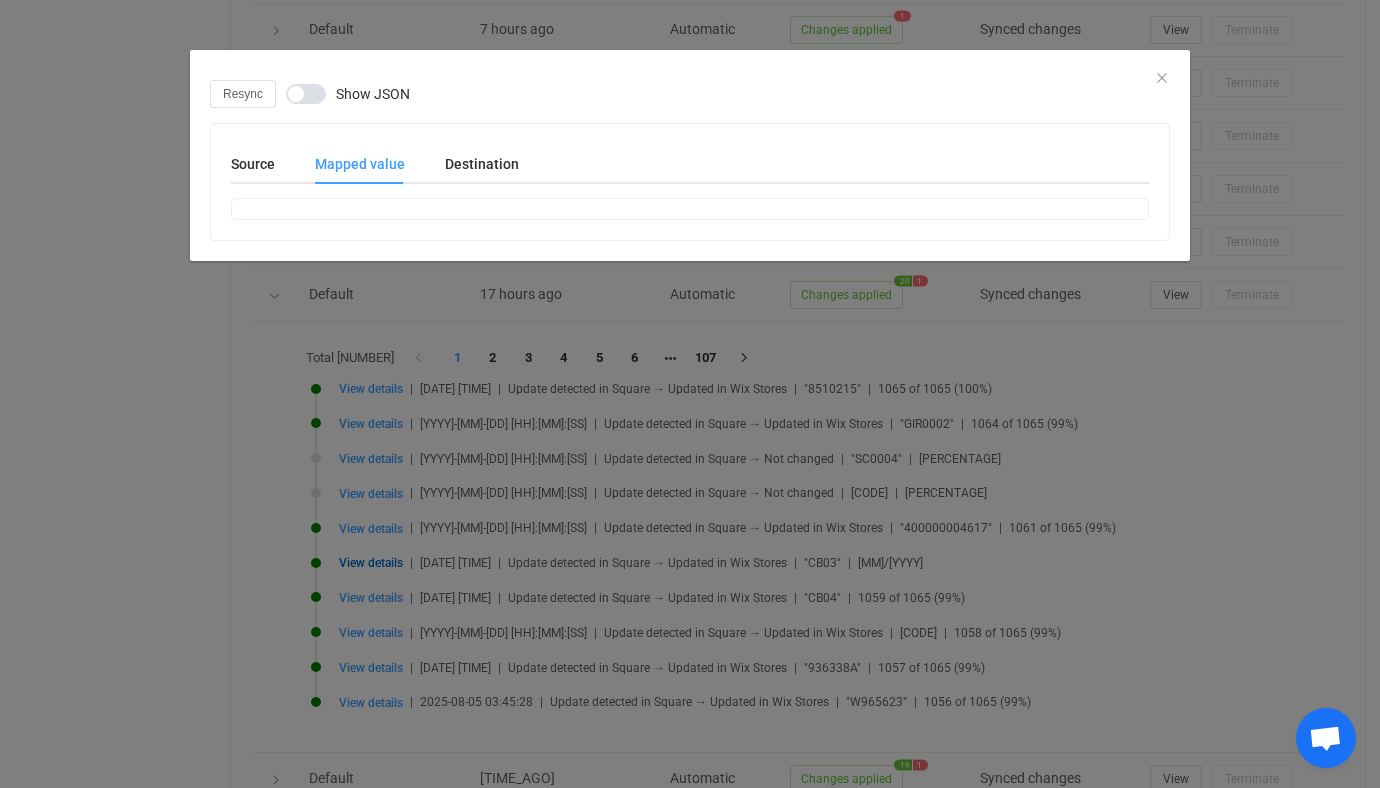 click on "Show JSON" at bounding box center (373, 94) 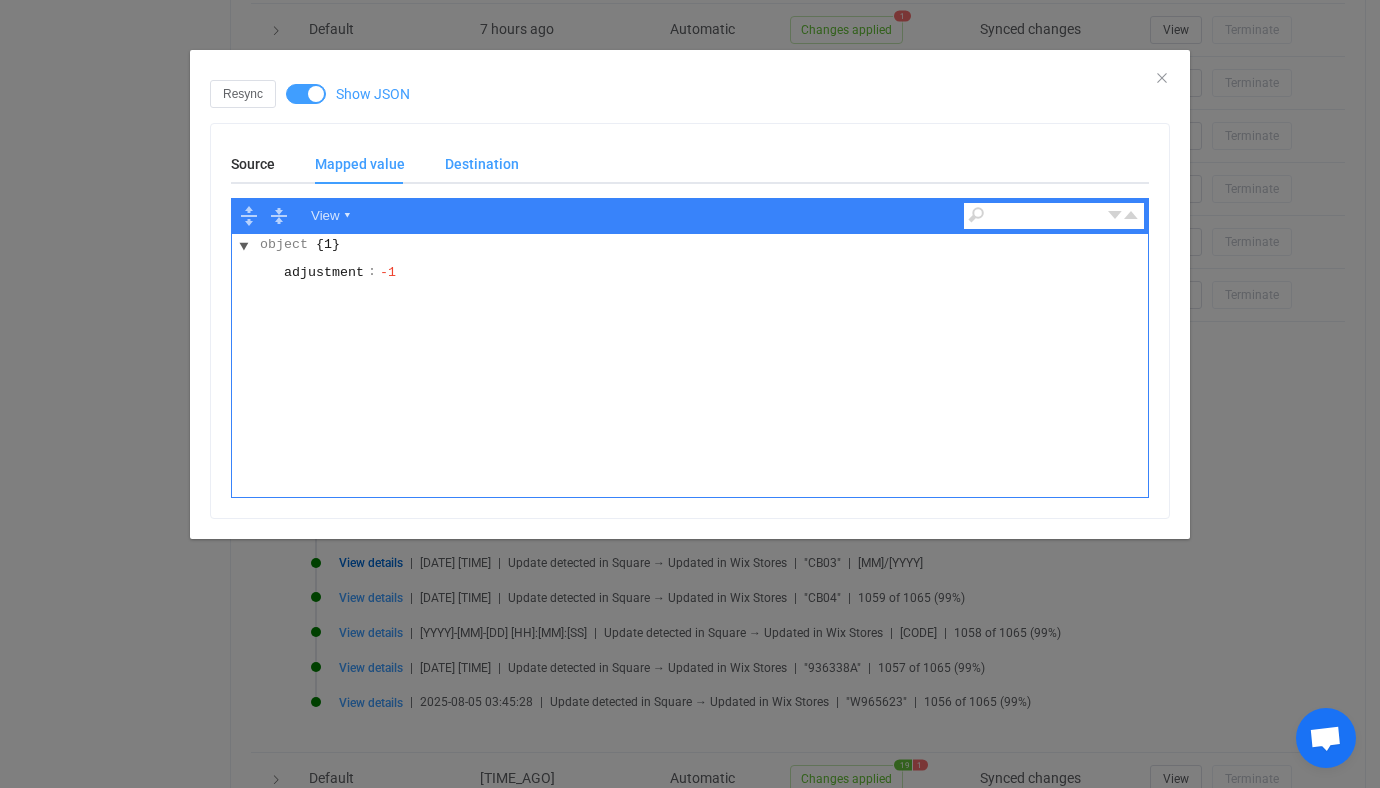 click on "Destination" at bounding box center (472, 164) 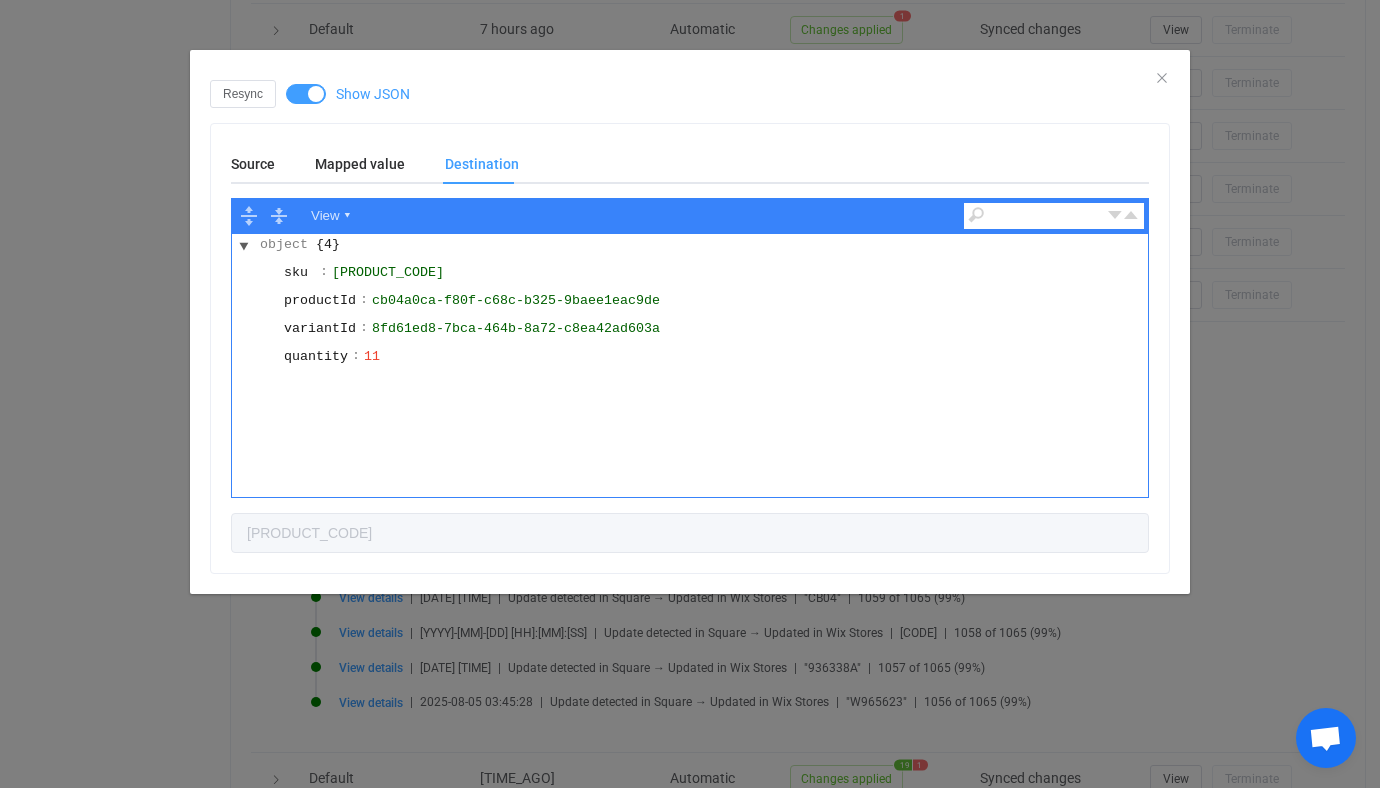 click on "Resync Show JSON Source Mapped value Destination View ▾ object {5} sku : CB03 catalogObjectId : XF2DBRVAHNJYCEK5YDCURPSV locationId : FBZZEWRWXW4KG quantity : 10 updatedAt : 2025-08-04T22:51:56.391Z   CB03 View ▾ object {1} adjustment : -1   View ▾ object {4} sku : CB03 productId : cb04a0ca-f80f-c68c-b325-9baee1eac9de variantId : 8fd61ed8-7bca-464b-8a72-c8ea42ad603a quantity : 11   CB03" at bounding box center (690, 394) 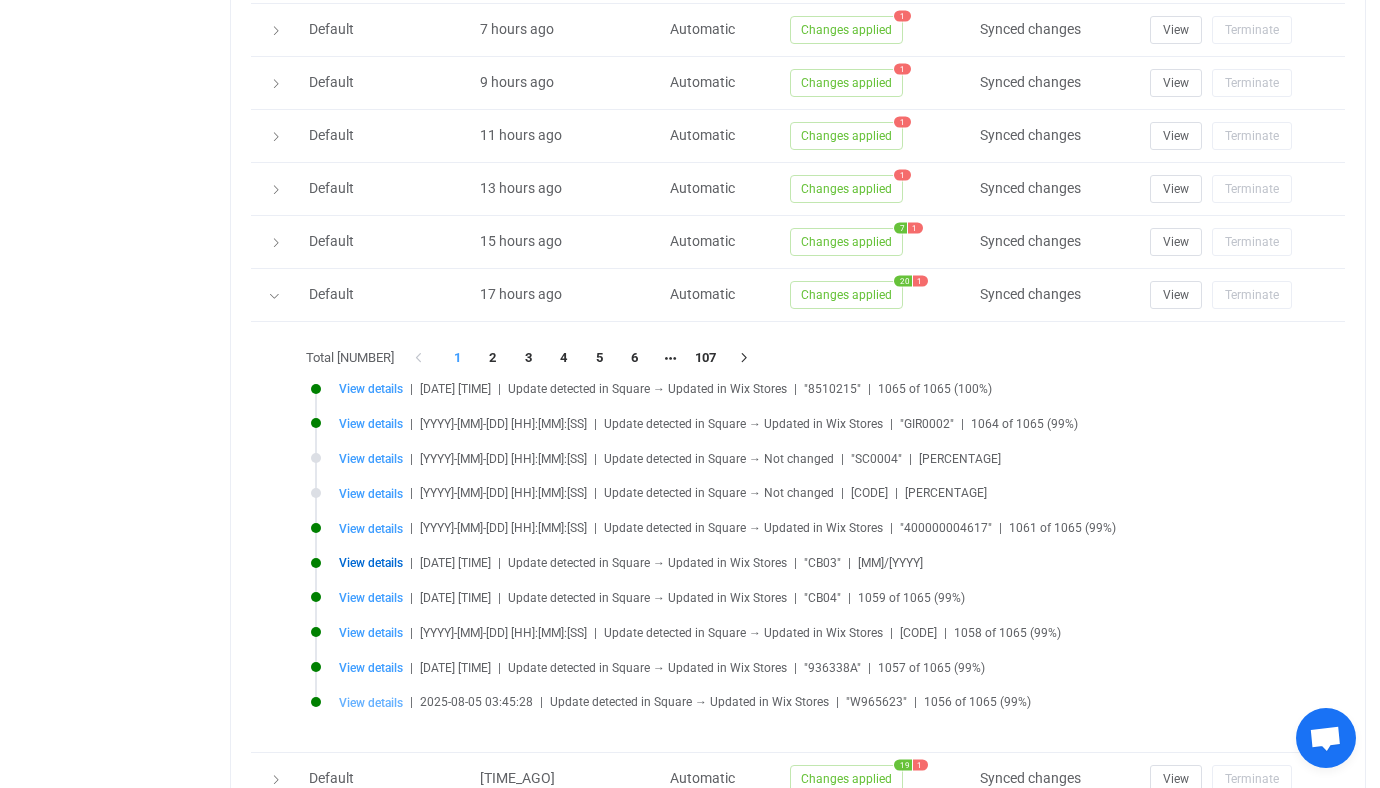click on "View details" at bounding box center [371, 703] 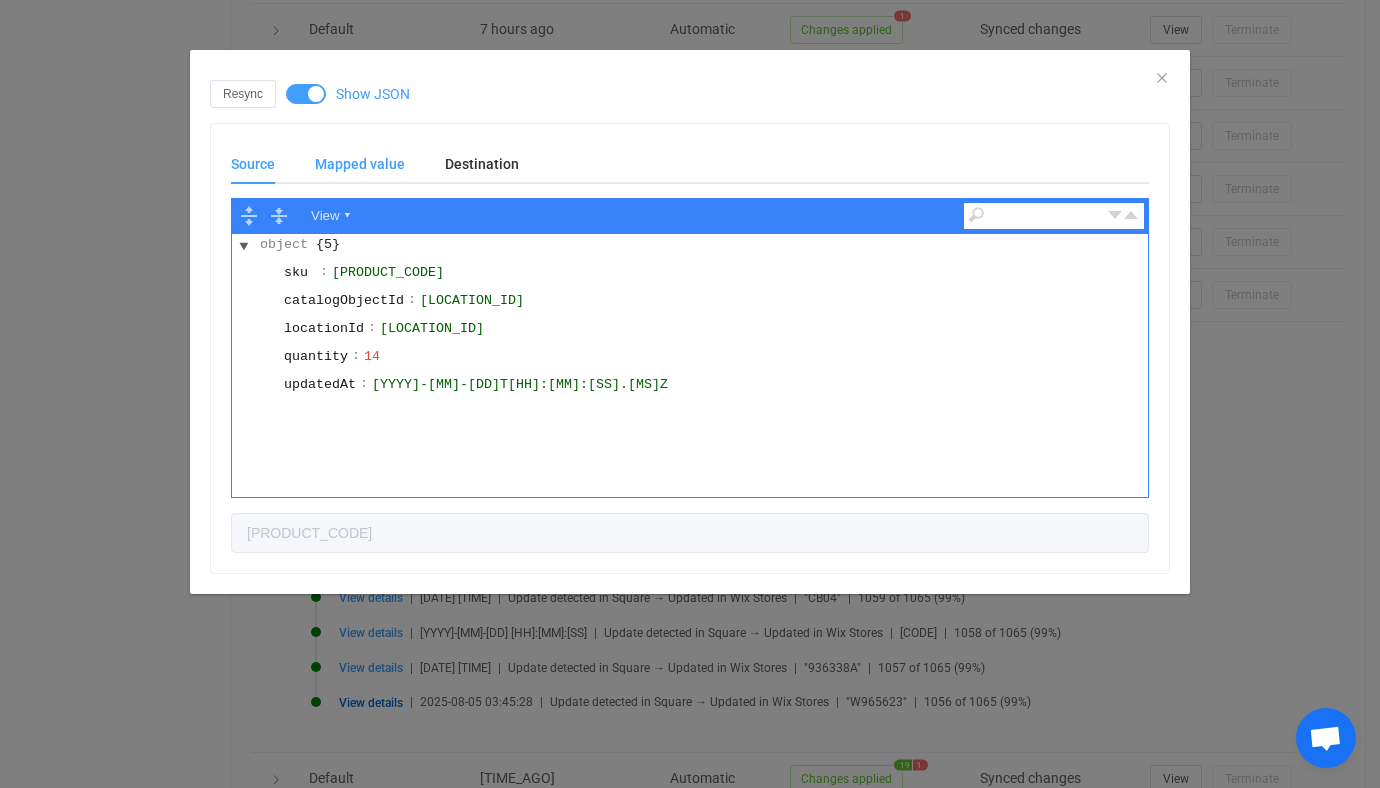 click on "Mapped value" at bounding box center (360, 164) 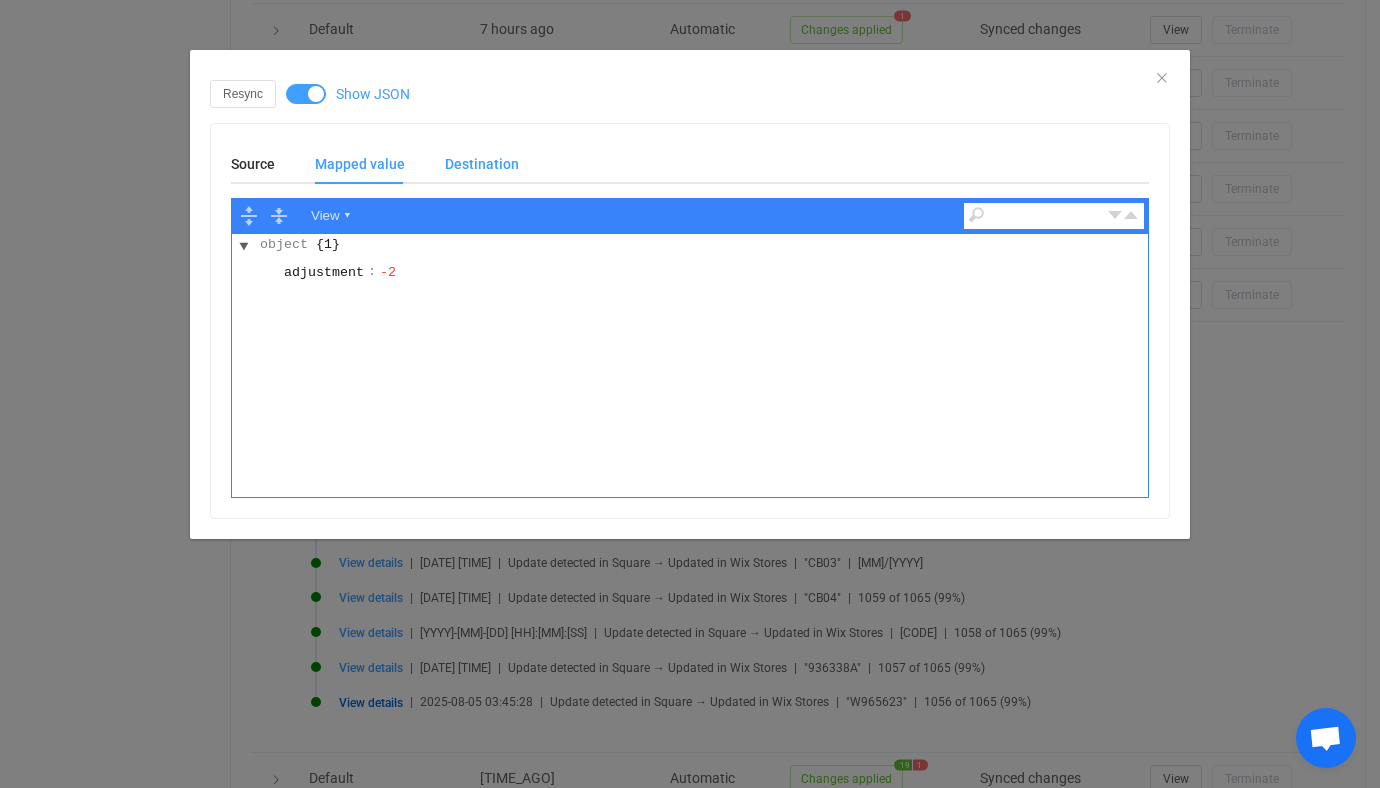 click on "Destination" at bounding box center [472, 164] 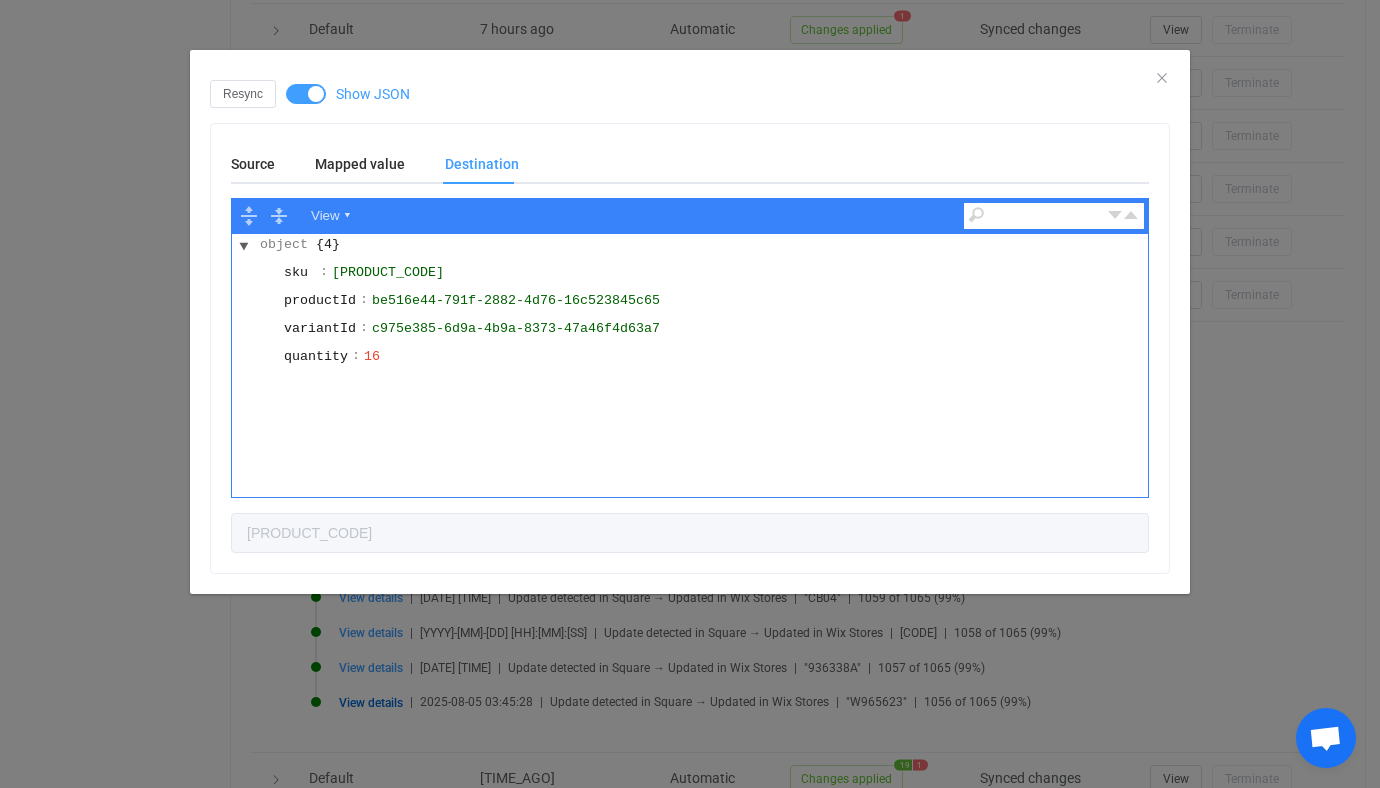 click on "Resync Show JSON Source Mapped value Destination View ▾ object {5} sku : W965623 catalogObjectId : ETZN4Z6XP6HG3FHGKAONIB3W locationId : FBZZEWRWXW4KG quantity : 14 updatedAt : 2025-08-04T22:58:19.71Z   W965623 View ▾ object {1} adjustment : -2   View ▾ object {4} sku : W965623 productId : be516e44-791f-2882-4d76-16c523845c65 variantId : c975e385-6d9a-4b9a-8373-47a46f4d63a7 quantity : 16   W965623" at bounding box center (690, 394) 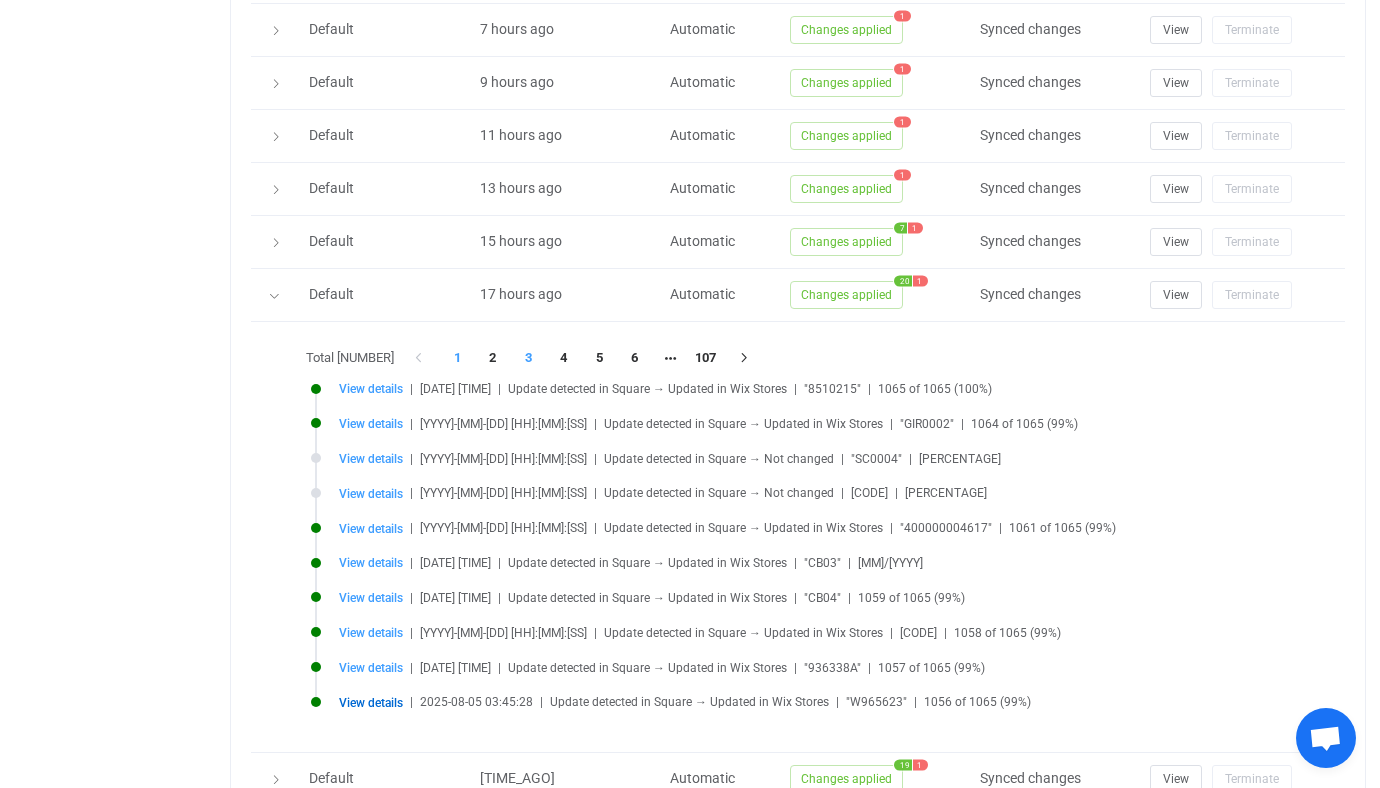 click on "3" at bounding box center [529, 358] 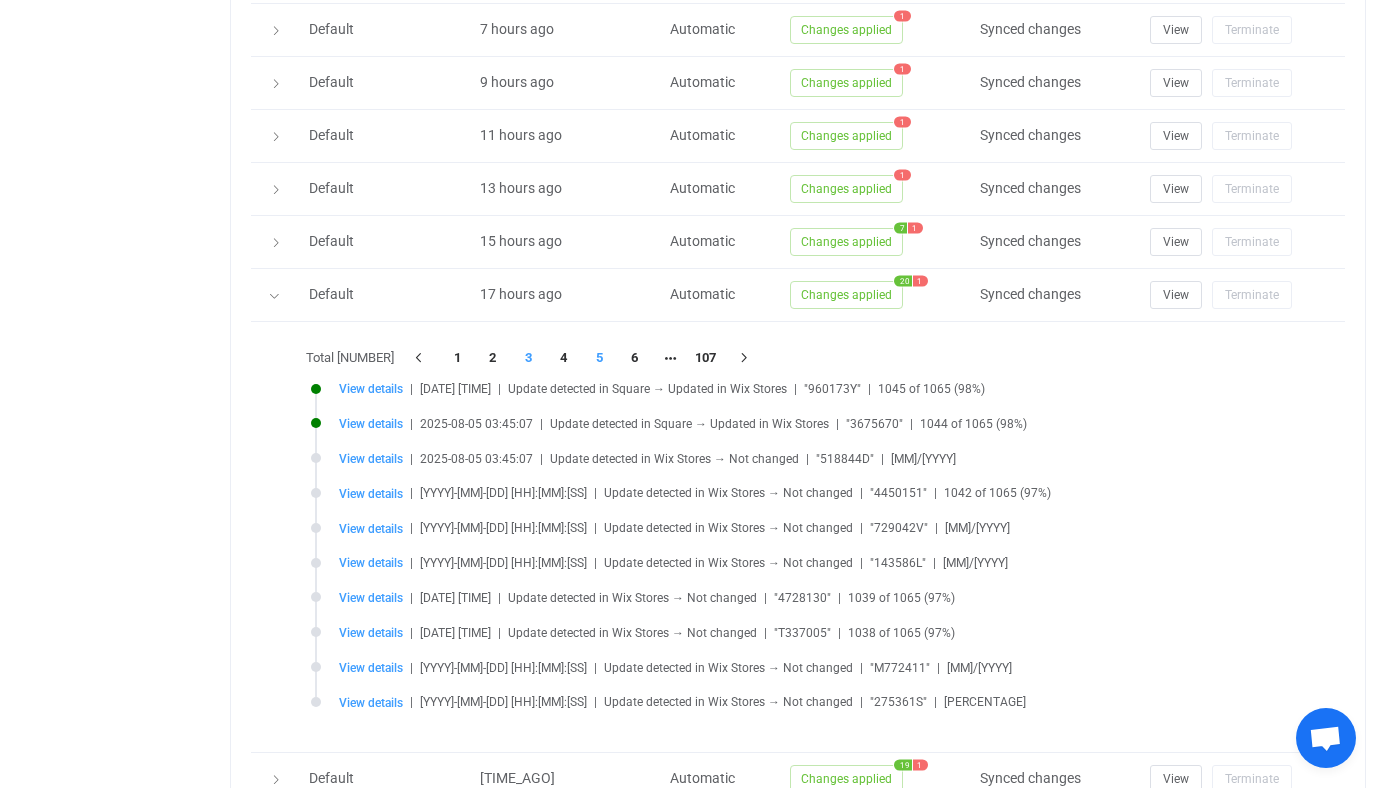 click on "5" at bounding box center (600, 358) 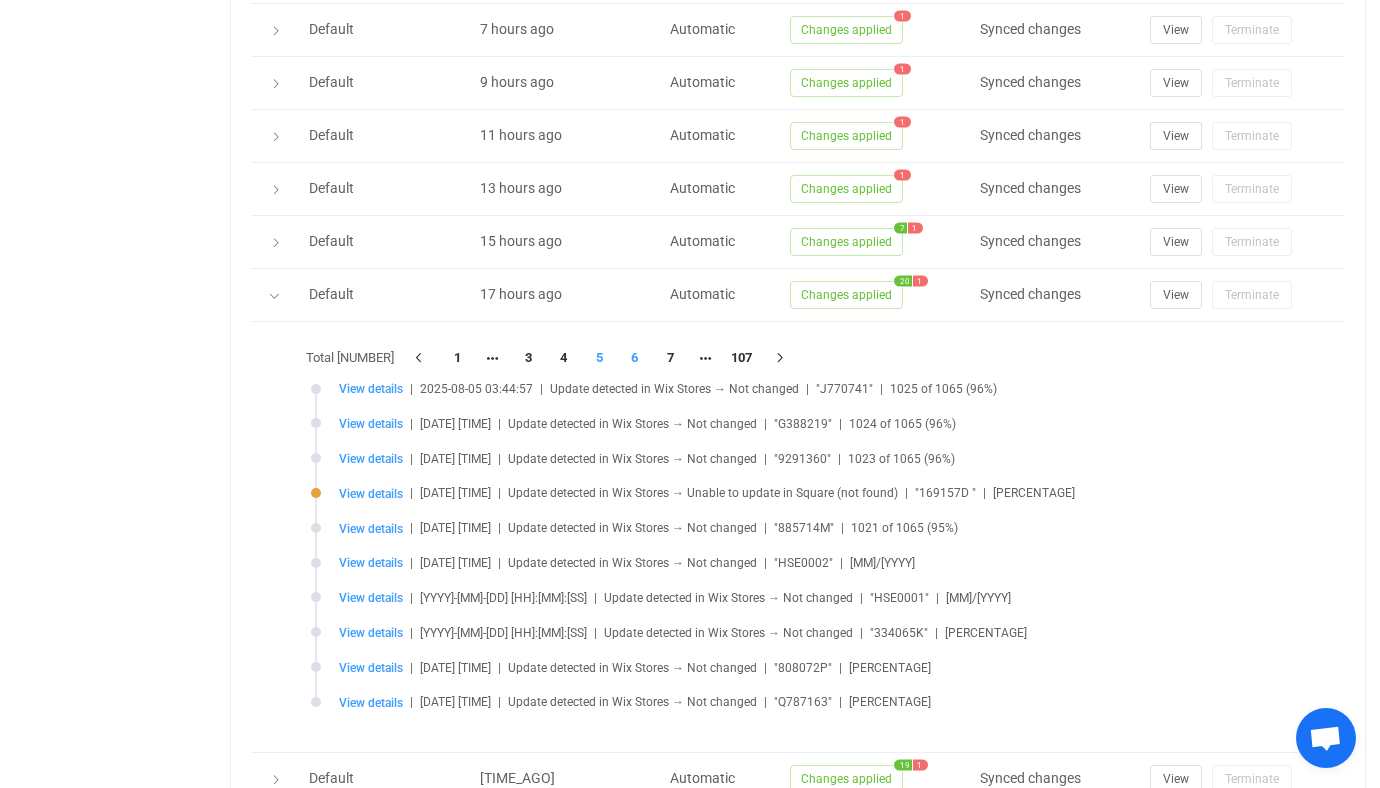 click on "6" at bounding box center (635, 358) 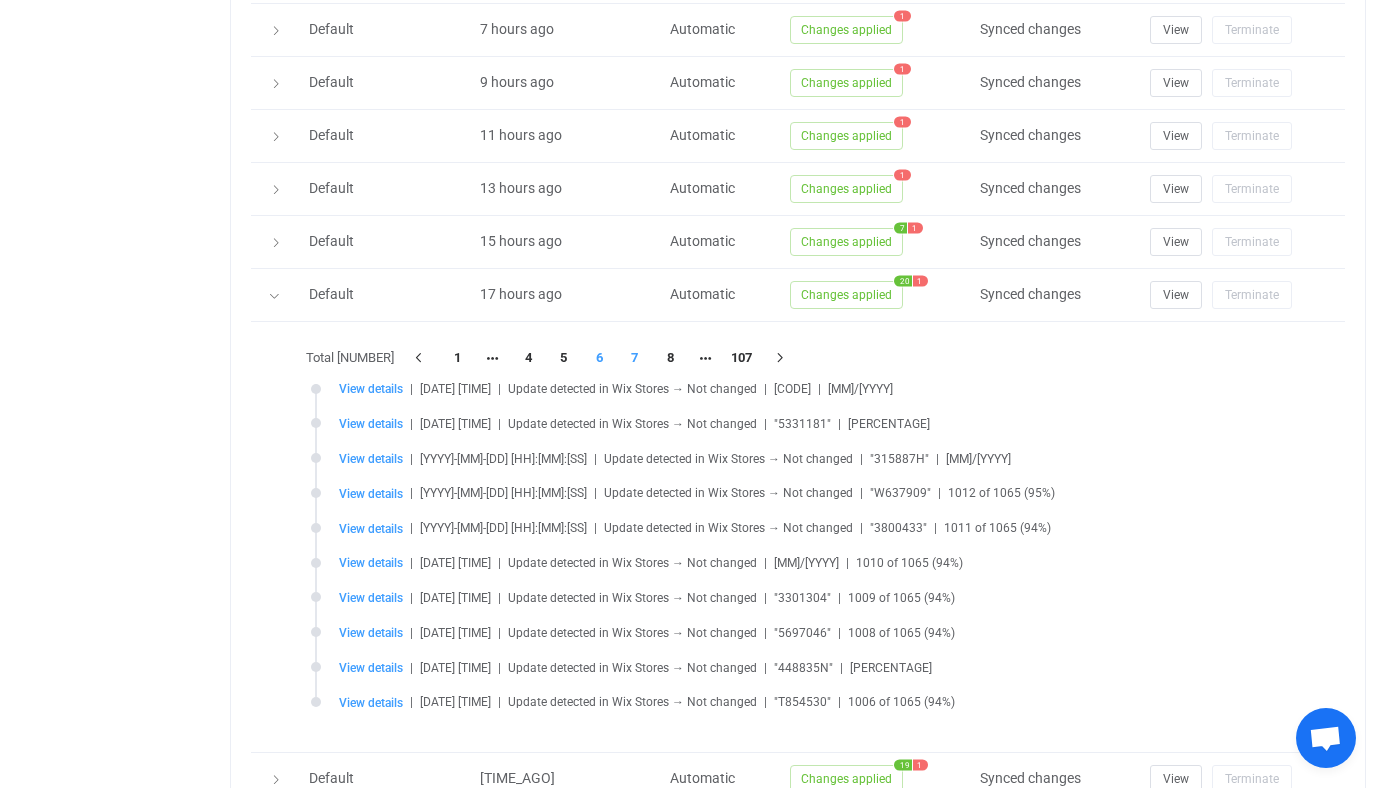 click on "7" at bounding box center (635, 358) 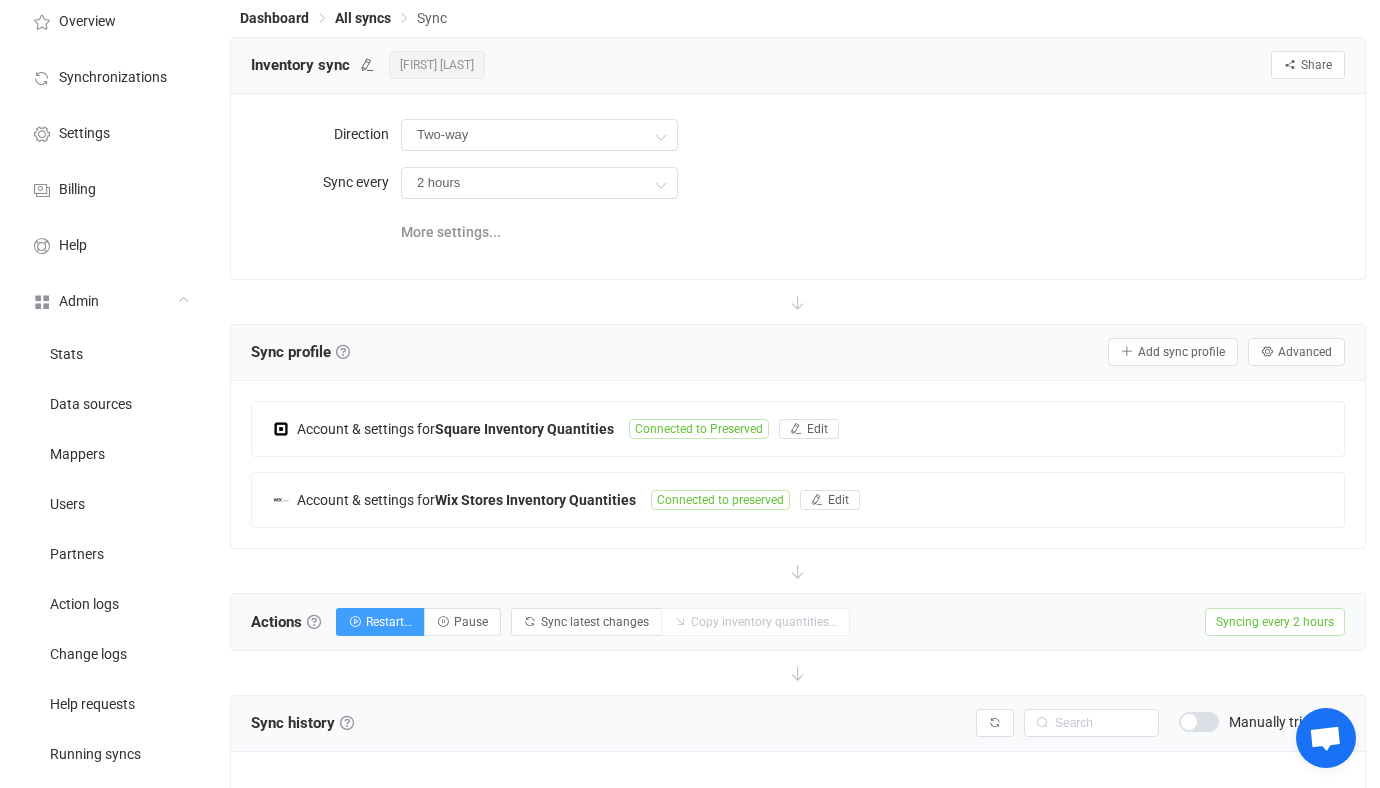 scroll, scrollTop: 0, scrollLeft: 0, axis: both 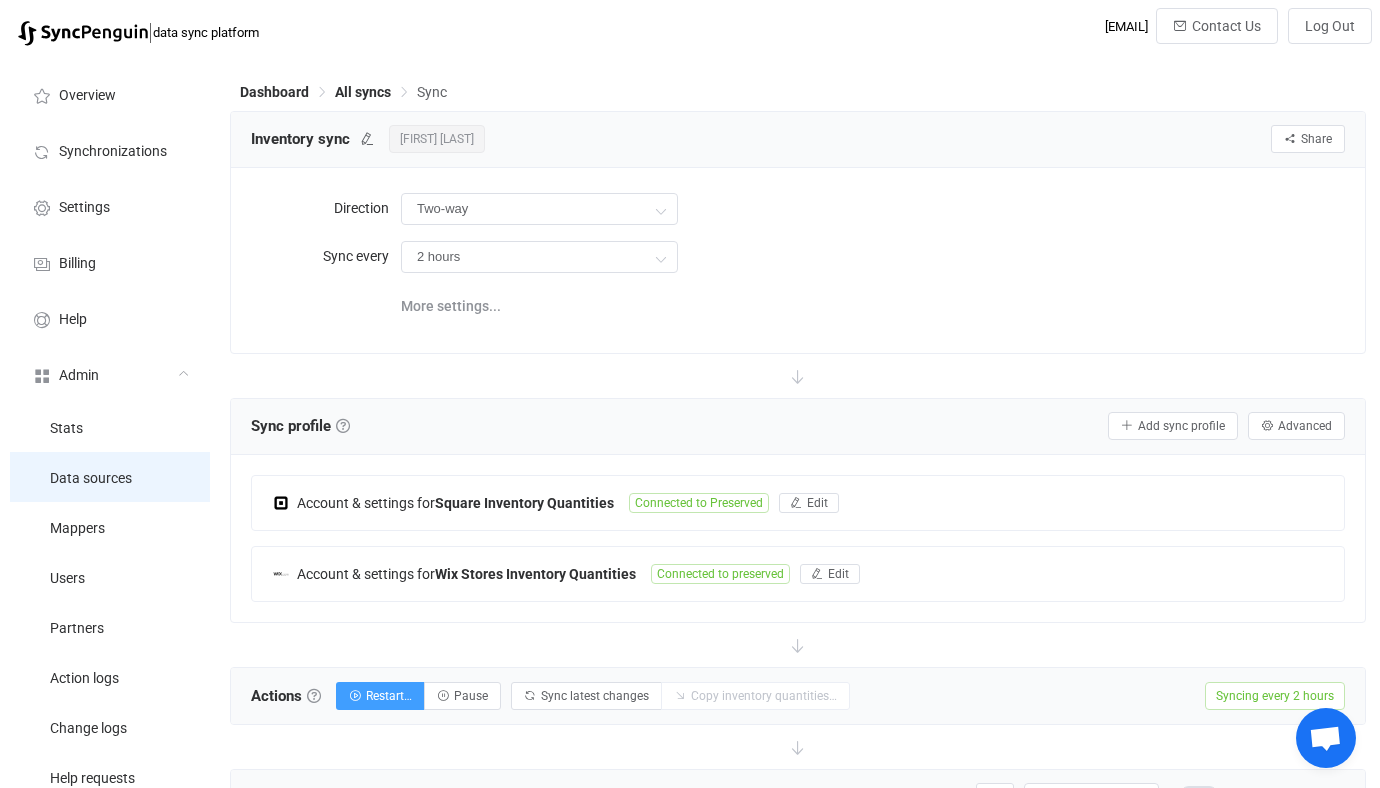 click on "Data sources" at bounding box center [91, 479] 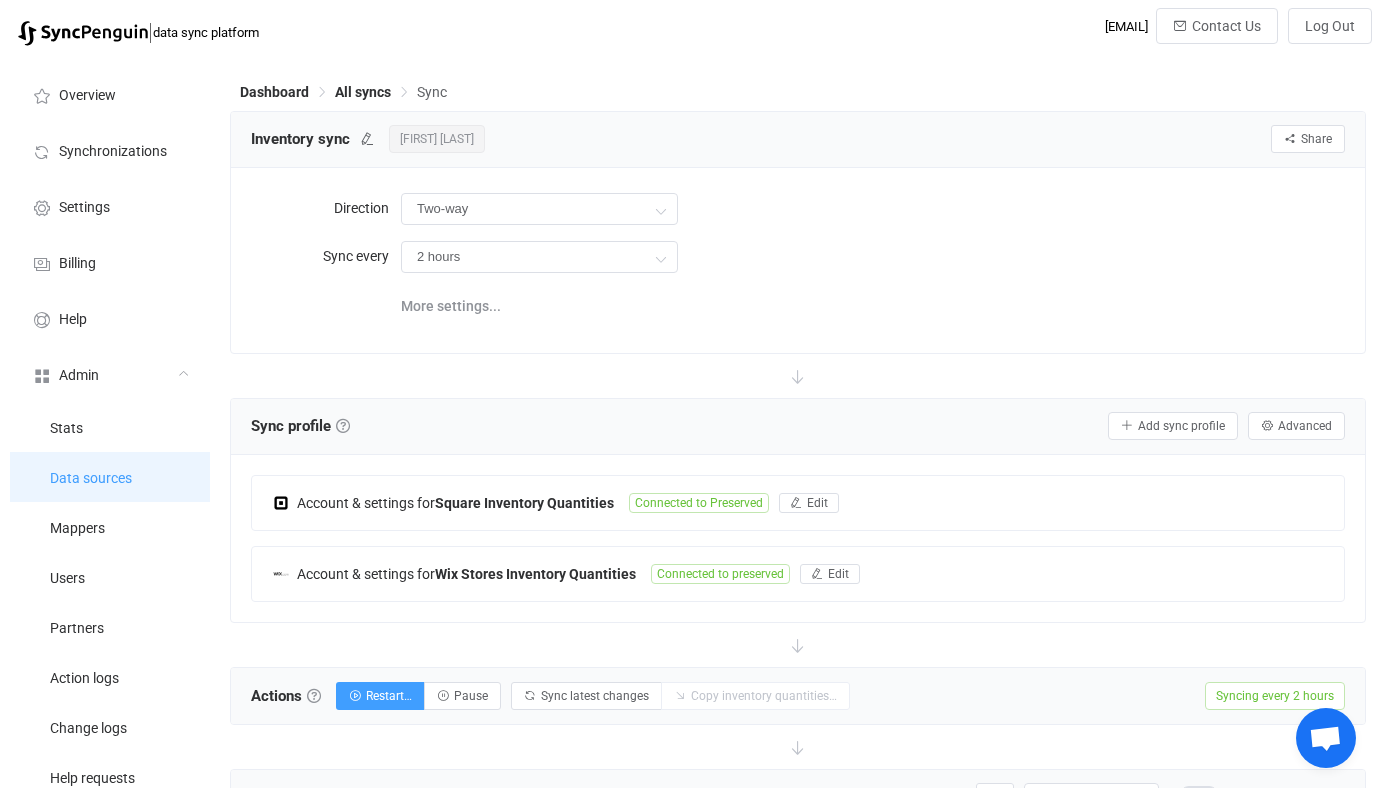type 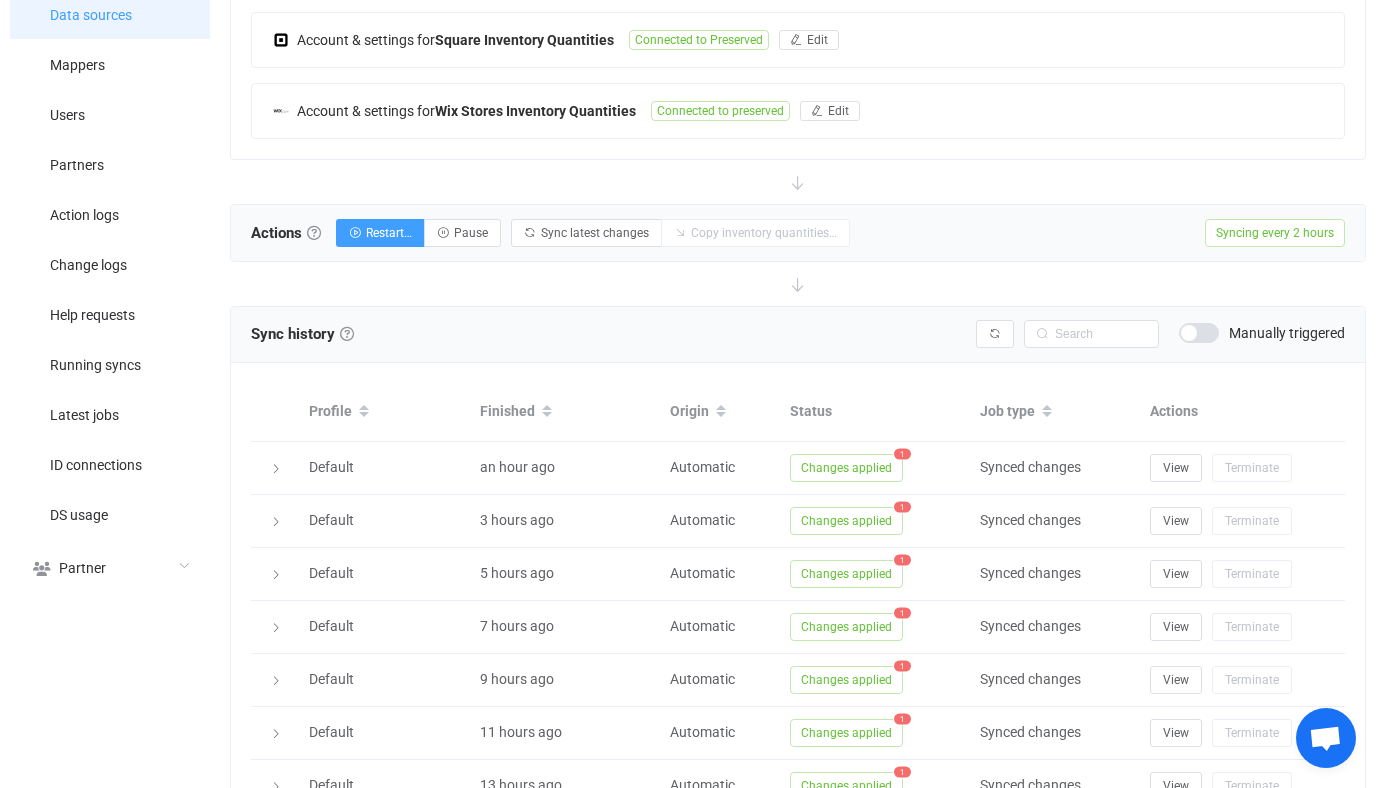 scroll, scrollTop: 766, scrollLeft: 0, axis: vertical 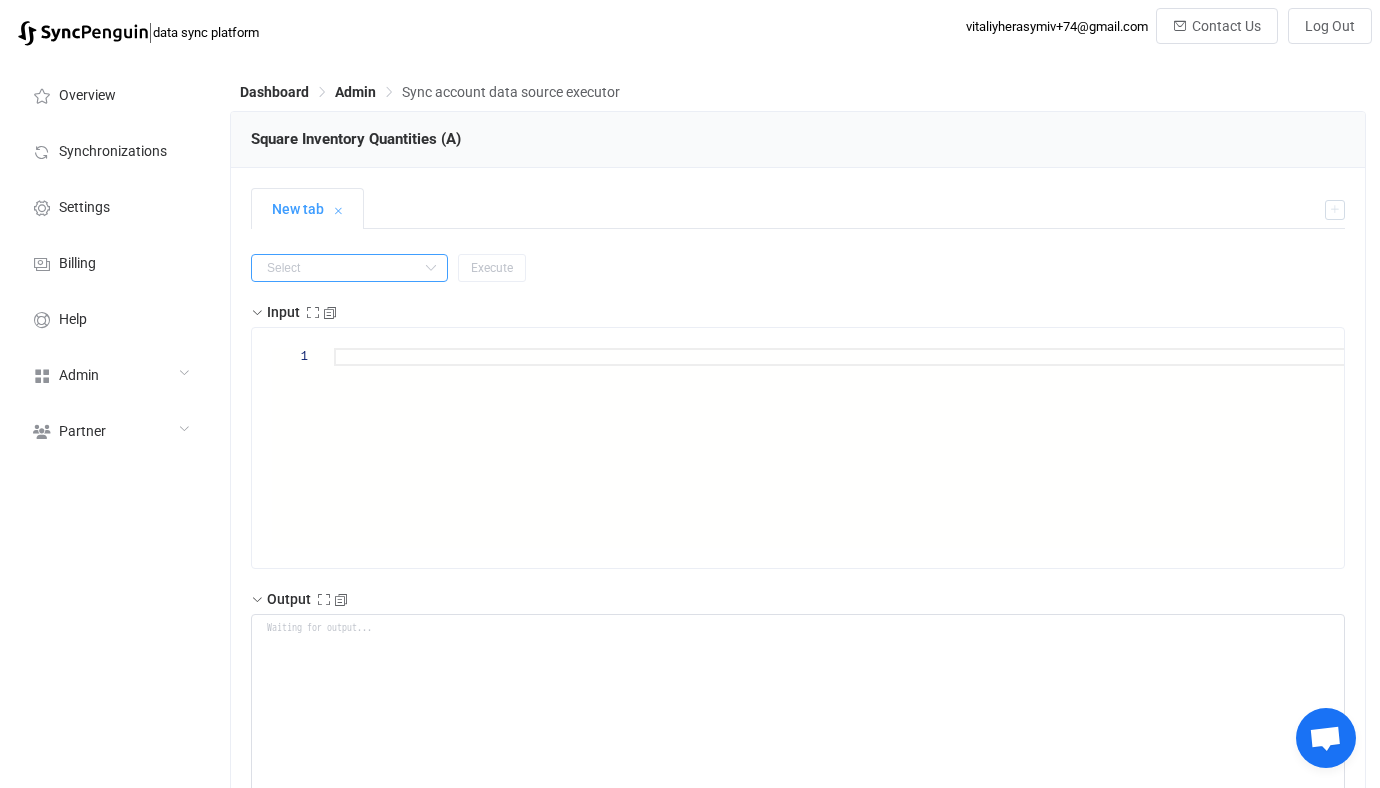 click at bounding box center (349, 268) 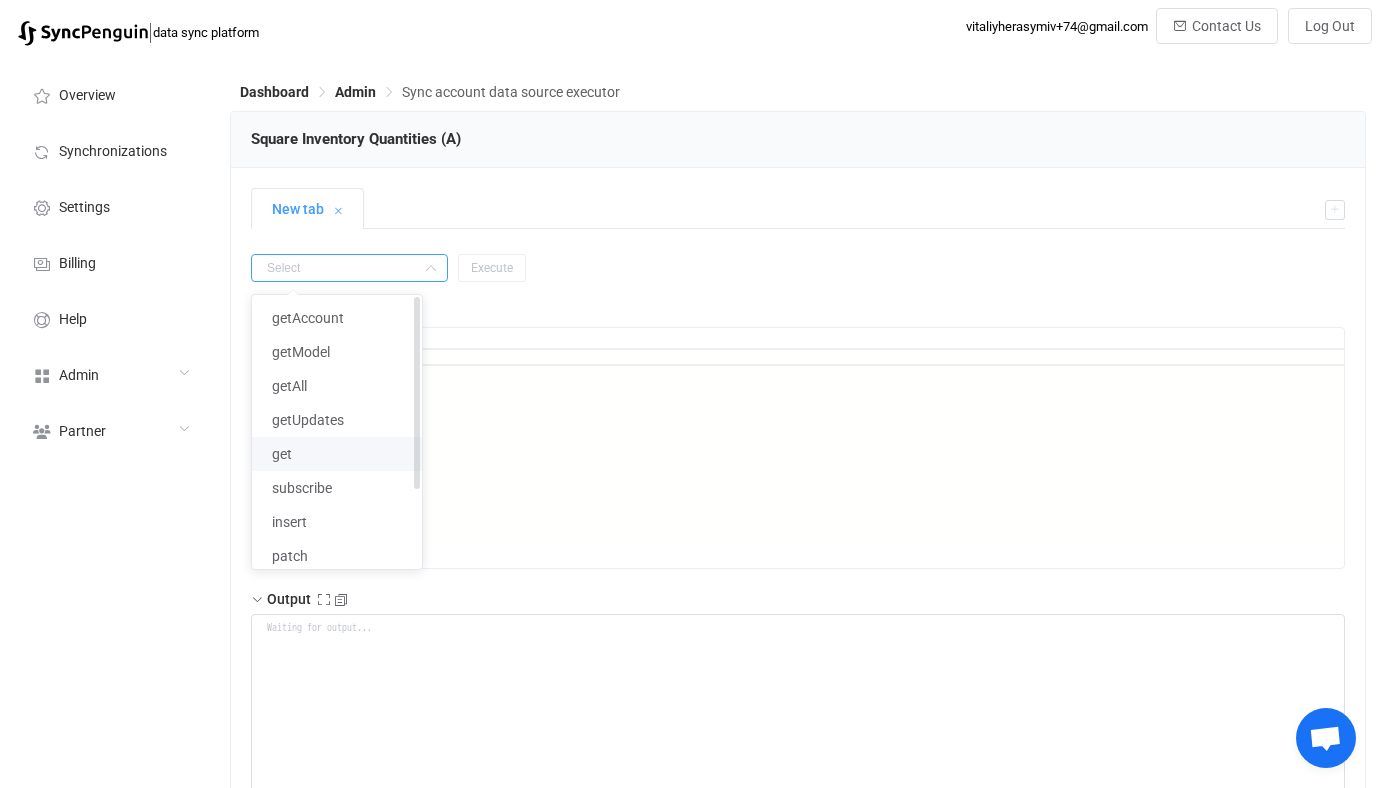 click on "get" at bounding box center (337, 454) 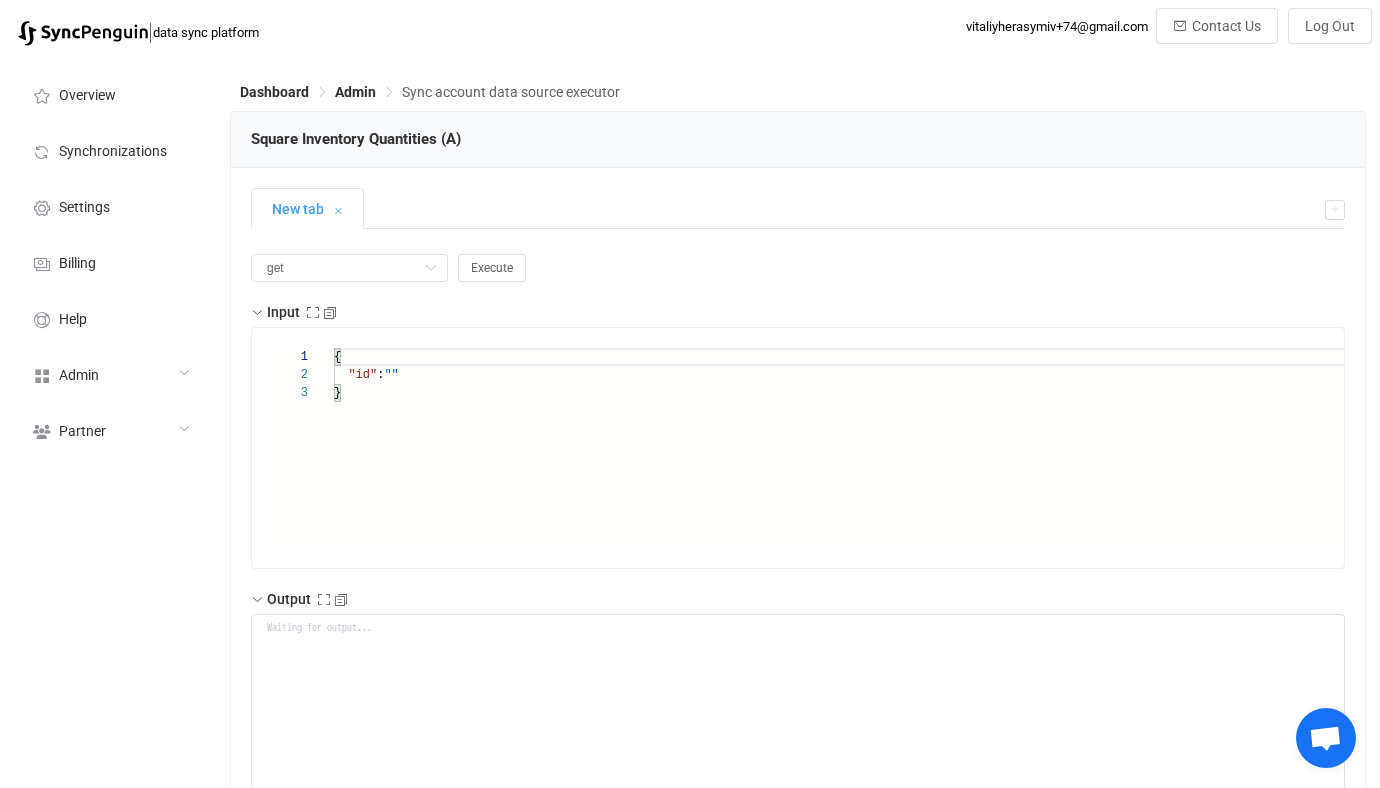 scroll, scrollTop: 0, scrollLeft: 0, axis: both 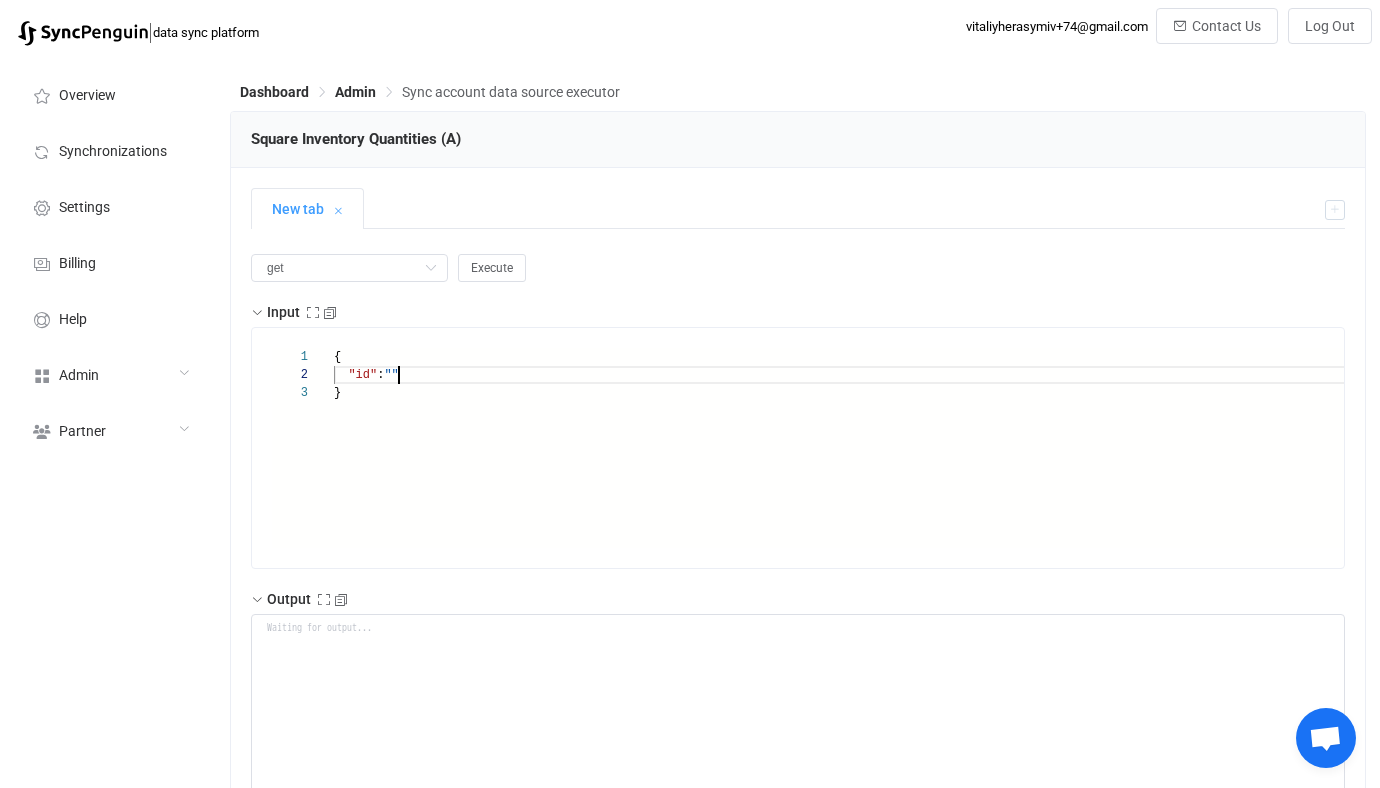 paste on "PEN001" 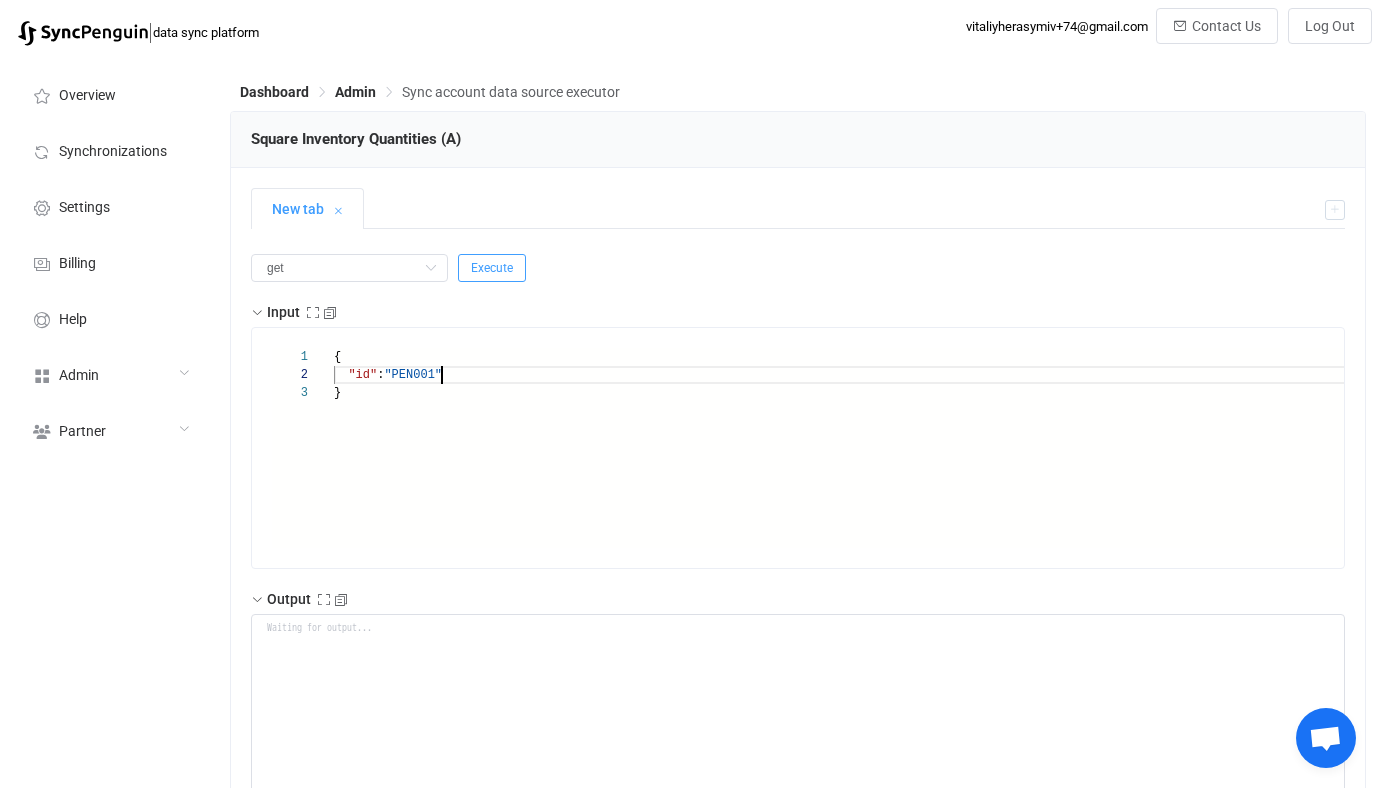 click on "Execute" at bounding box center [492, 268] 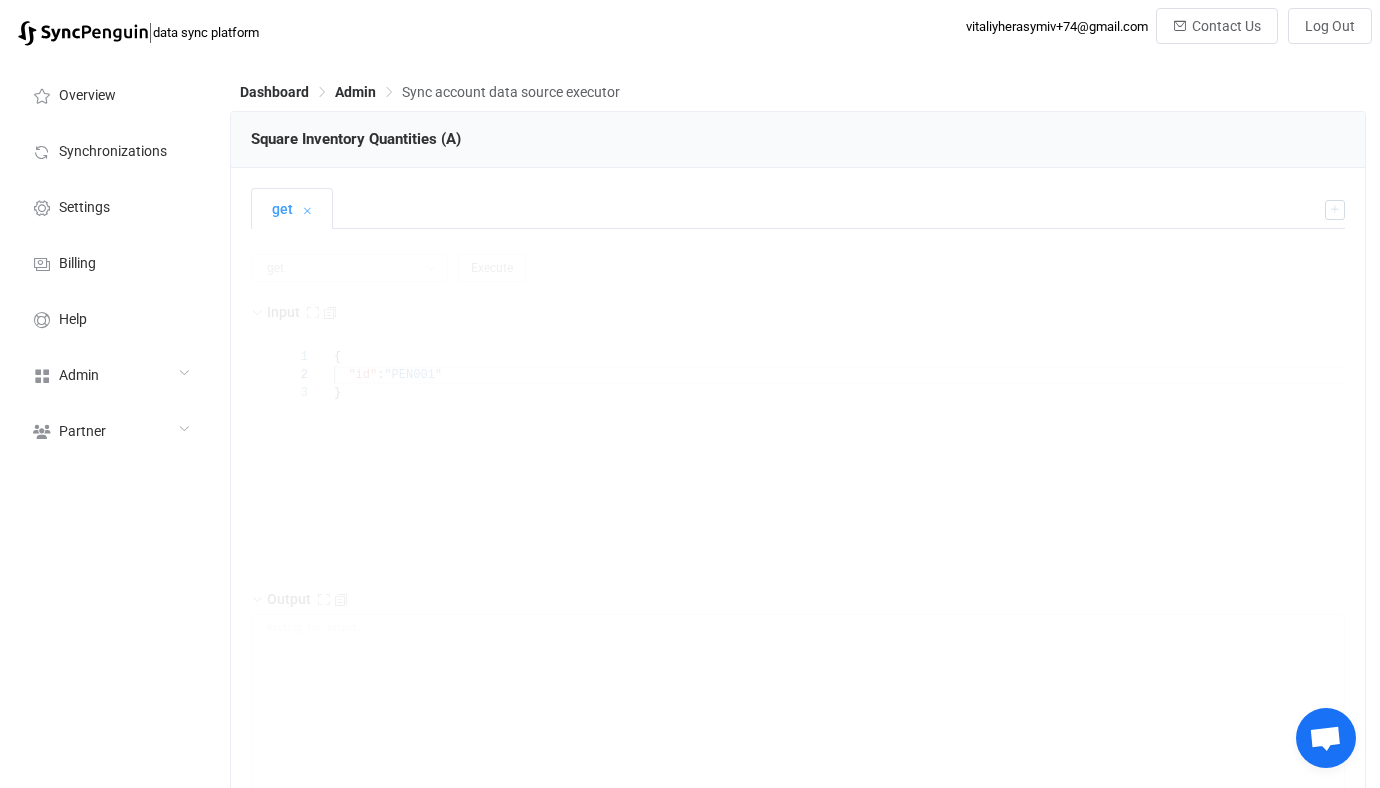 type on "{
"statusCode": 200,
"output": {
"value": {
"sku": "PEN001",
"catalogObjectId": "[ALPHANUMERIC]",
"locationId": "[ALPHANUMERIC]",
"quantity": 0,
"updatedAt": "[DATE]T[TIME]Z"
},
"patchAccountData": {
"refreshToken": "[ALPHANUMERIC]",
"accessToken": "[ALPHANUMERIC]",
"locationId": "[ALPHANUMERIC]",
"useSandbox": false
}
}
}" 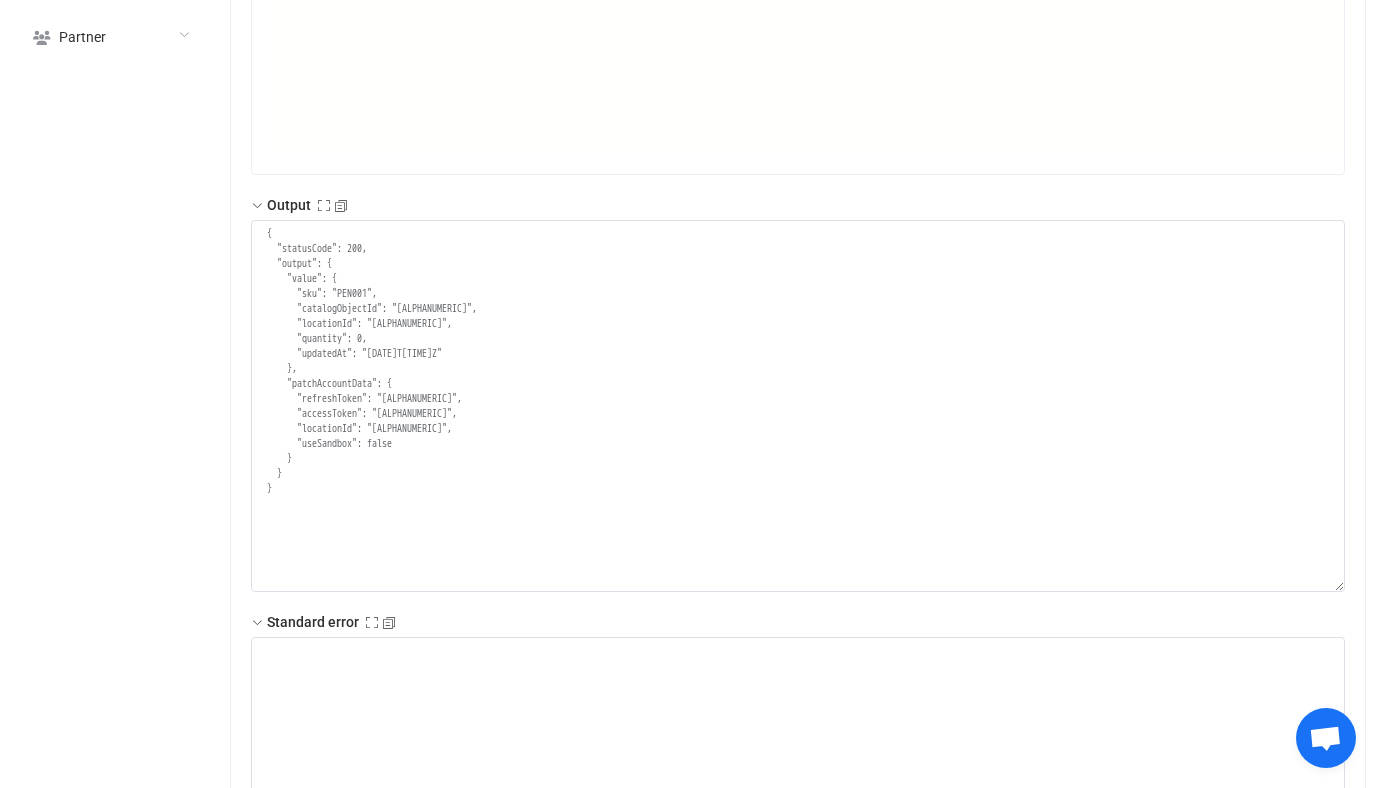 scroll, scrollTop: 388, scrollLeft: 0, axis: vertical 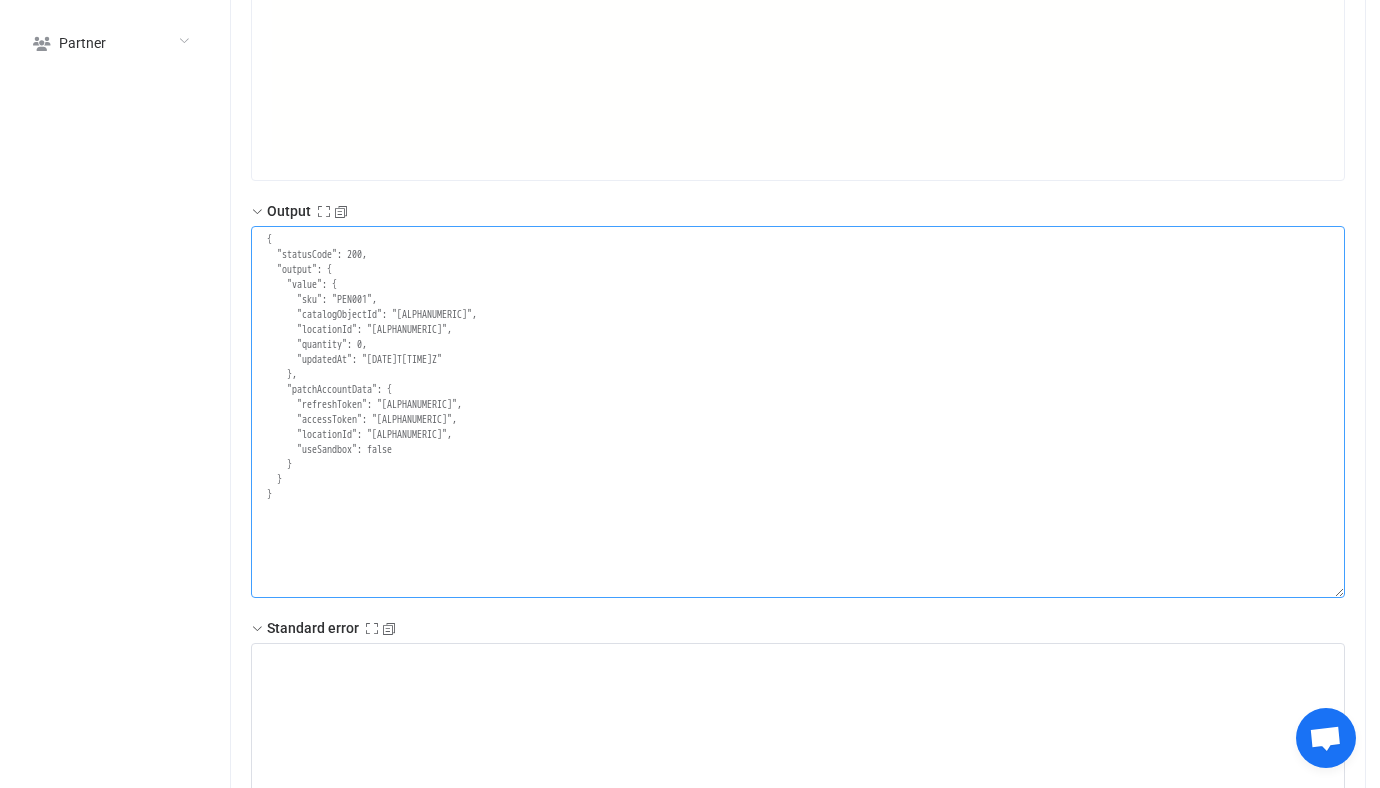 click on "{
"statusCode": 200,
"output": {
"value": {
"sku": "PEN001",
"catalogObjectId": "[ALPHANUMERIC]",
"locationId": "[ALPHANUMERIC]",
"quantity": 0,
"updatedAt": "[DATE]T[TIME]Z"
},
"patchAccountData": {
"refreshToken": "[ALPHANUMERIC]",
"accessToken": "[ALPHANUMERIC]",
"locationId": "[ALPHANUMERIC]",
"useSandbox": false
}
}
}" at bounding box center (798, 412) 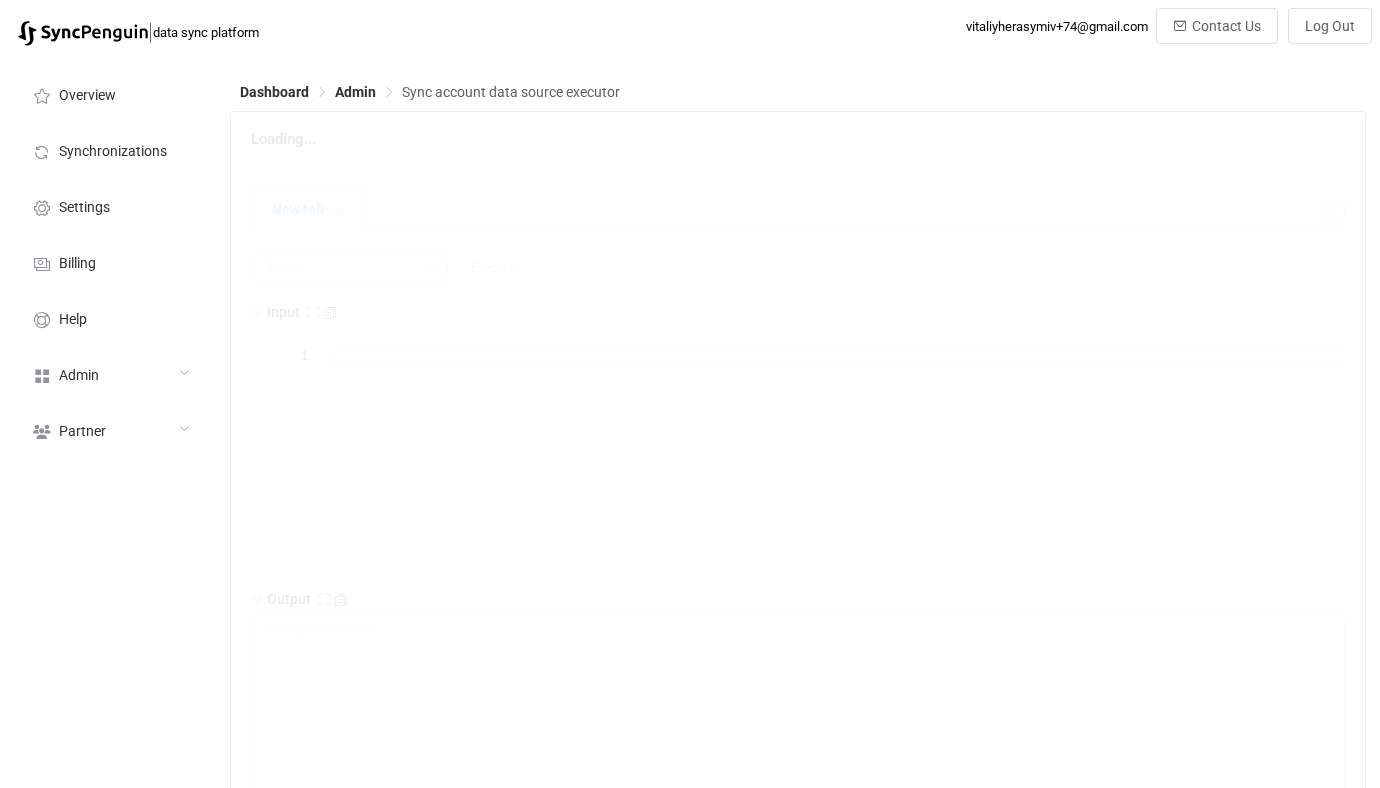 scroll, scrollTop: 0, scrollLeft: 0, axis: both 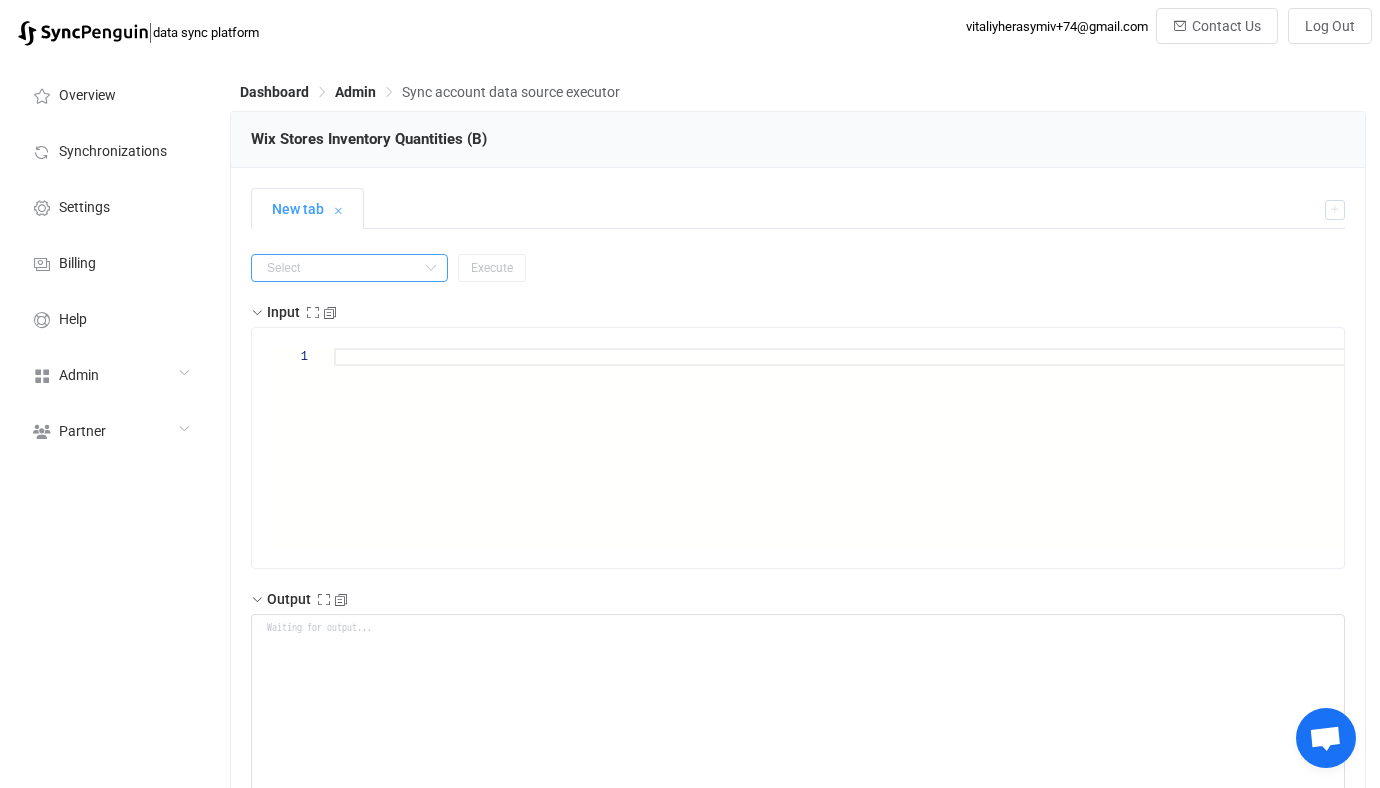 click at bounding box center (349, 268) 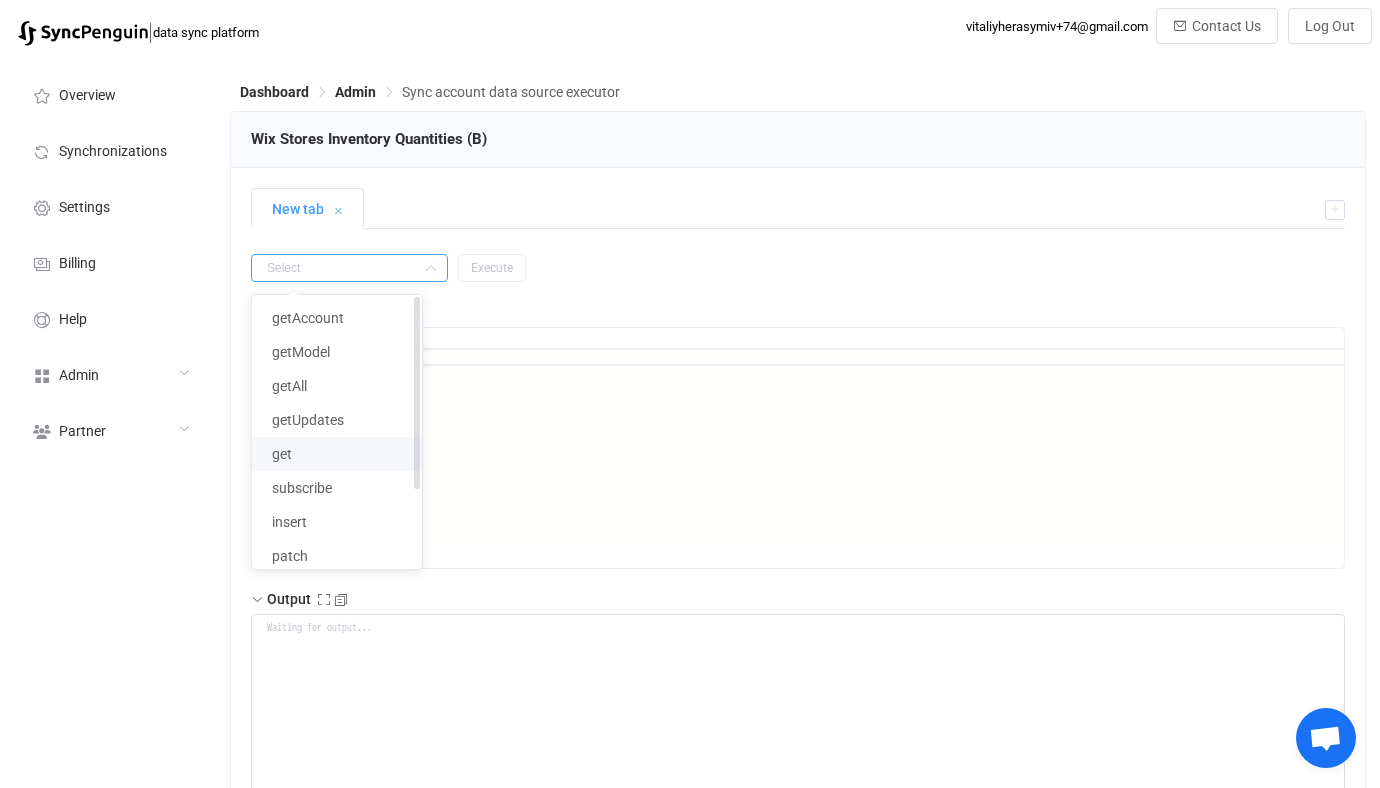 click on "get" at bounding box center (337, 454) 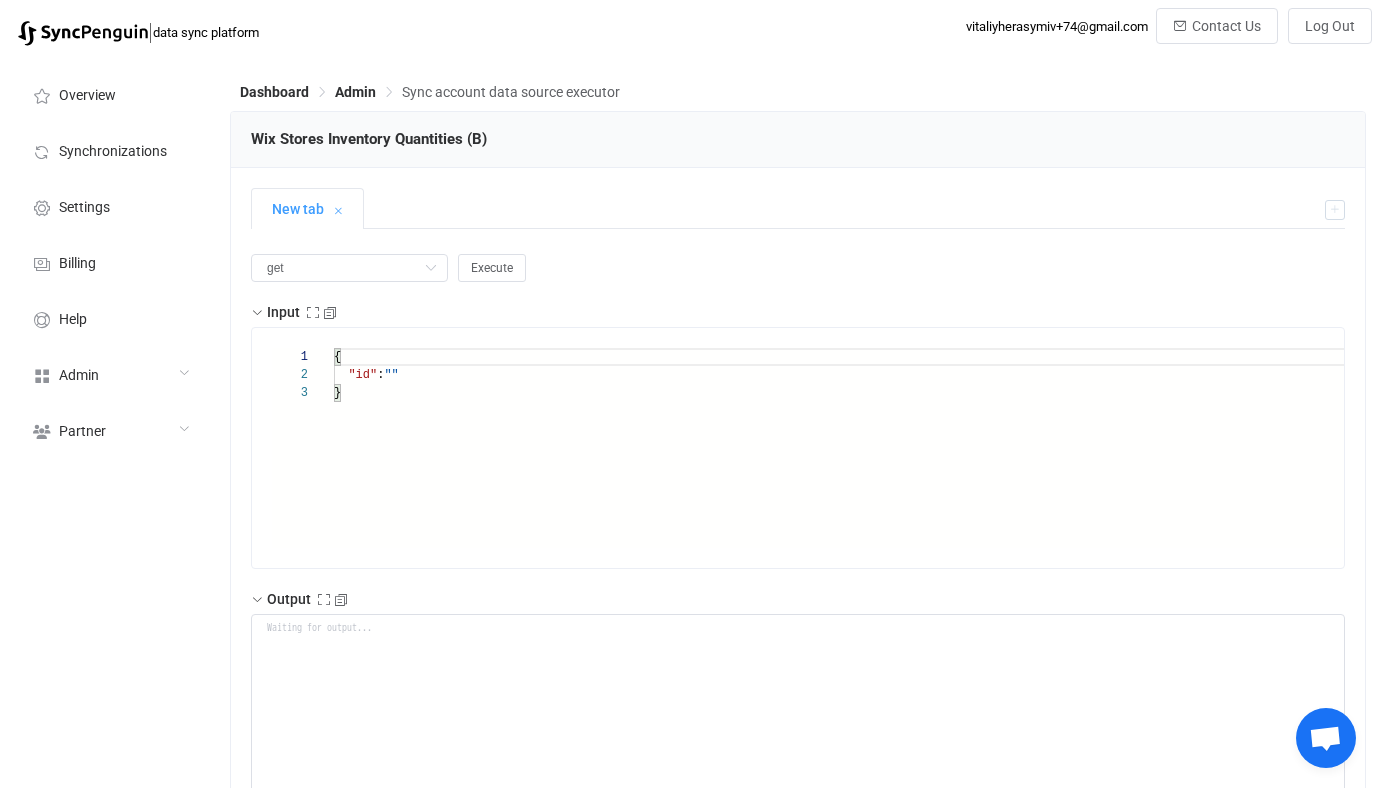 scroll, scrollTop: 0, scrollLeft: 0, axis: both 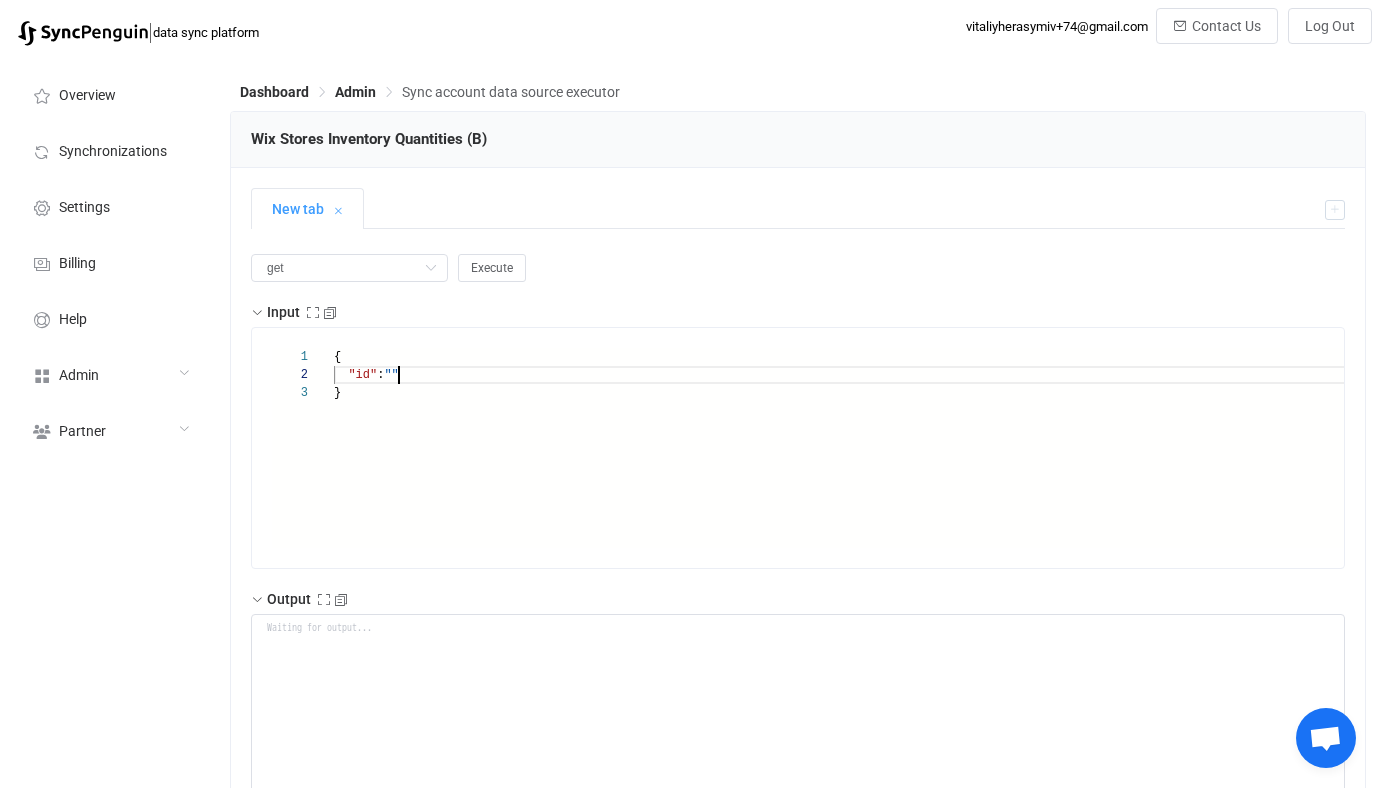 paste on "PEN001" 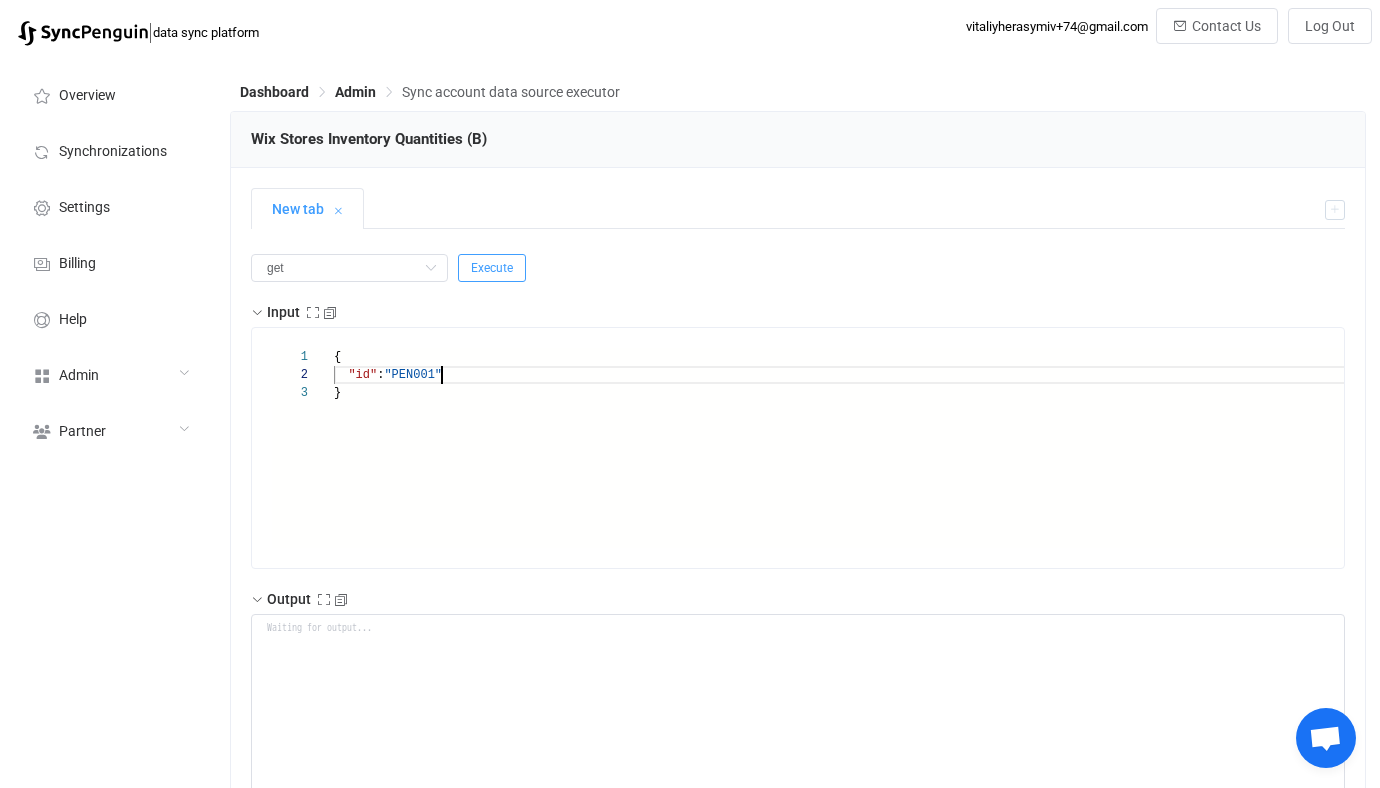 click on "Execute" at bounding box center (492, 268) 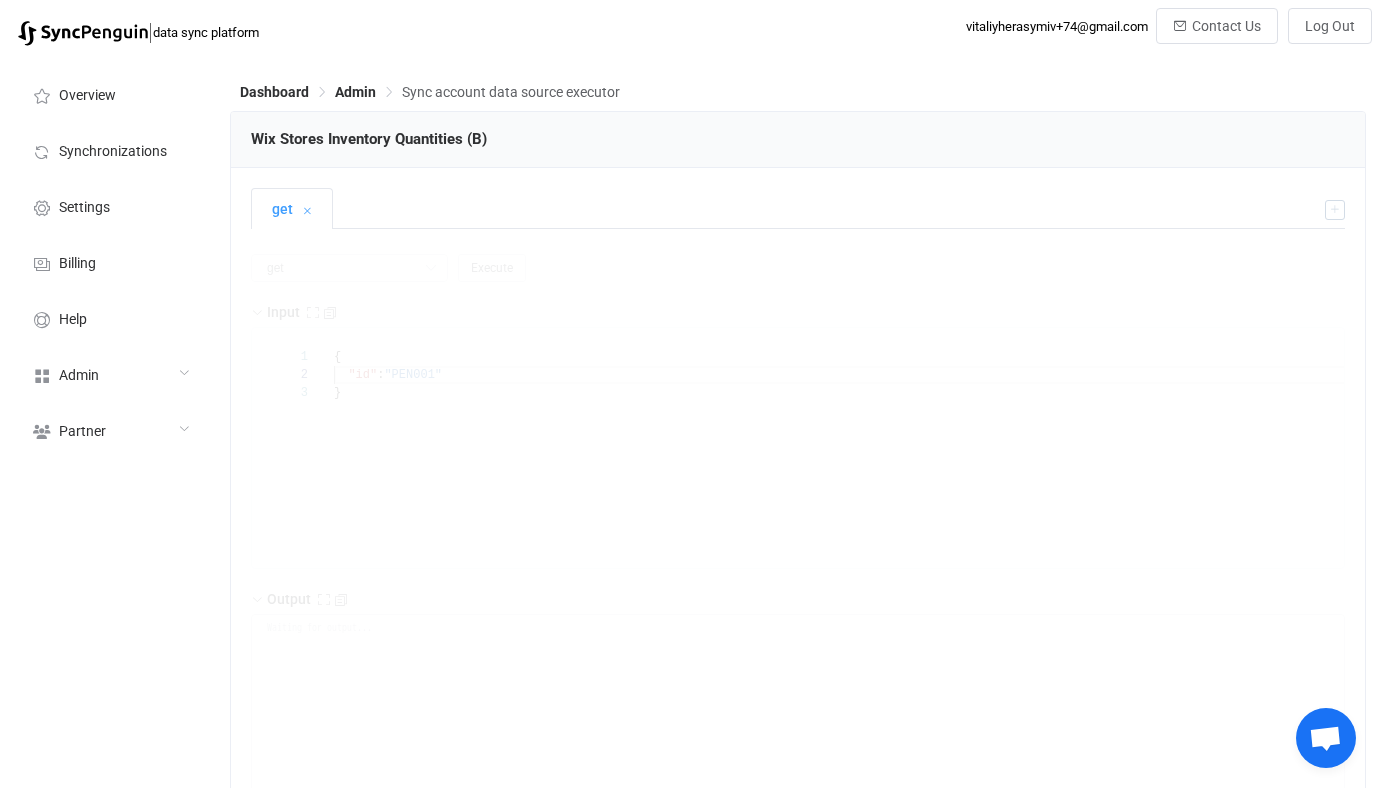 type on "null" 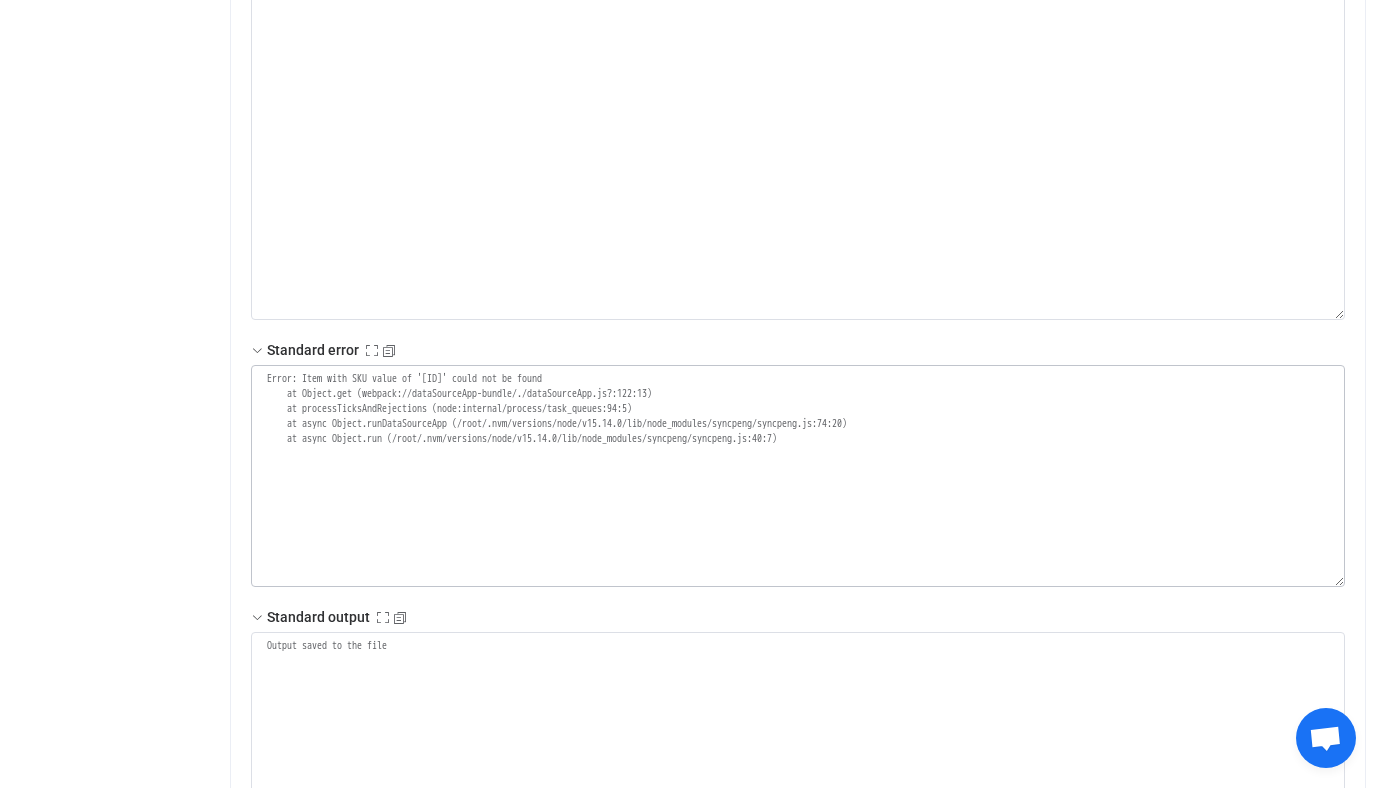 scroll, scrollTop: 704, scrollLeft: 0, axis: vertical 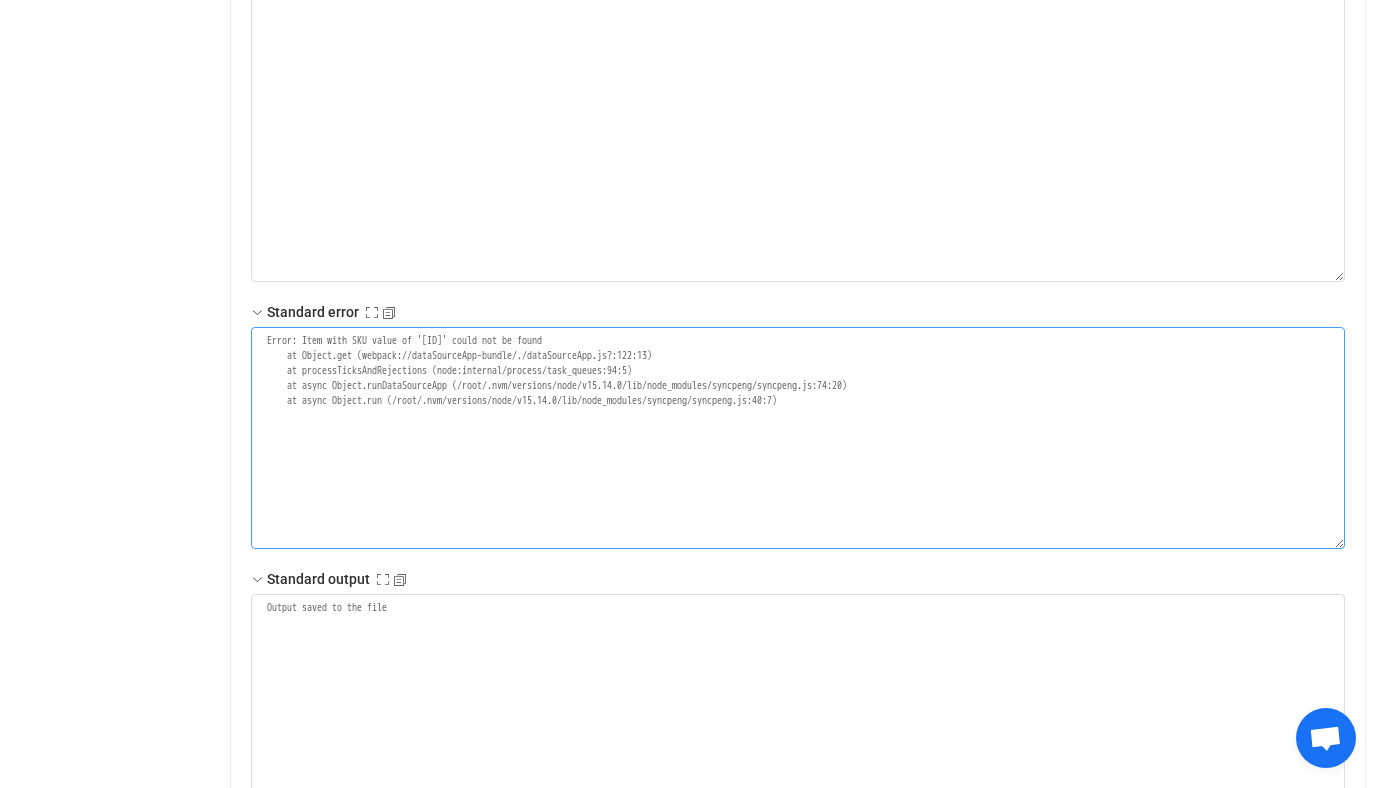 click on "Error: Item with SKU value of 'PEN001' could not be found
at Object.get (webpack://dataSourceApp-bundle/./dataSourceApp.js?:122:13)
at processTicksAndRejections (node:internal/process/task_queues:94:5)
at async Object.runDataSourceApp (/root/.nvm/versions/node/v15.14.0/lib/node_modules/syncpeng/syncpeng.js:74:20)
at async Object.run (/root/.nvm/versions/node/v15.14.0/lib/node_modules/syncpeng/syncpeng.js:40:7)" at bounding box center (798, 438) 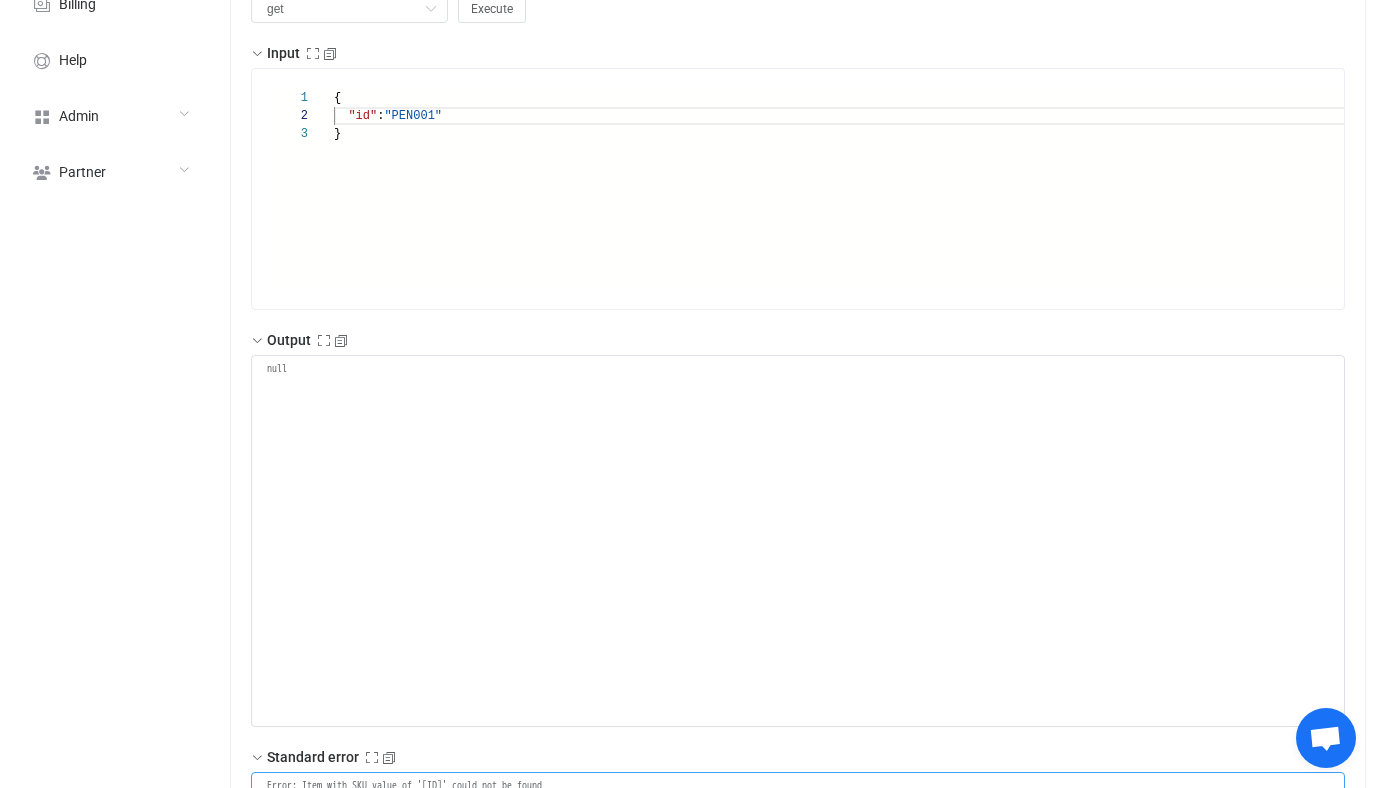 scroll, scrollTop: 97, scrollLeft: 0, axis: vertical 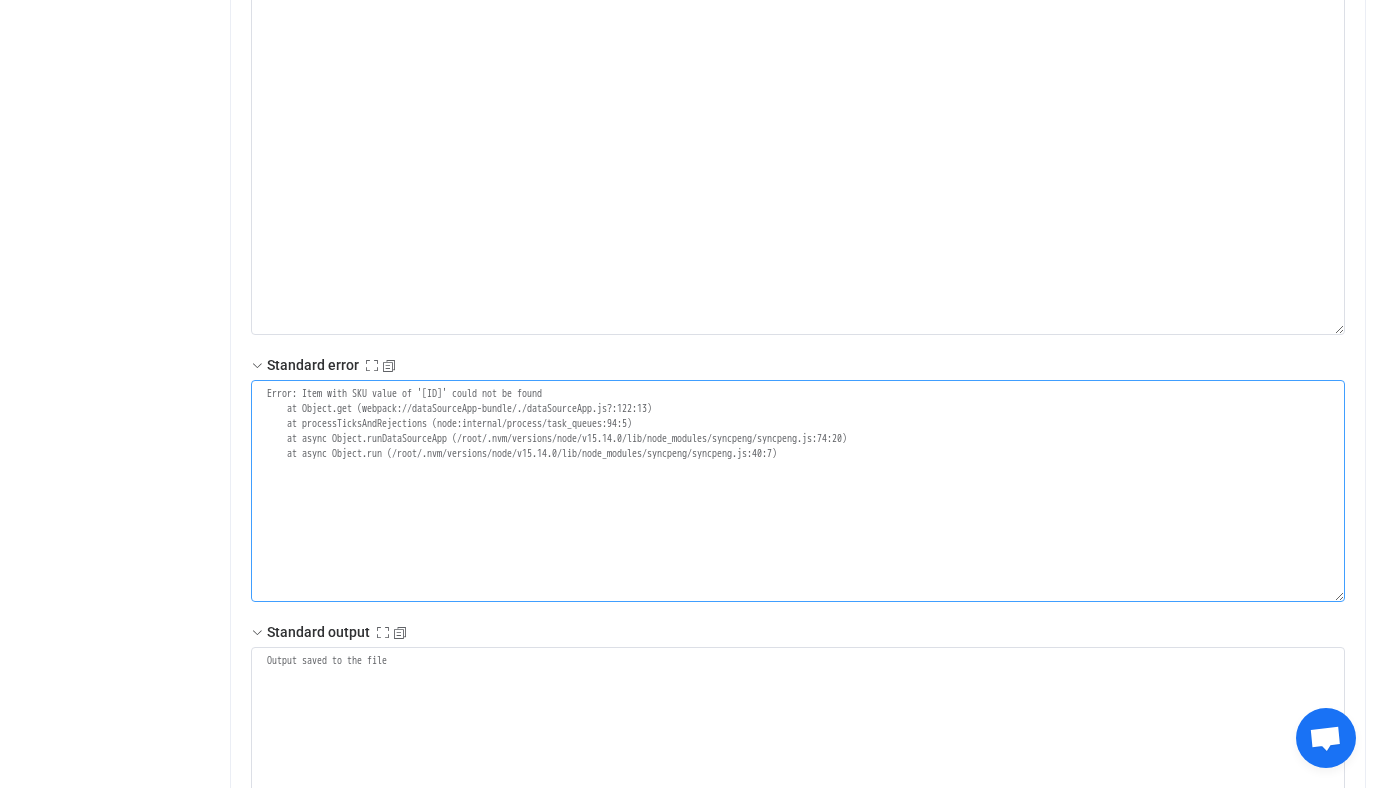 click on "Error: Item with SKU value of 'PEN001' could not be found
at Object.get (webpack://dataSourceApp-bundle/./dataSourceApp.js?:122:13)
at processTicksAndRejections (node:internal/process/task_queues:94:5)
at async Object.runDataSourceApp (/root/.nvm/versions/node/v15.14.0/lib/node_modules/syncpeng/syncpeng.js:74:20)
at async Object.run (/root/.nvm/versions/node/v15.14.0/lib/node_modules/syncpeng/syncpeng.js:40:7)" at bounding box center [798, 491] 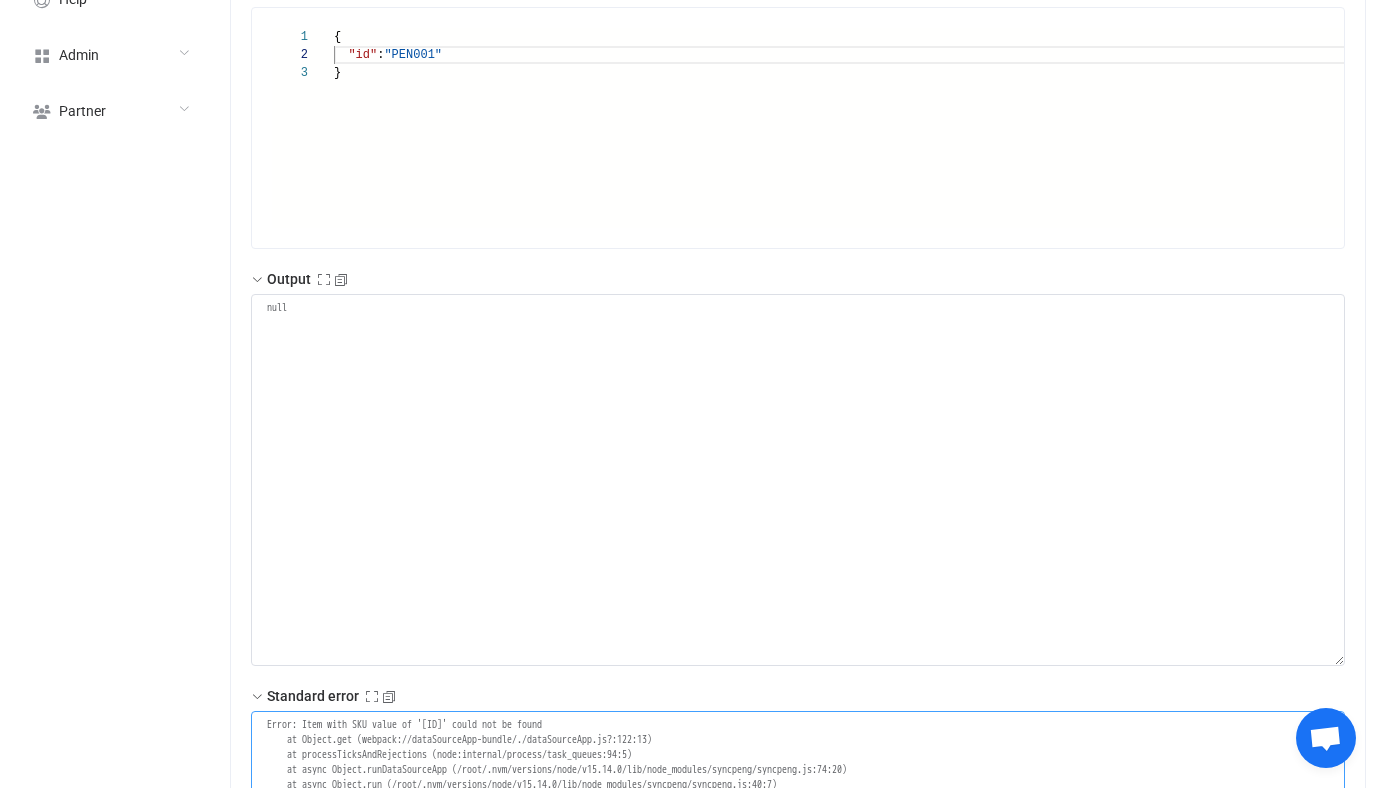 scroll, scrollTop: 0, scrollLeft: 0, axis: both 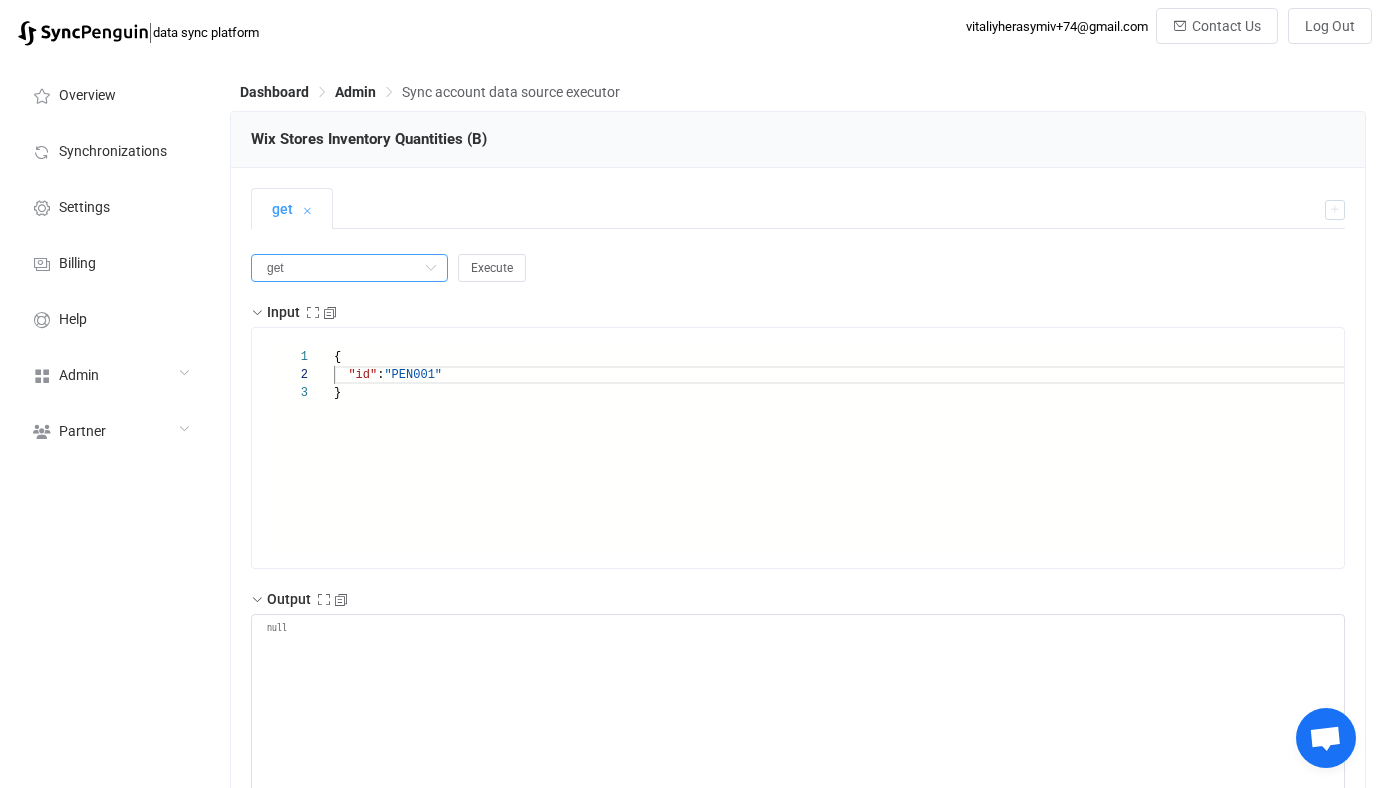 click on "get" at bounding box center (349, 268) 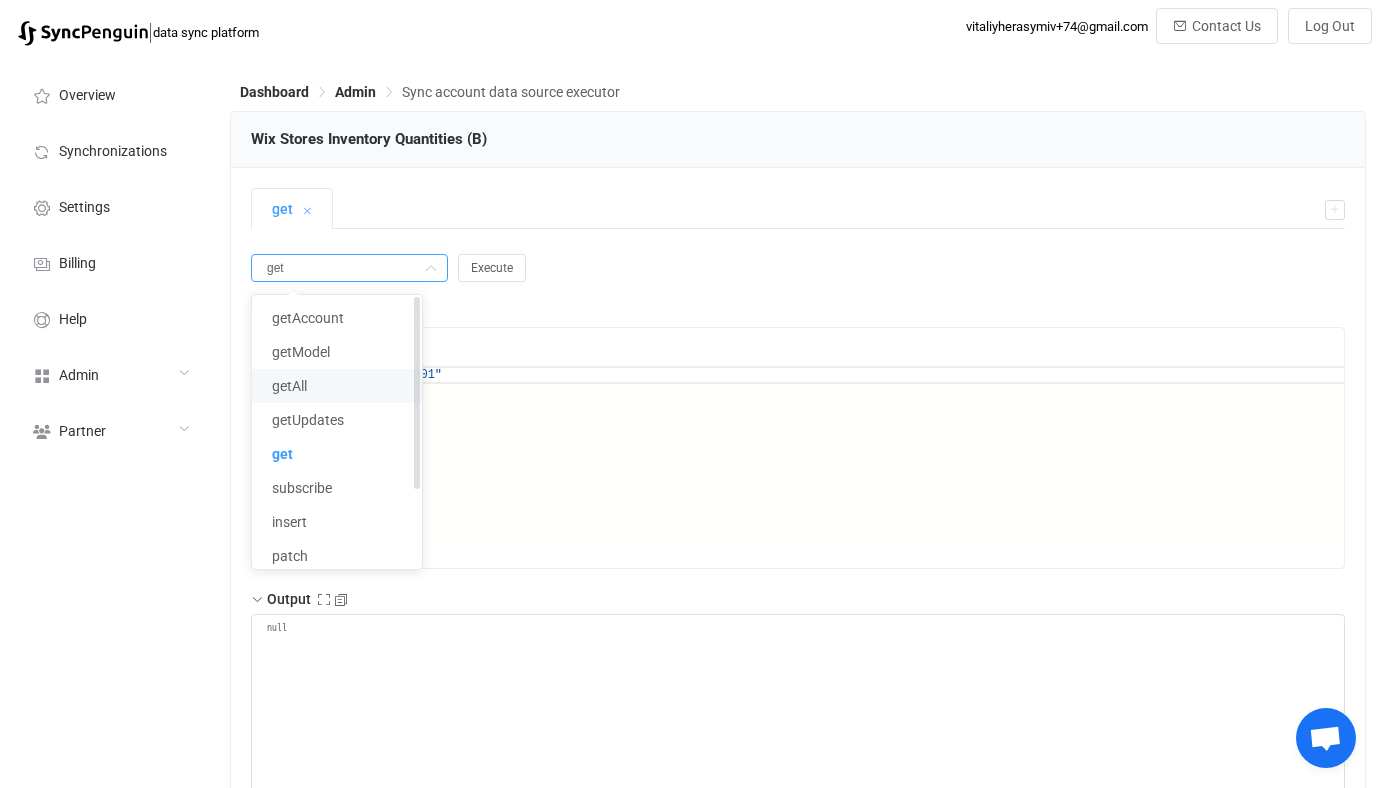click on "getAll" at bounding box center [337, 386] 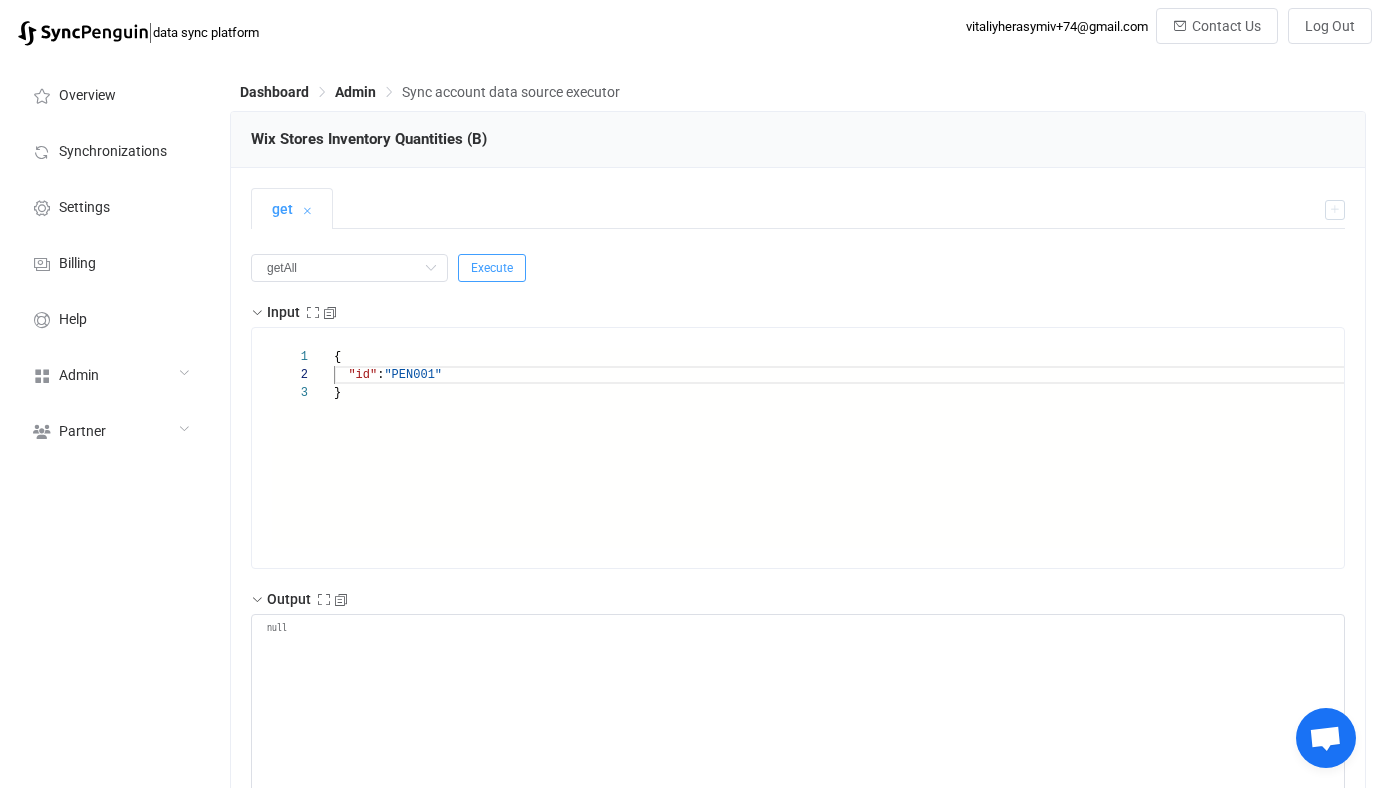 click on "Execute" at bounding box center [492, 268] 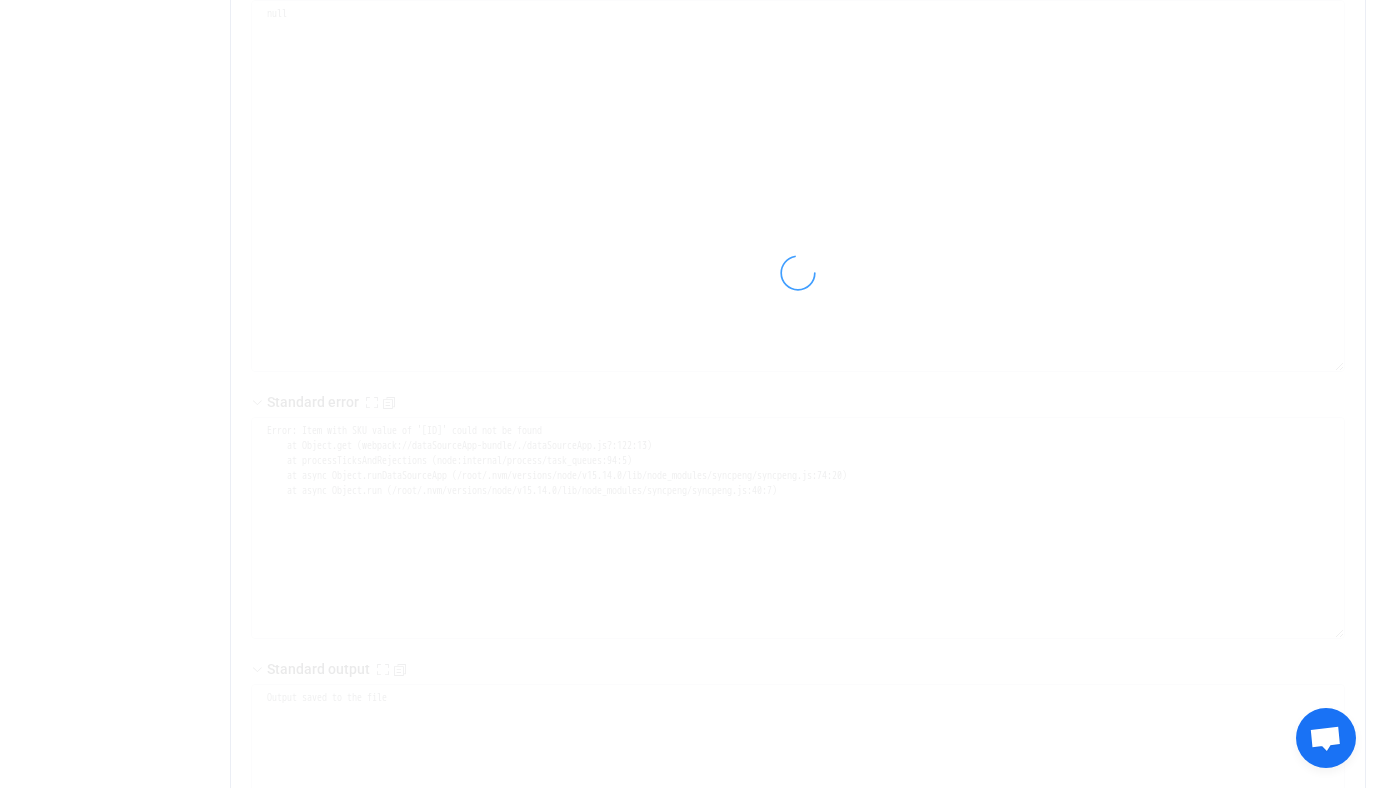 scroll, scrollTop: 618, scrollLeft: 0, axis: vertical 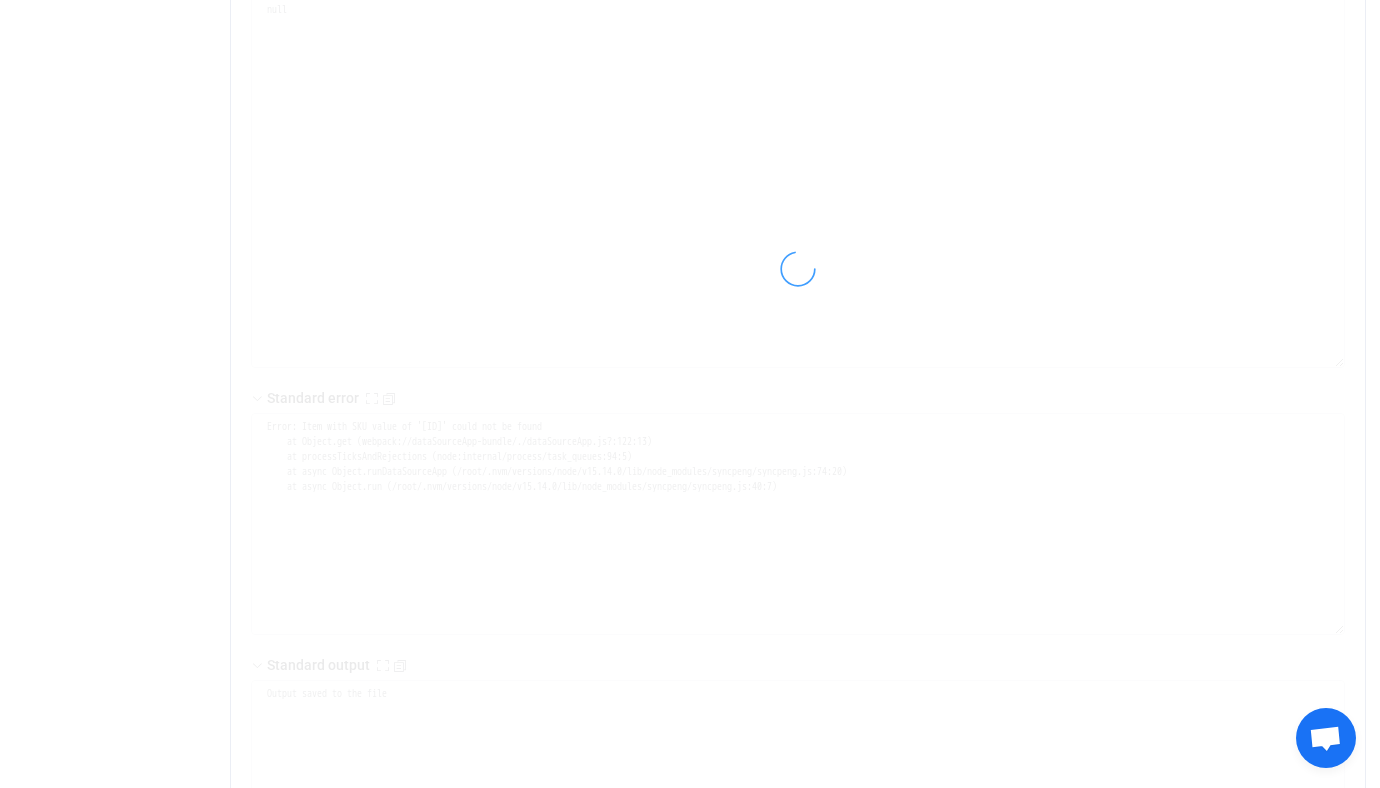 click at bounding box center [798, 269] 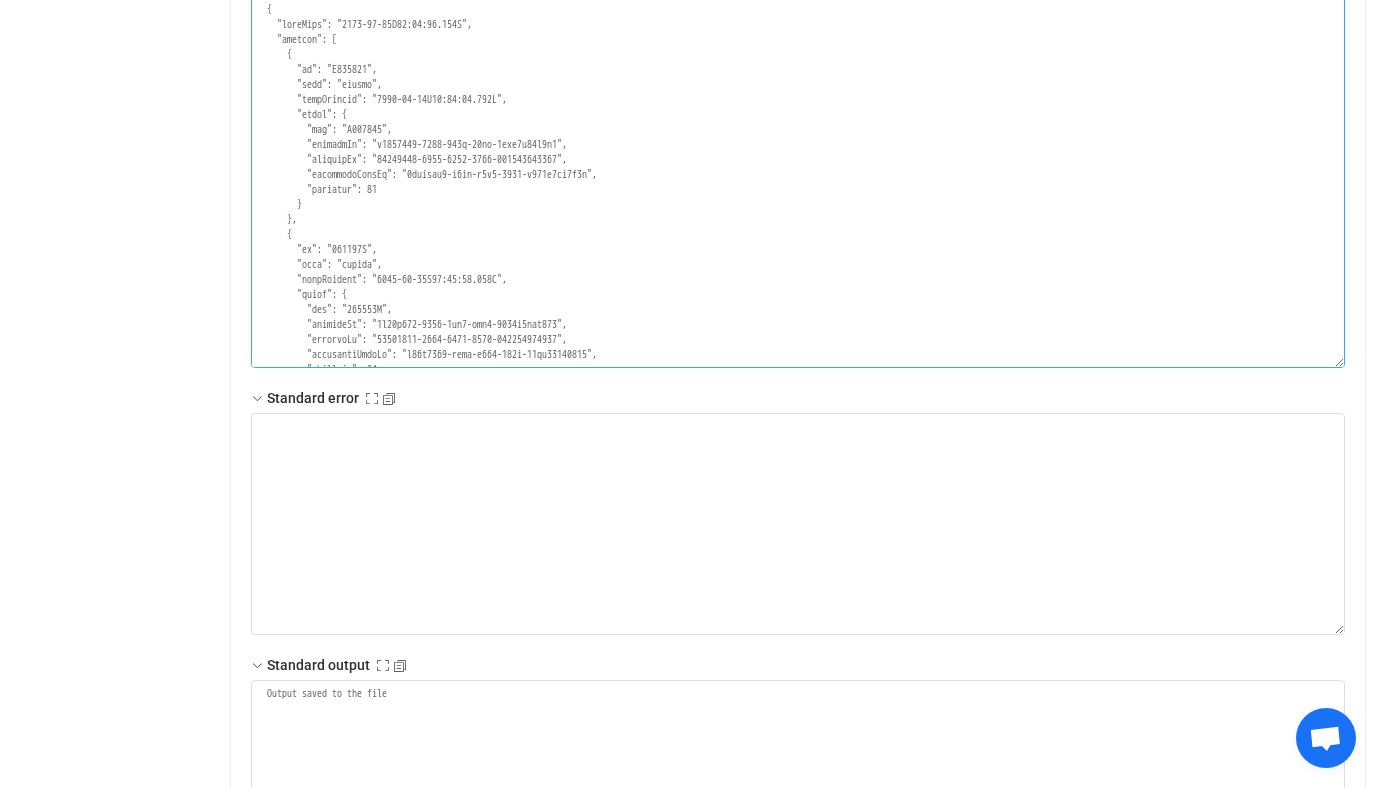 click at bounding box center [798, 182] 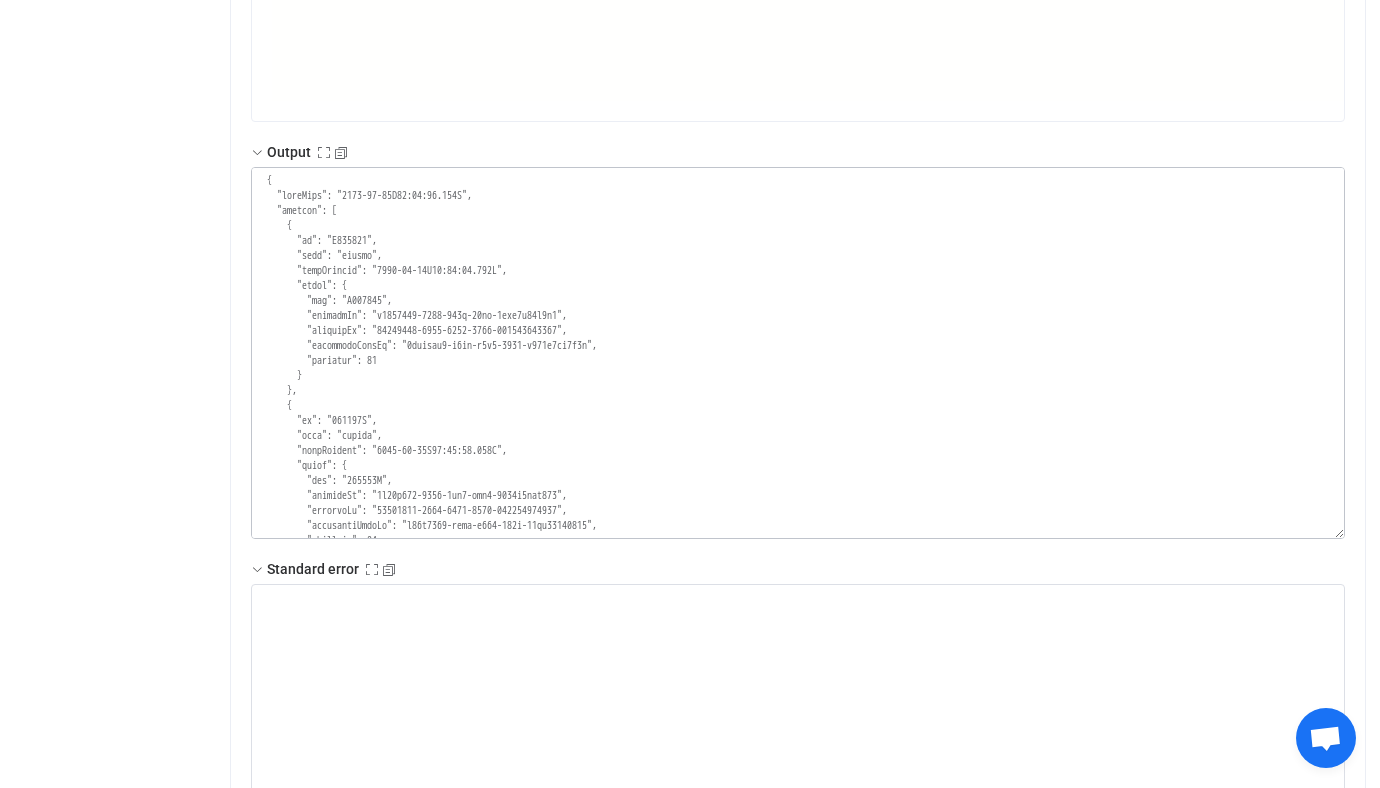 scroll, scrollTop: 422, scrollLeft: 0, axis: vertical 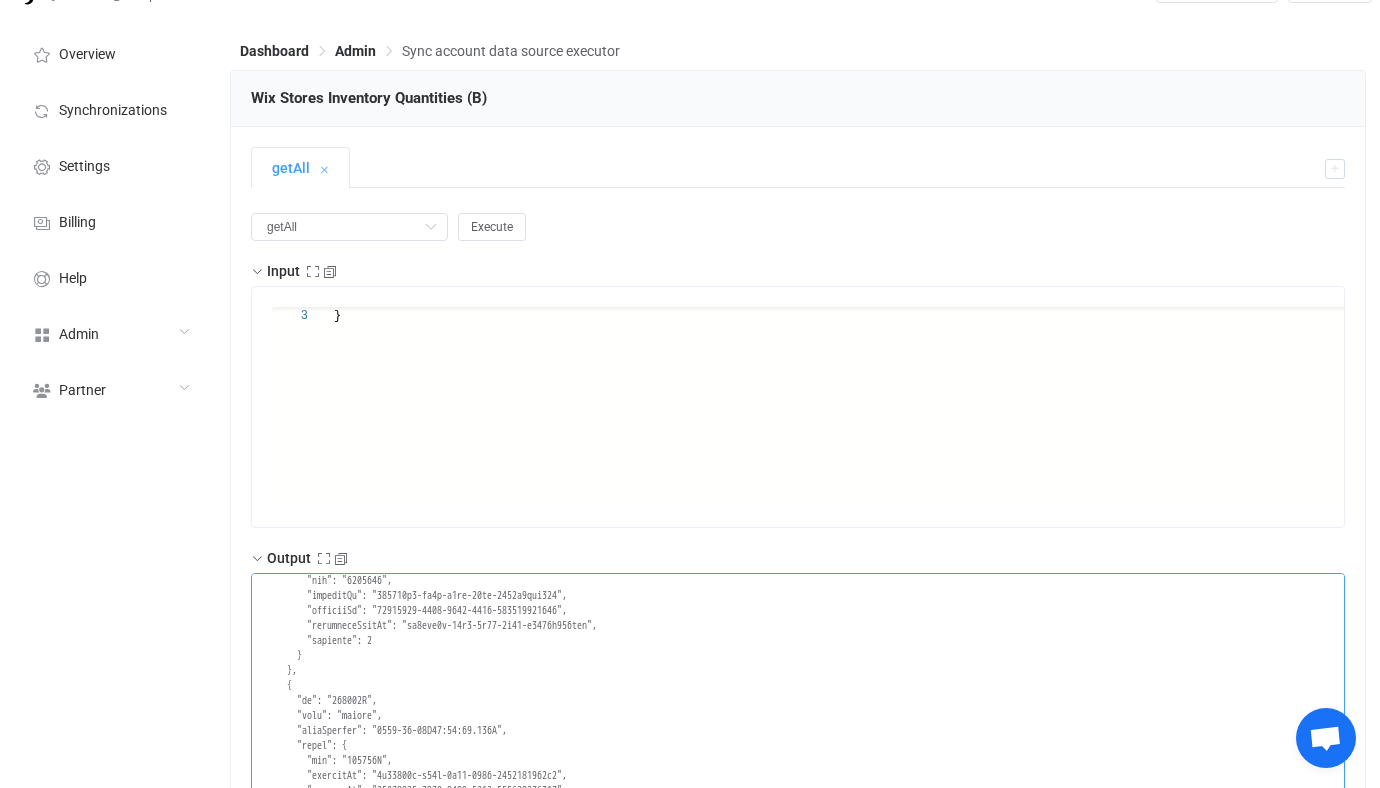 click at bounding box center (798, 759) 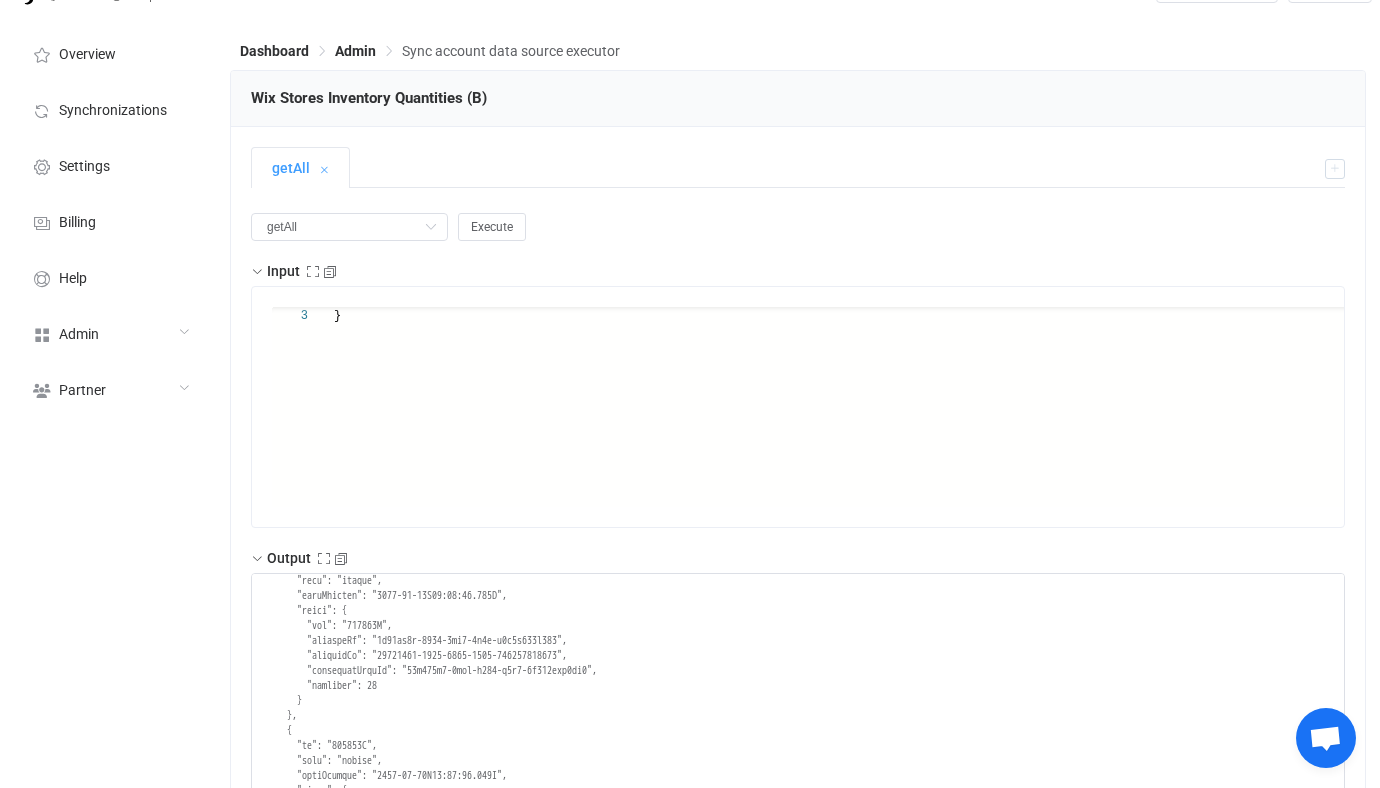 scroll, scrollTop: 3696, scrollLeft: 0, axis: vertical 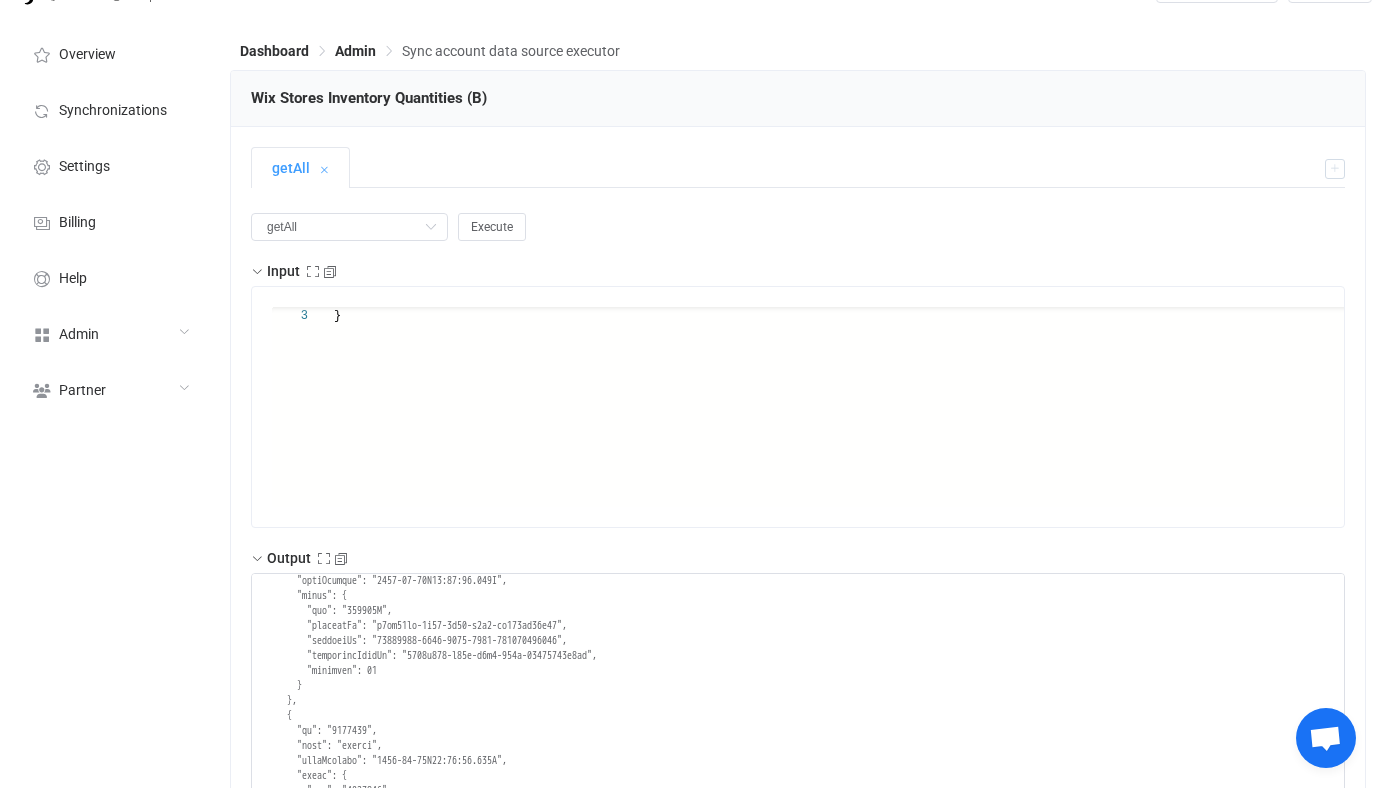 click on "Output" at bounding box center [798, 744] 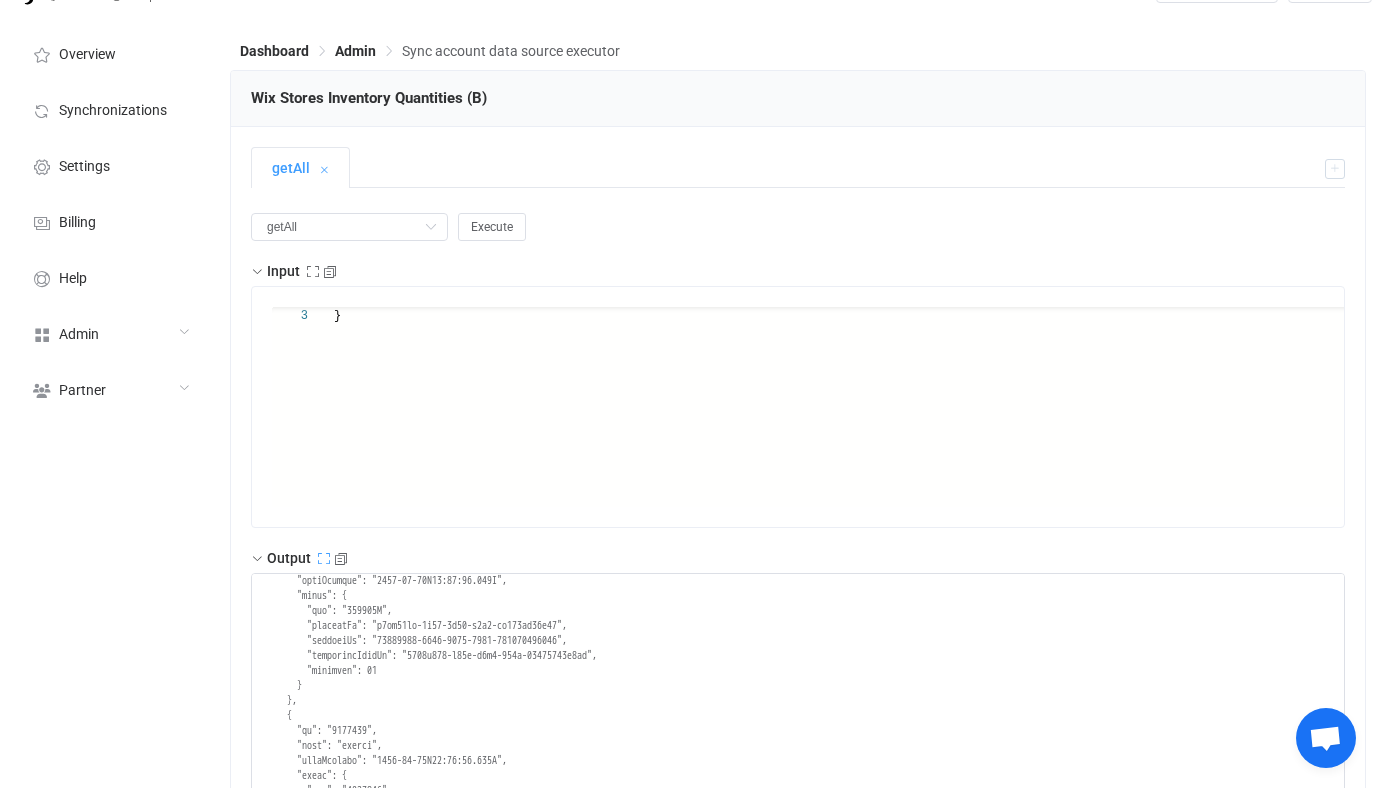 click at bounding box center [324, 559] 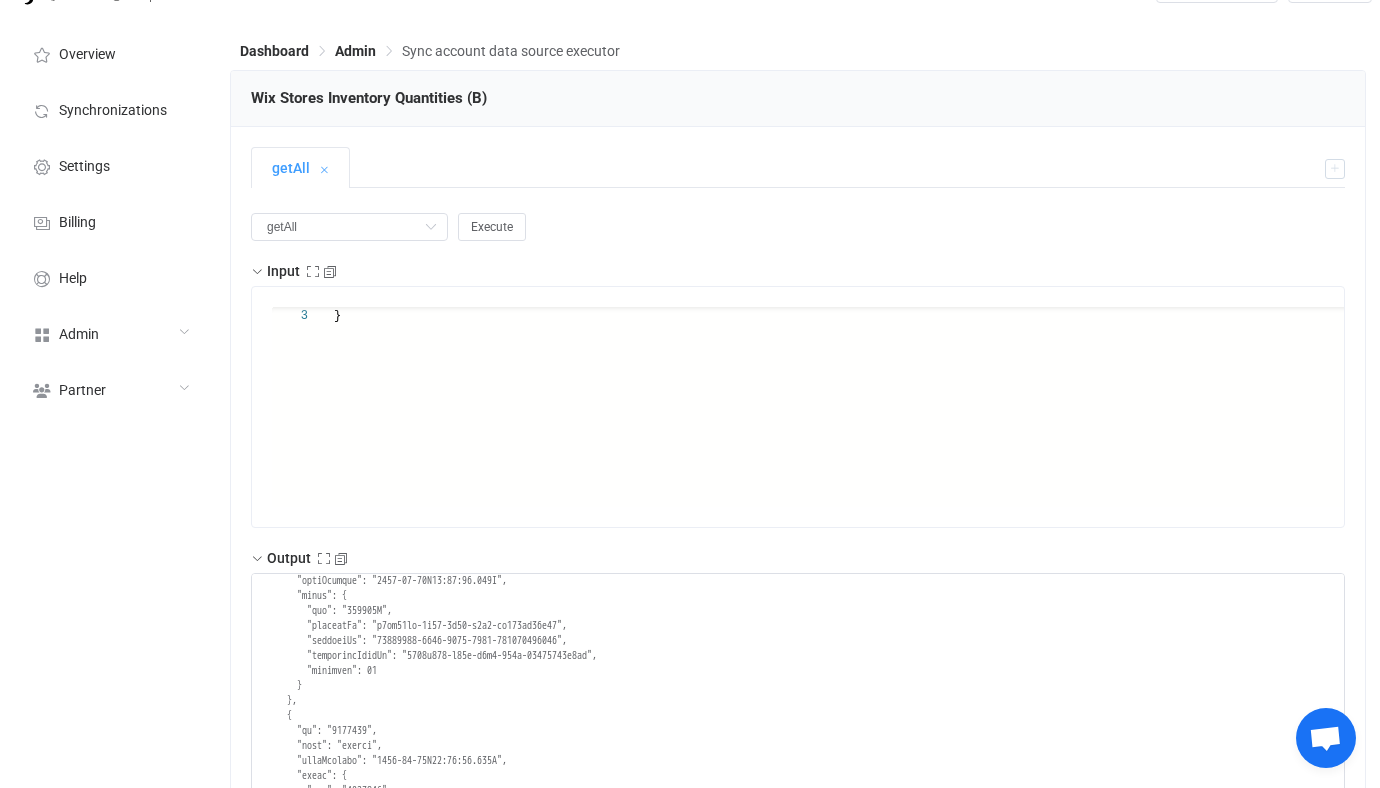 click on "}" at bounding box center [864, 389] 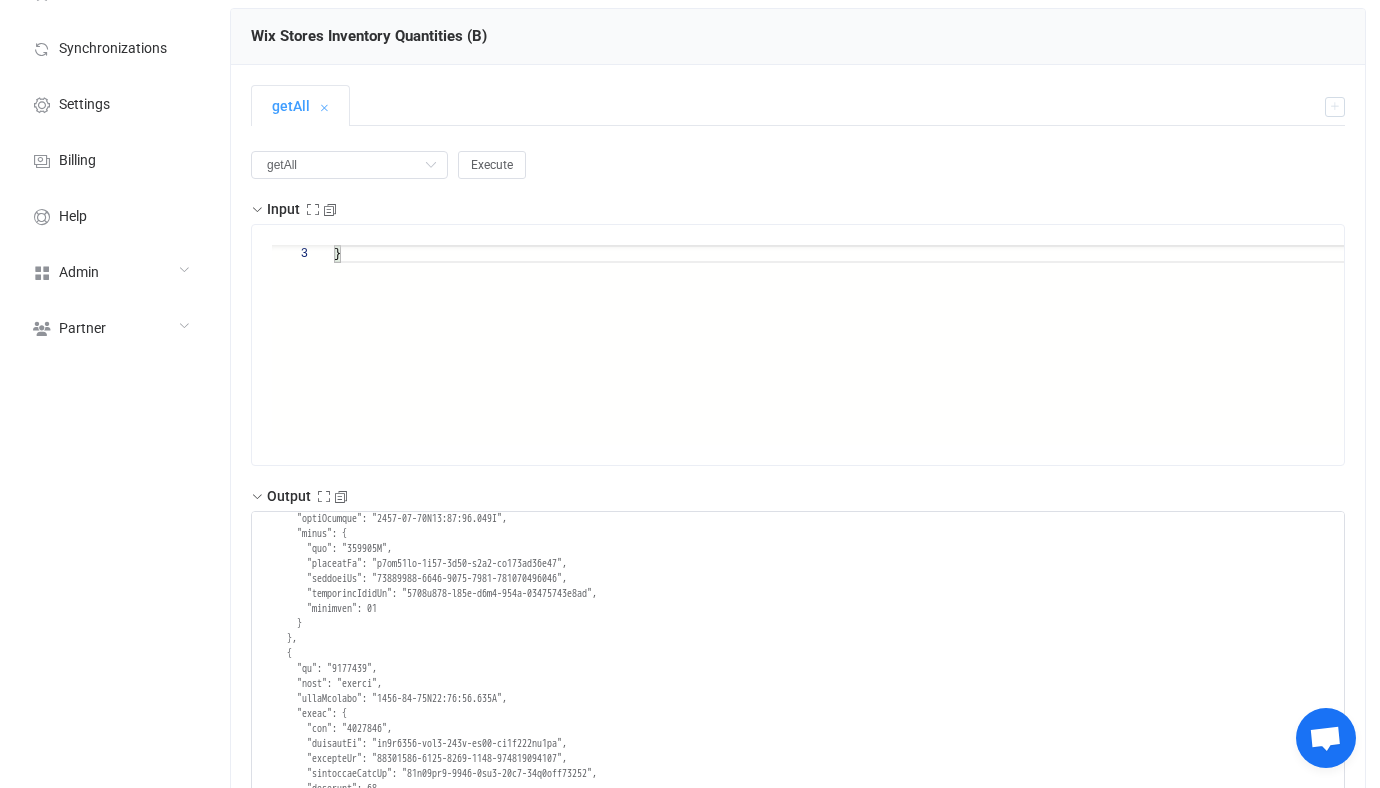 scroll, scrollTop: 125, scrollLeft: 0, axis: vertical 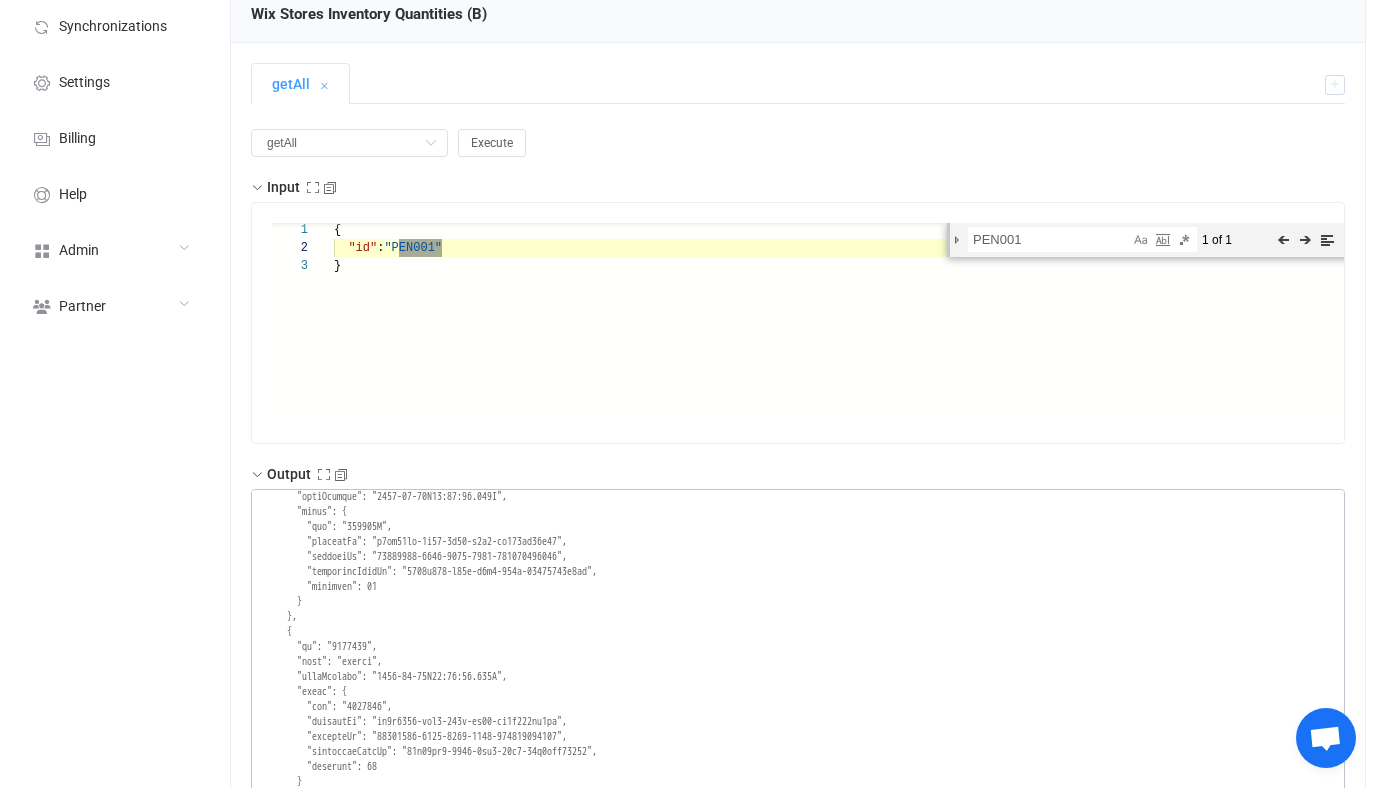 type on "PEN001" 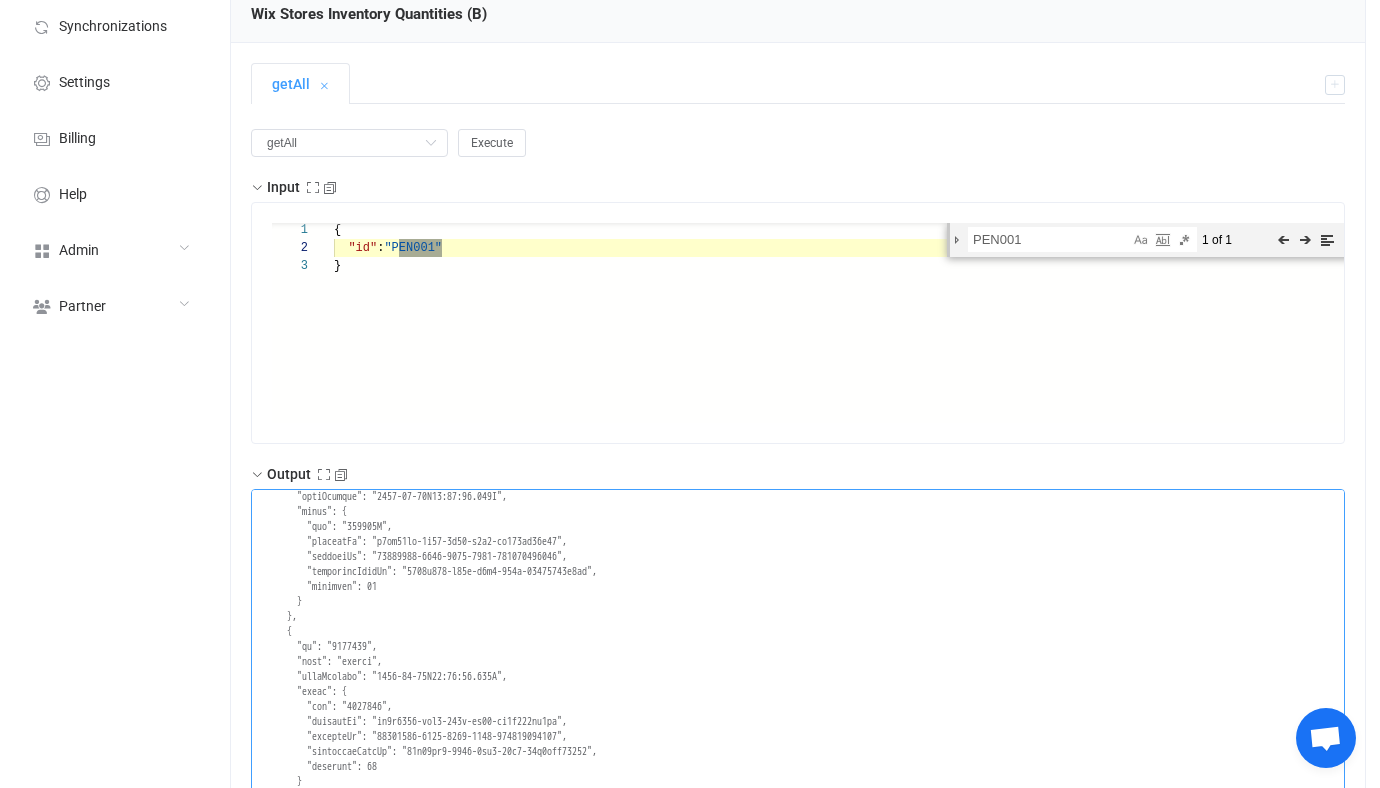 click at bounding box center (798, 675) 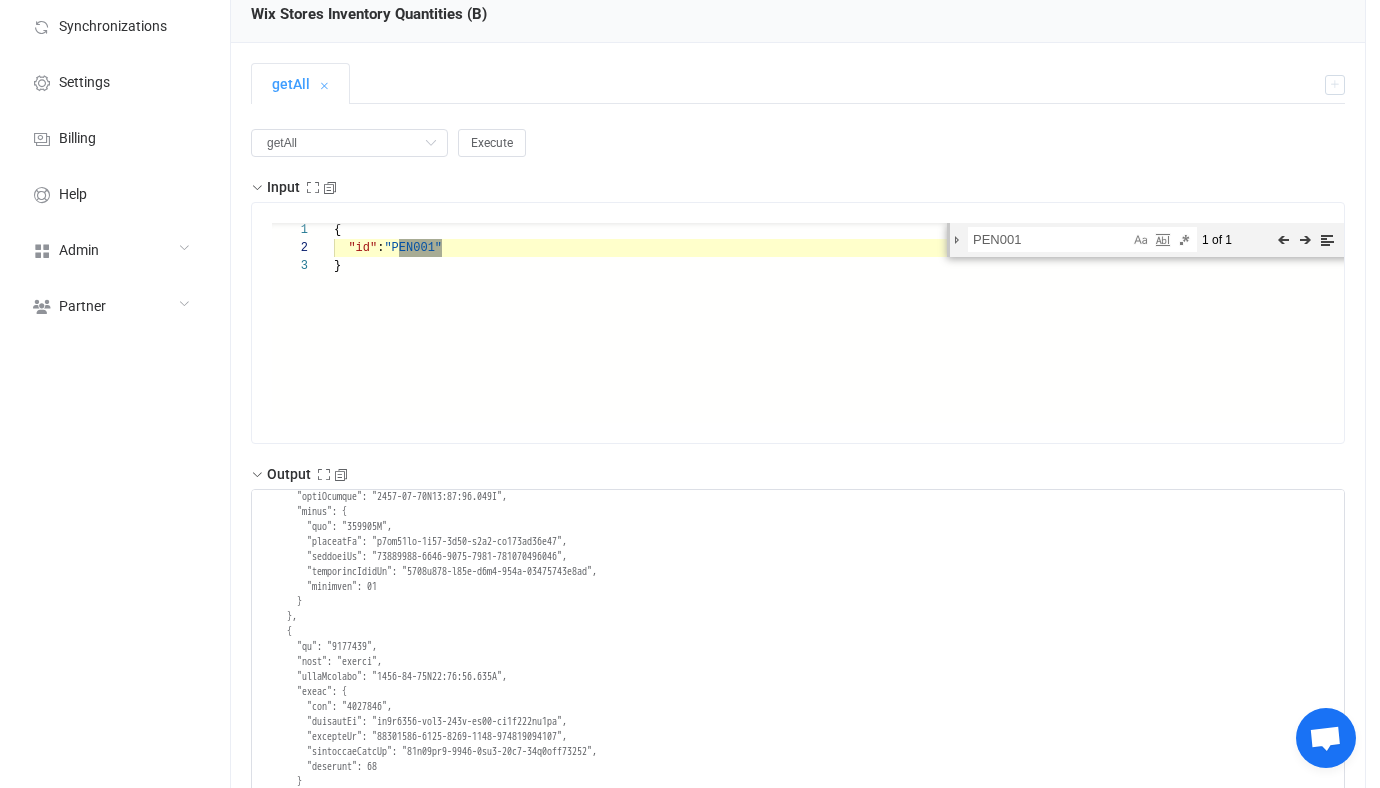 click on "3 1 2 } {    "id" :  "PEN001" {
"id": "PEN001"
} PEN001 1 of 1" at bounding box center (798, 323) 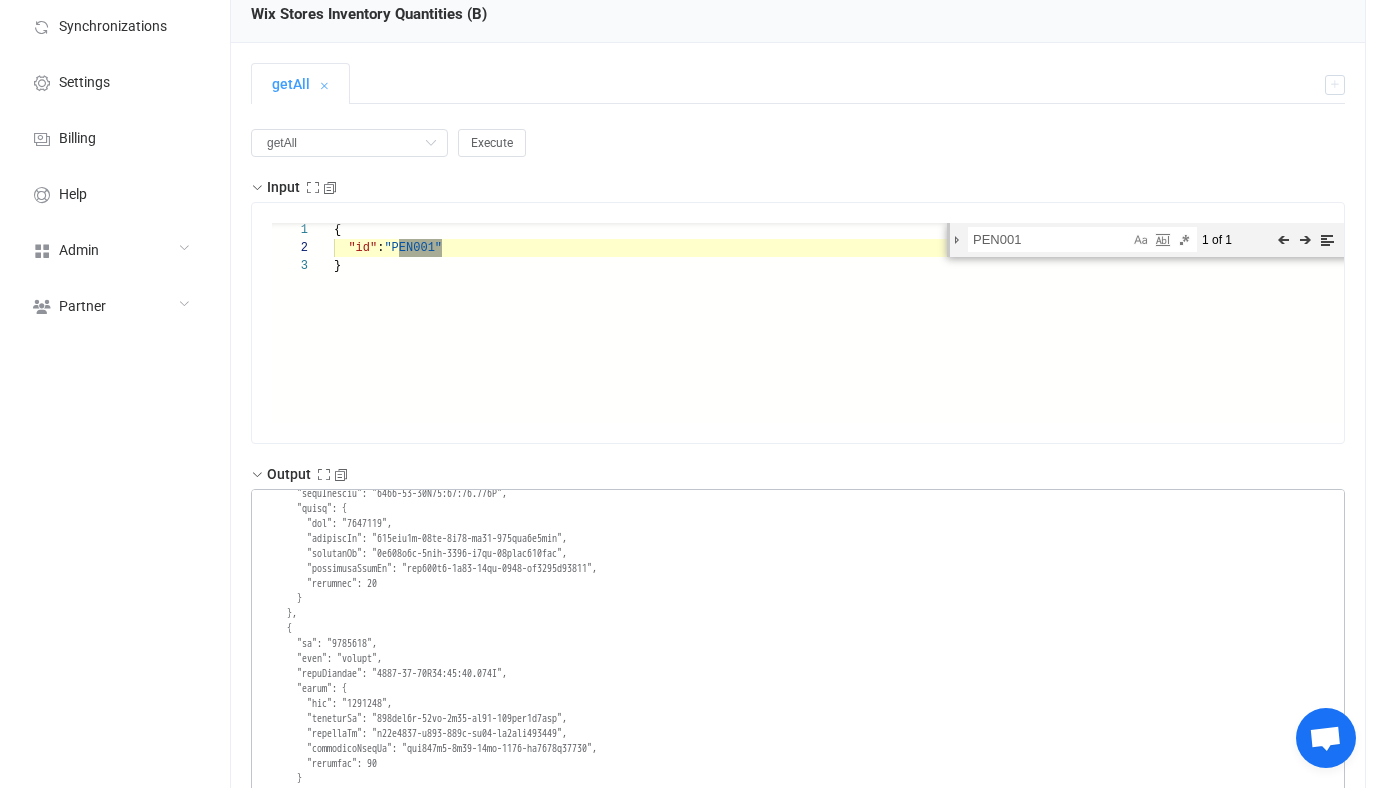 scroll, scrollTop: 5627, scrollLeft: 0, axis: vertical 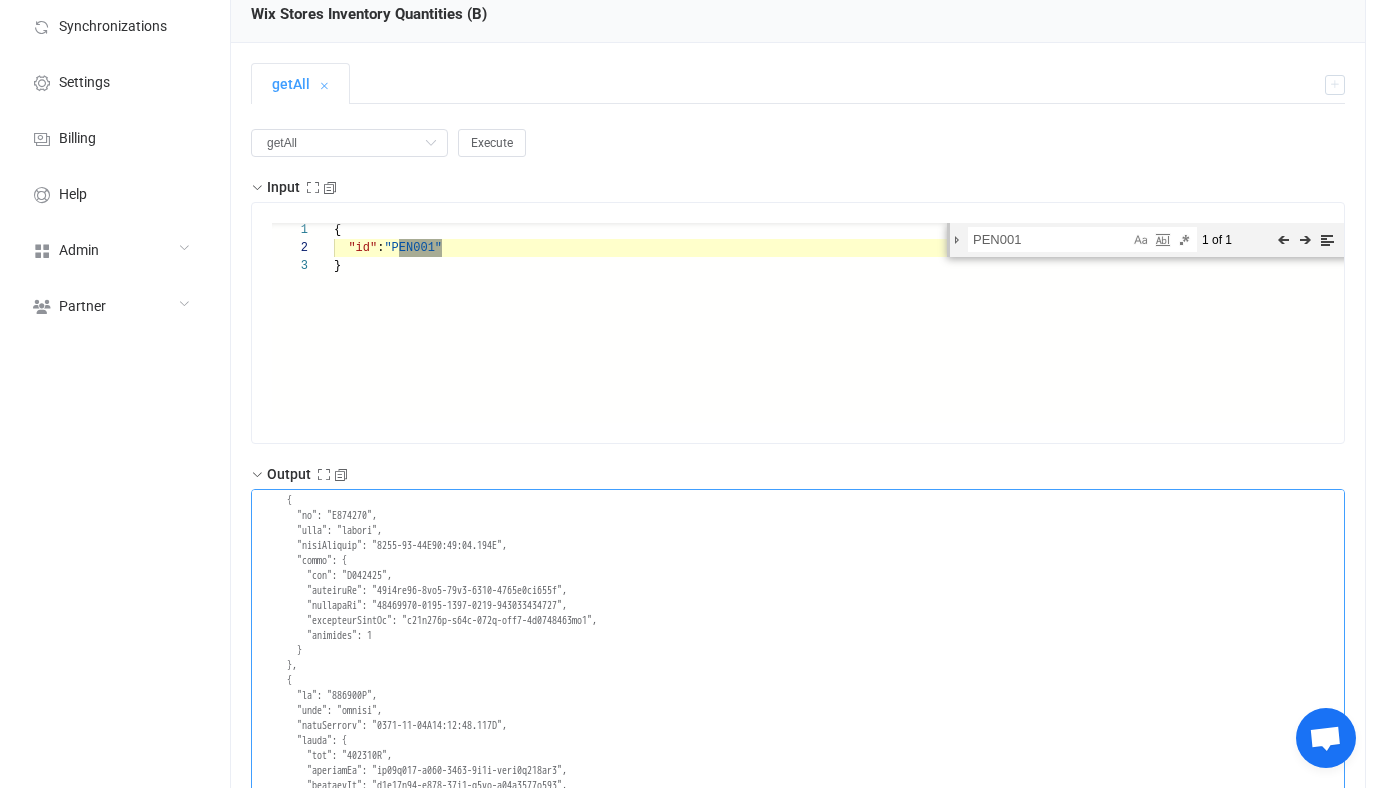 click at bounding box center [798, 675] 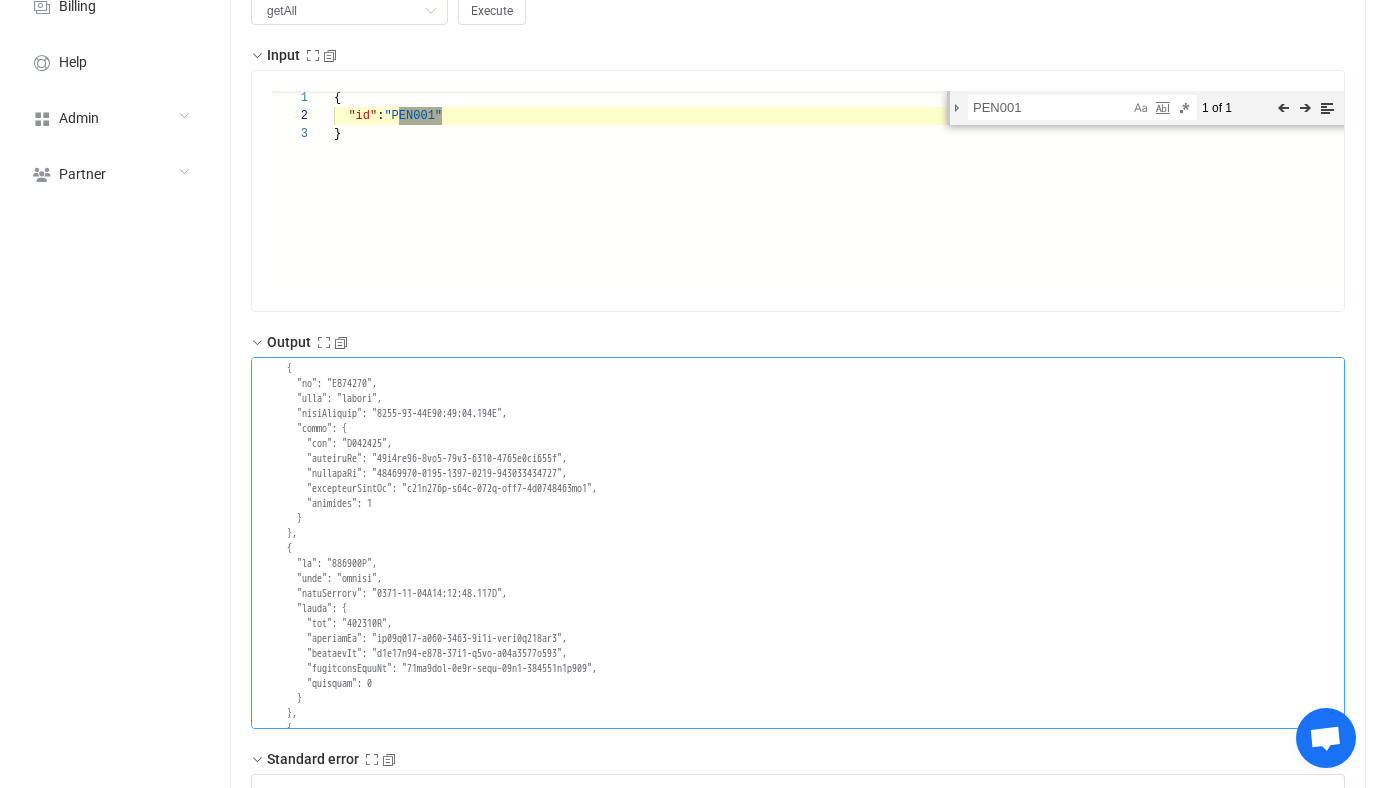 scroll, scrollTop: 279, scrollLeft: 0, axis: vertical 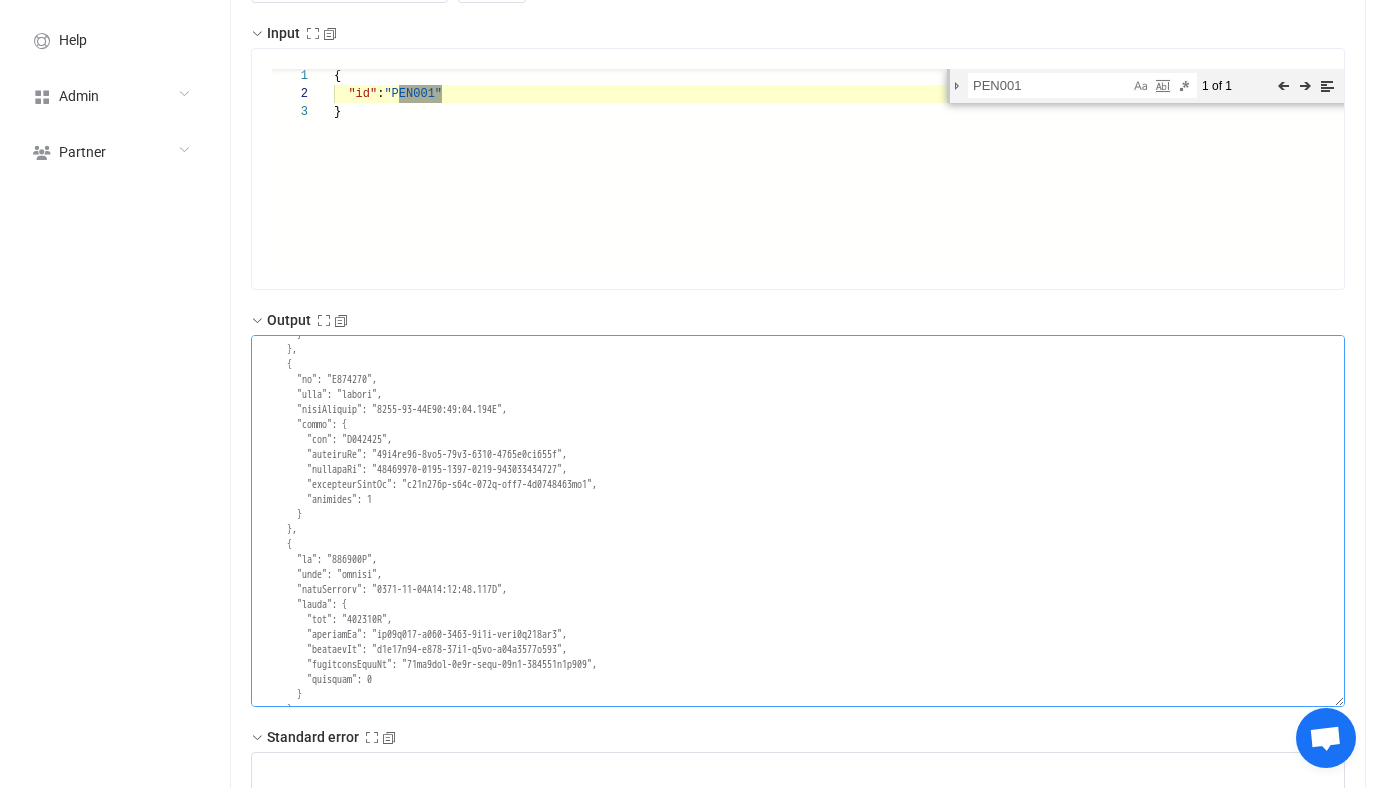 click at bounding box center (798, 521) 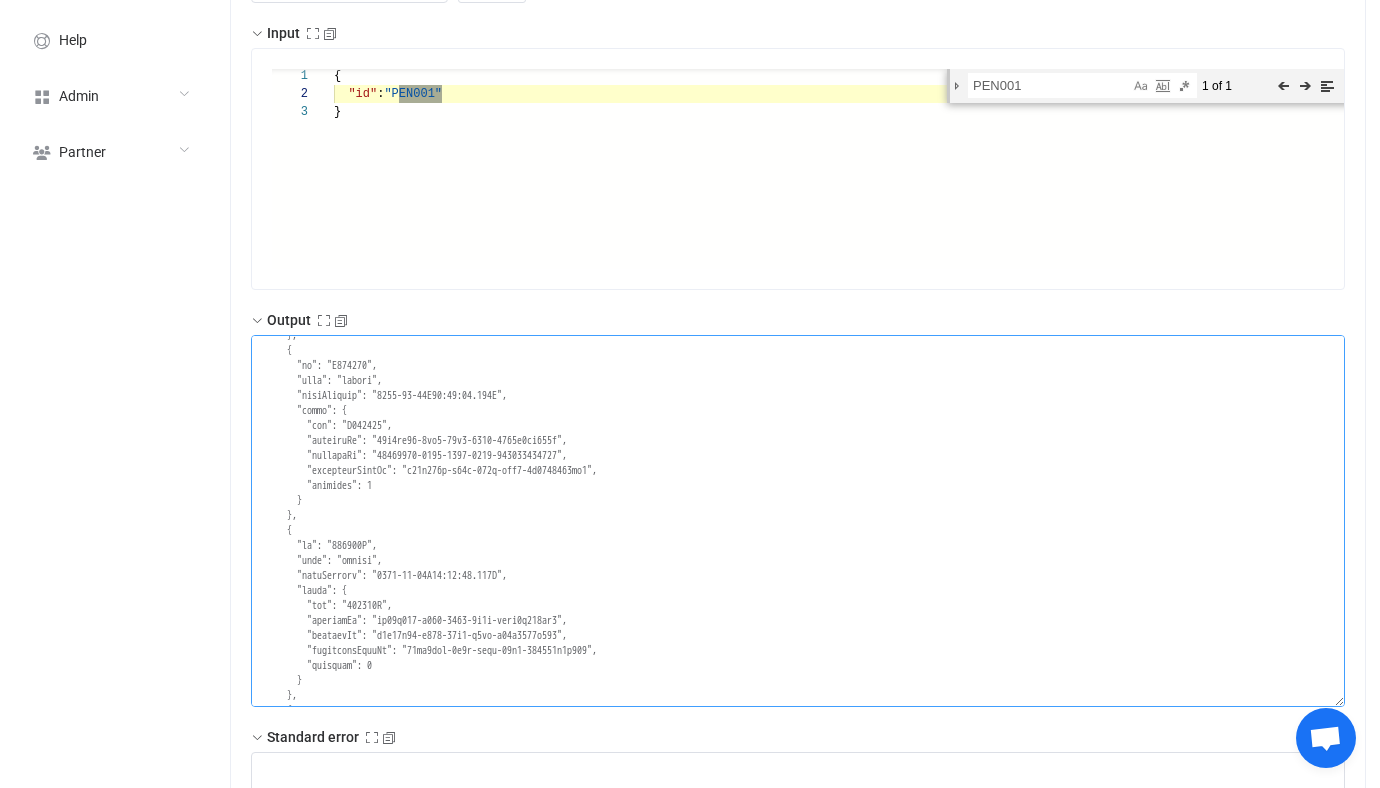 scroll, scrollTop: 5624, scrollLeft: 0, axis: vertical 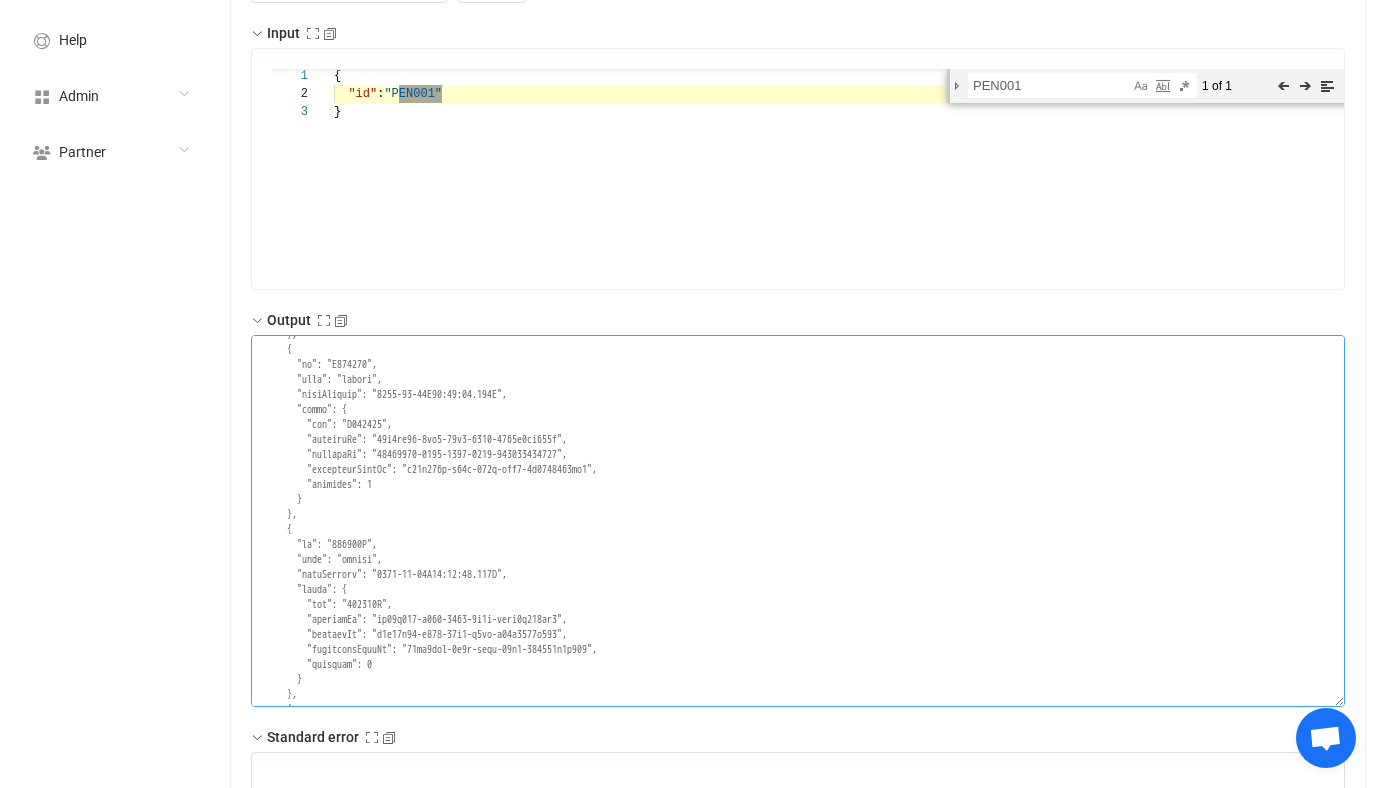 click at bounding box center (798, 521) 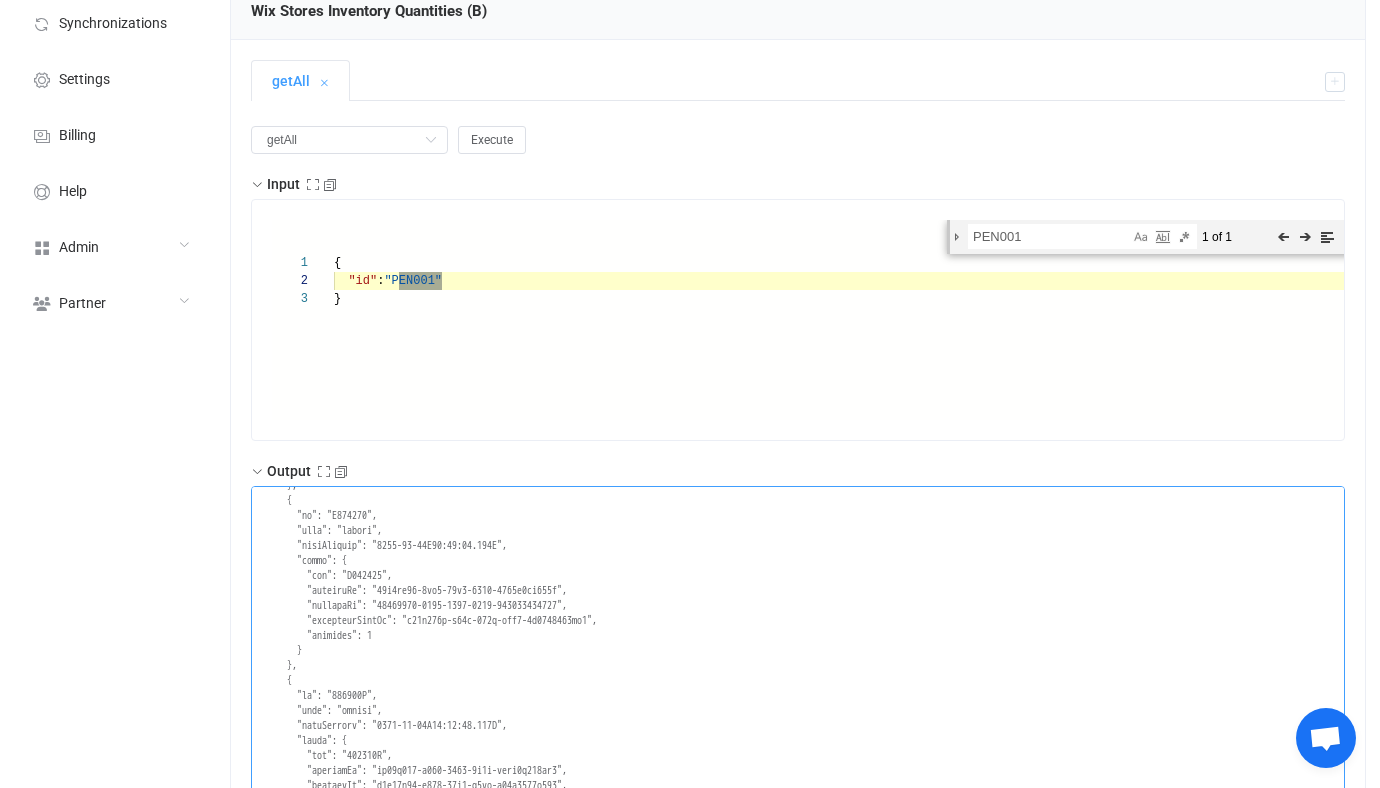 scroll, scrollTop: 22, scrollLeft: 0, axis: vertical 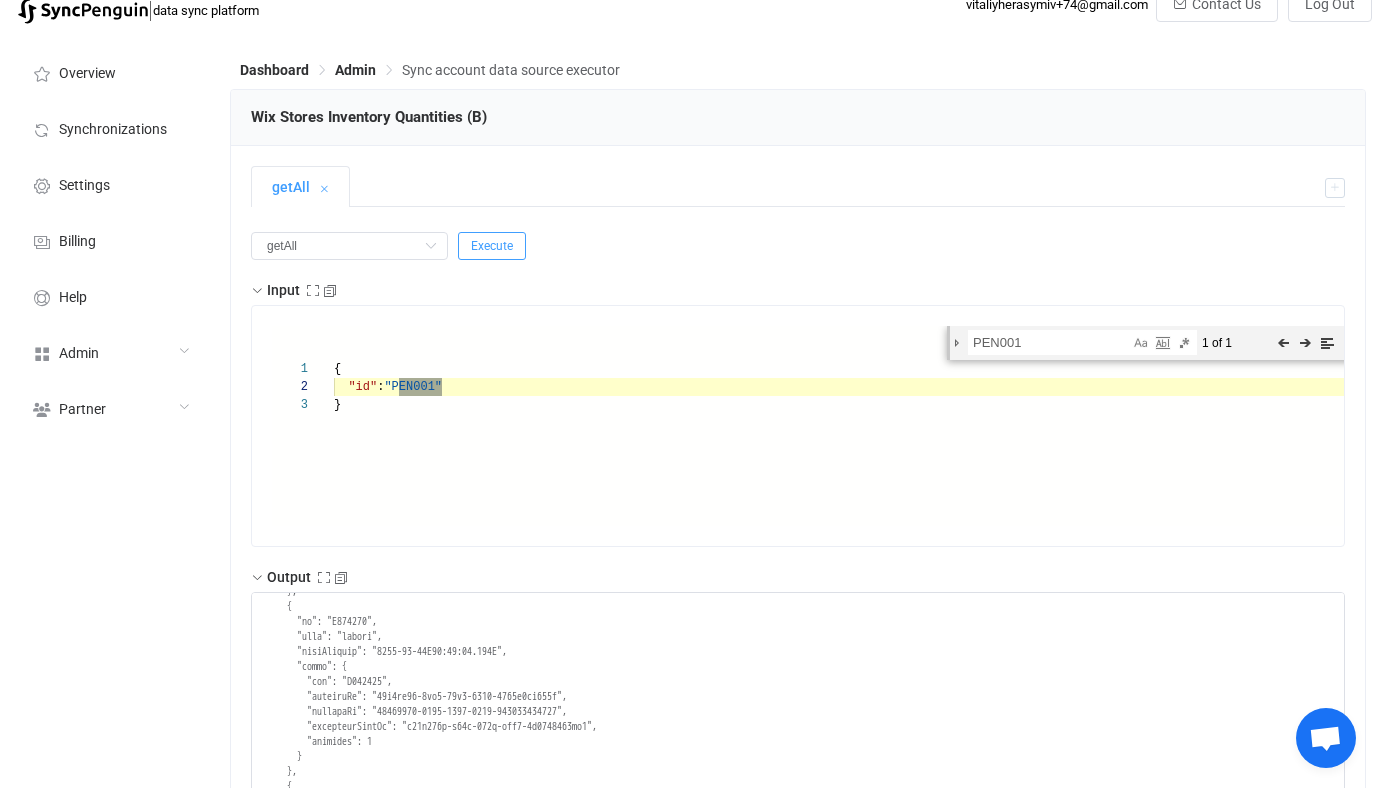 click on "Execute" at bounding box center [492, 246] 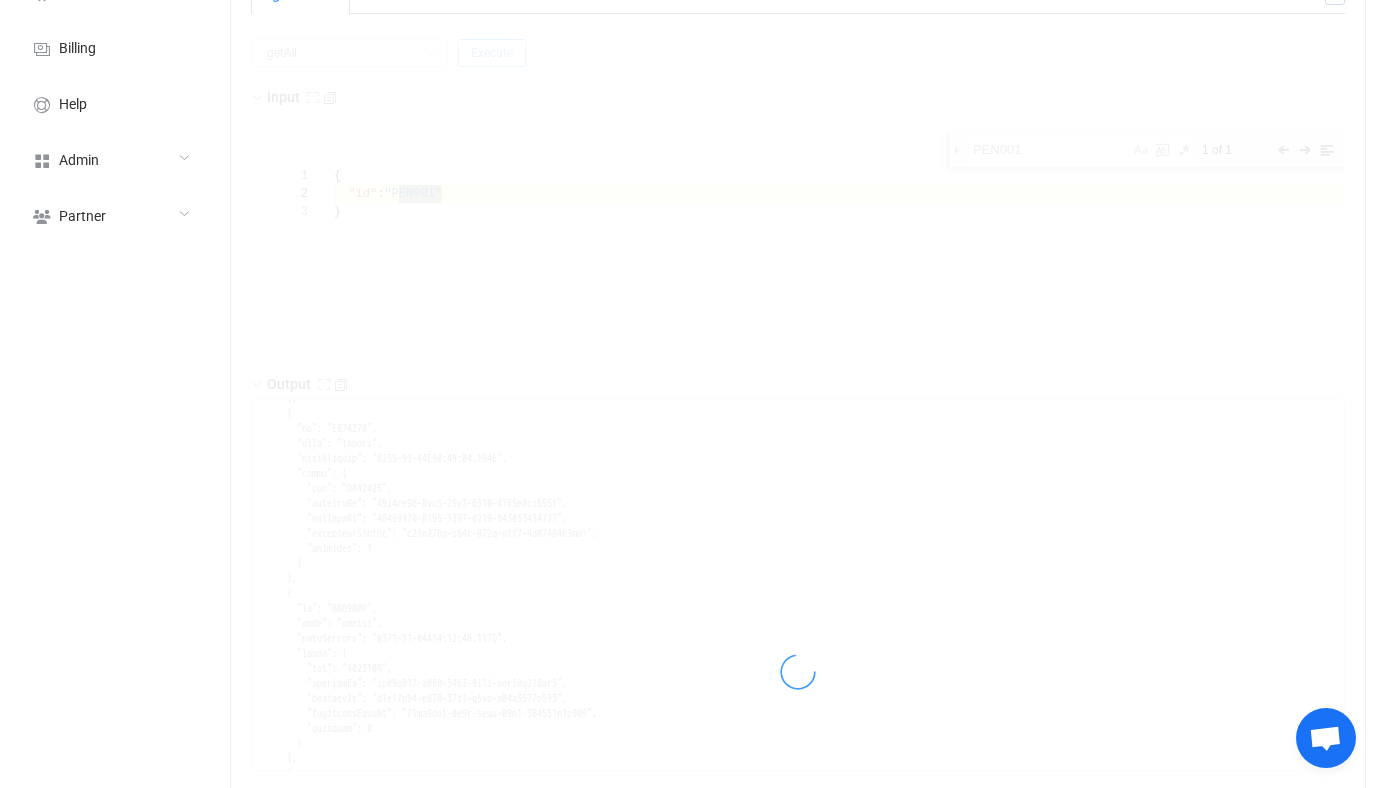 scroll, scrollTop: 287, scrollLeft: 0, axis: vertical 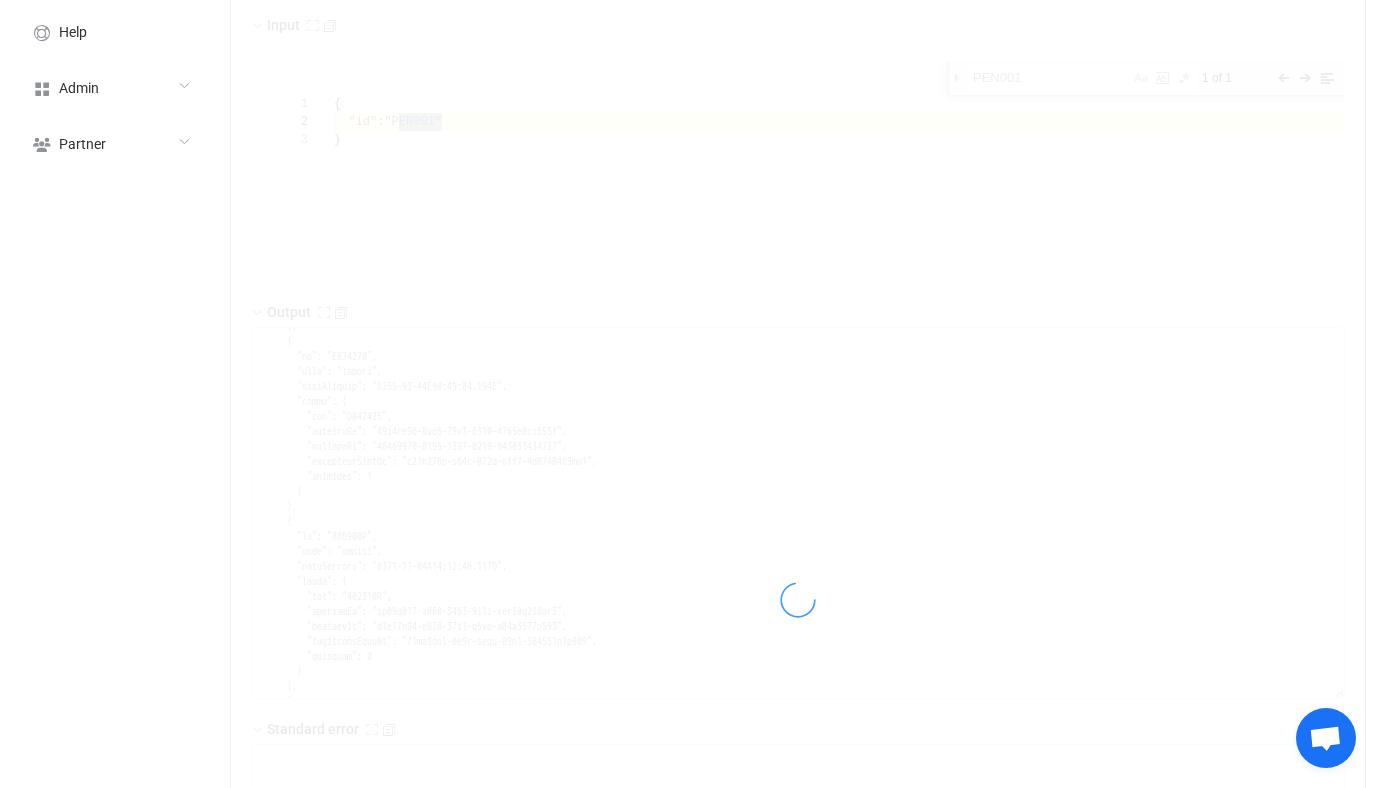 type on "{
"nextSync": "2025-08-05T18:12:59.820Z",
"entries": [
{
"id": "G288786",
"type": "upsert",
"lastUpdated": "2025-08-05T18:13:15.552Z",
"value": {
"sku": "G288786",
"productId": "b0505329-4635-172d-66da-1ccf3a50e0c1",
"variantId": "00000000-0000-0000-0000-000000000000",
"inventoryItemId": "4fafacd6-b9ca-e8d2-9925-e330c5af1f3e",
"quantity": 10
}
},
{
"id": "718140A",
"type": "upsert",
"lastUpdated": "2025-08-05T18:13:15.553Z",
"value": {
"sku": "718140A",
"productId": "3a84e699-1454-5cc9-bfe3-6945c6ffd996",
"variantId": "00000000-0000-0000-0000-000000000000",
"inventoryItemId": "c57b1966-ebab-a336-401c-96ba39002669",
"quantity": 11
}
},
{
"id": "2021601",
"type": "upsert",
"lastUpdated": "2025-08-05T18:13:15.553Z",
"value": {
"sku": "2021601",
"productId": "6f1474ce-d2e5-6f92-3099-6a30d817b7ce",
"var..." 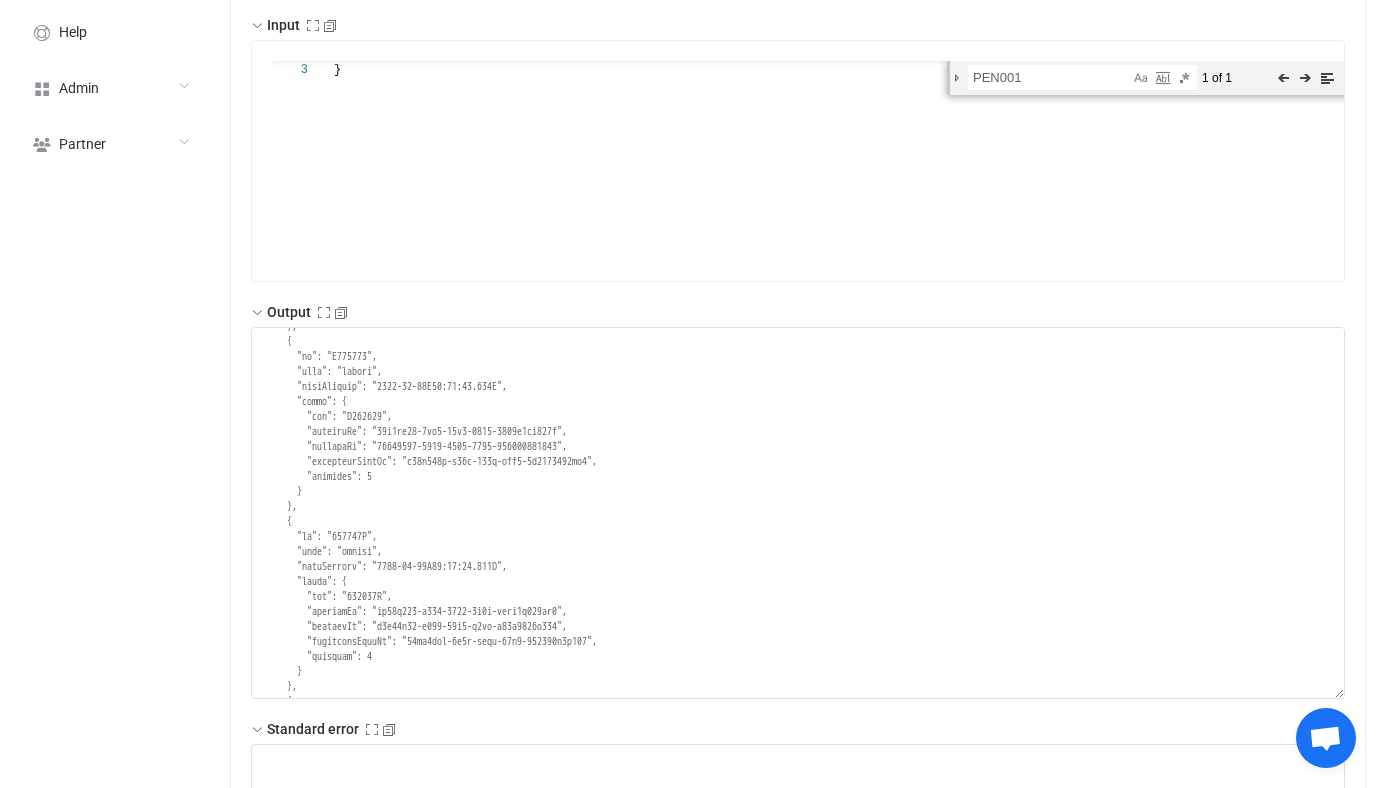scroll, scrollTop: 352, scrollLeft: 0, axis: vertical 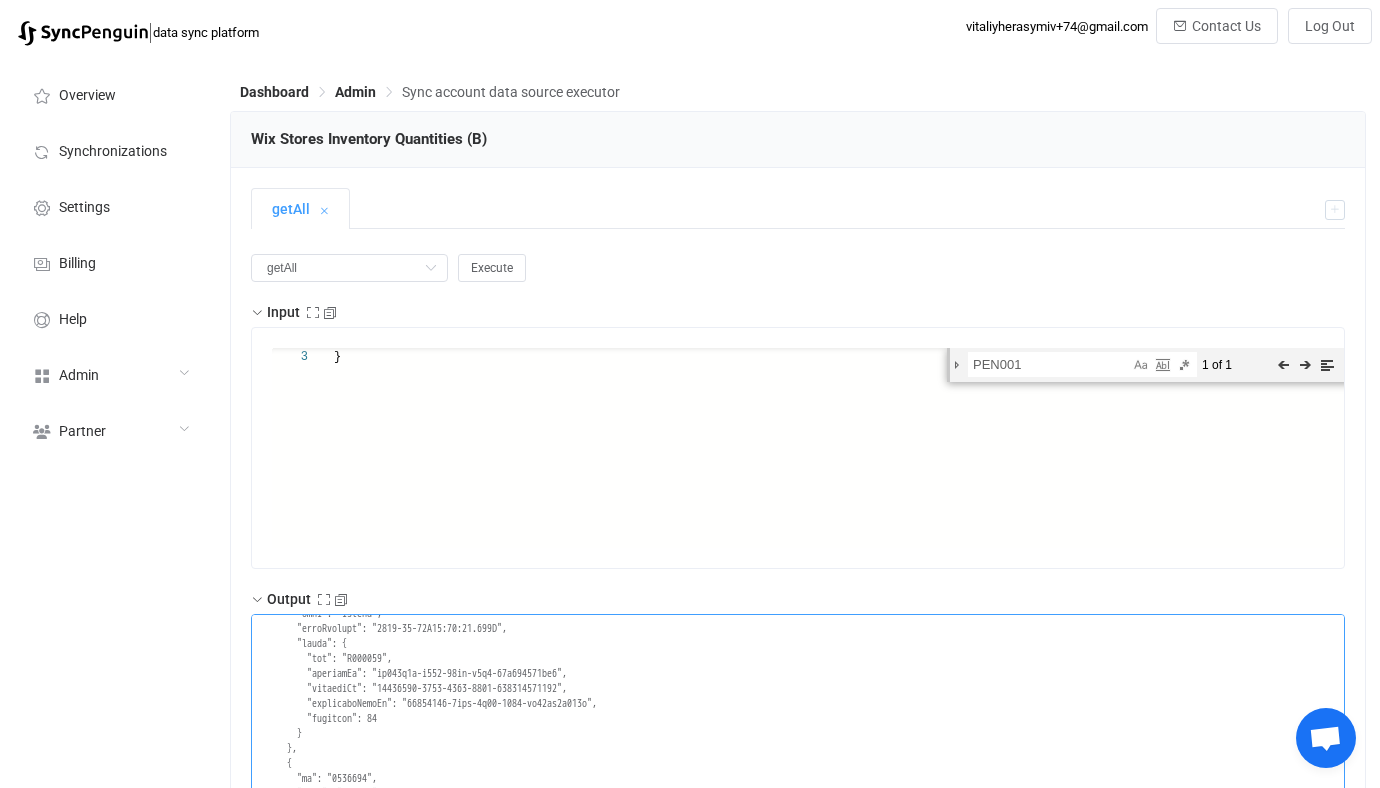 click at bounding box center (798, 800) 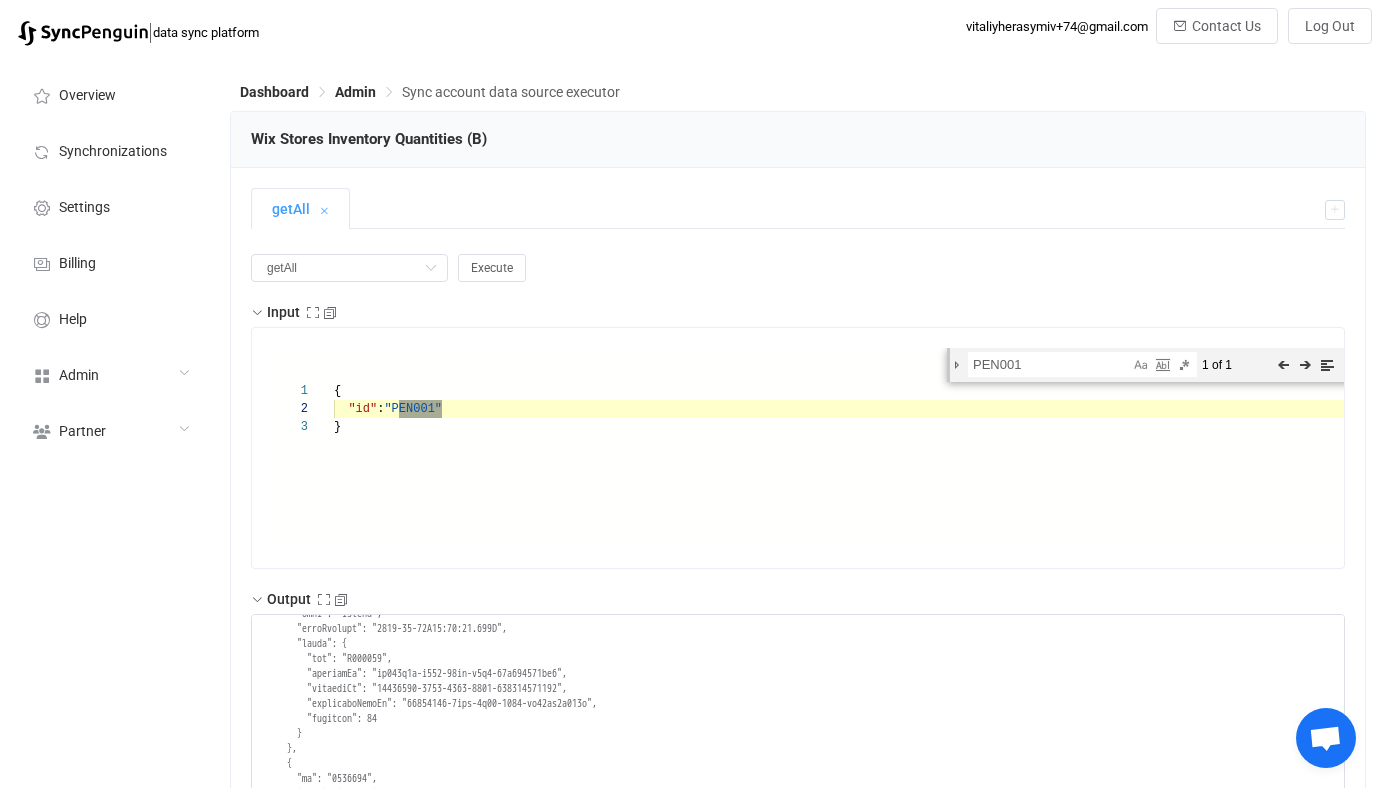 click on ""id" :  "PEN001"" at bounding box center [864, 409] 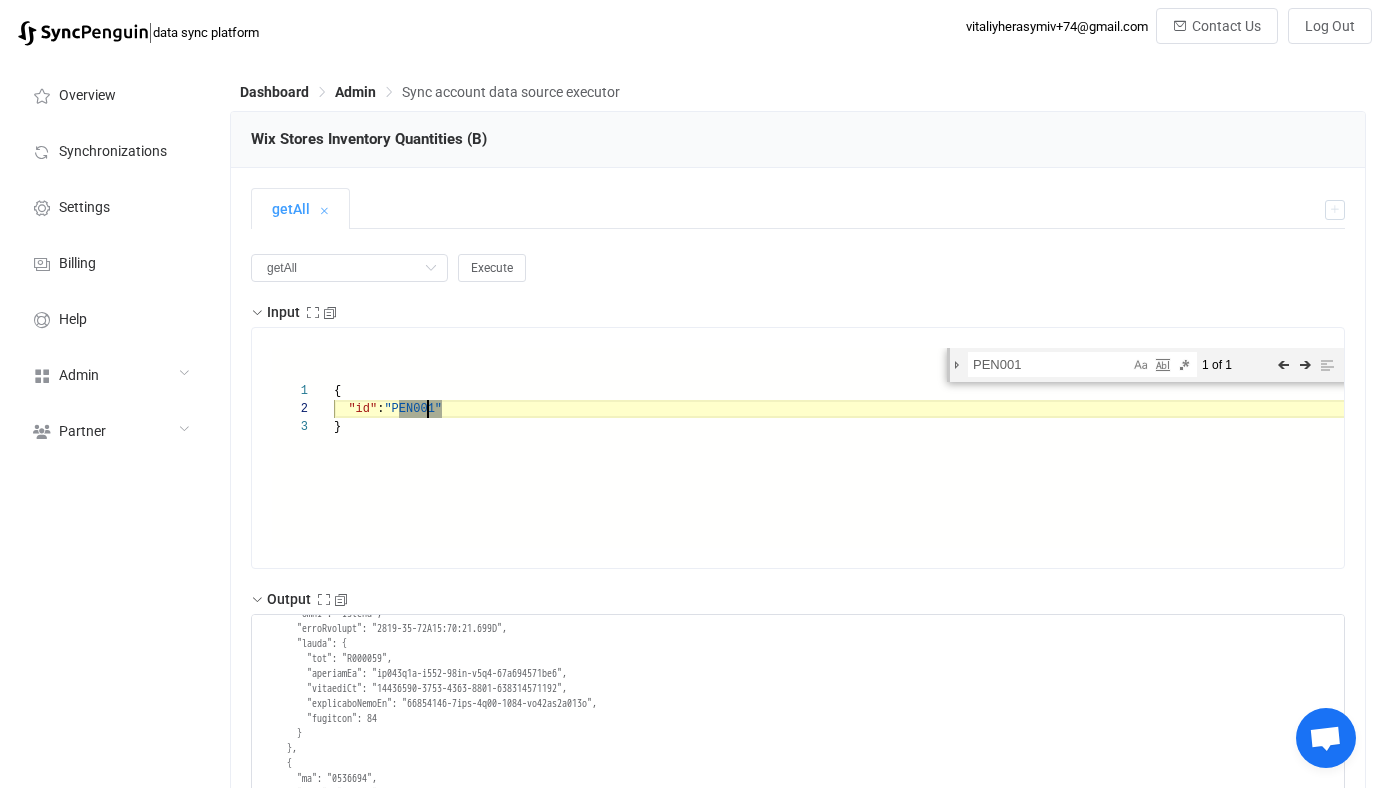click on "}    "id" :  "PEN001" {" at bounding box center [500334, 500348] 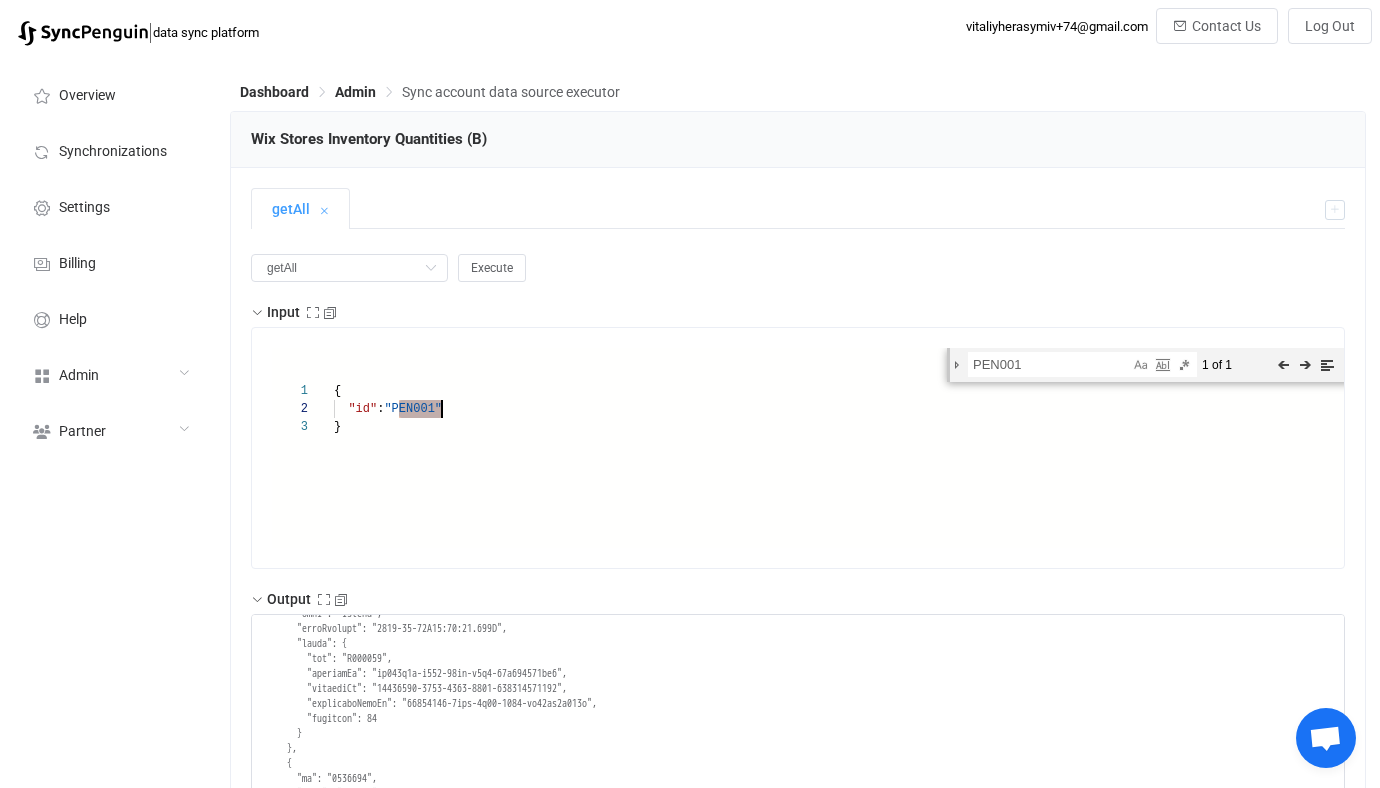 paste on "X959246" 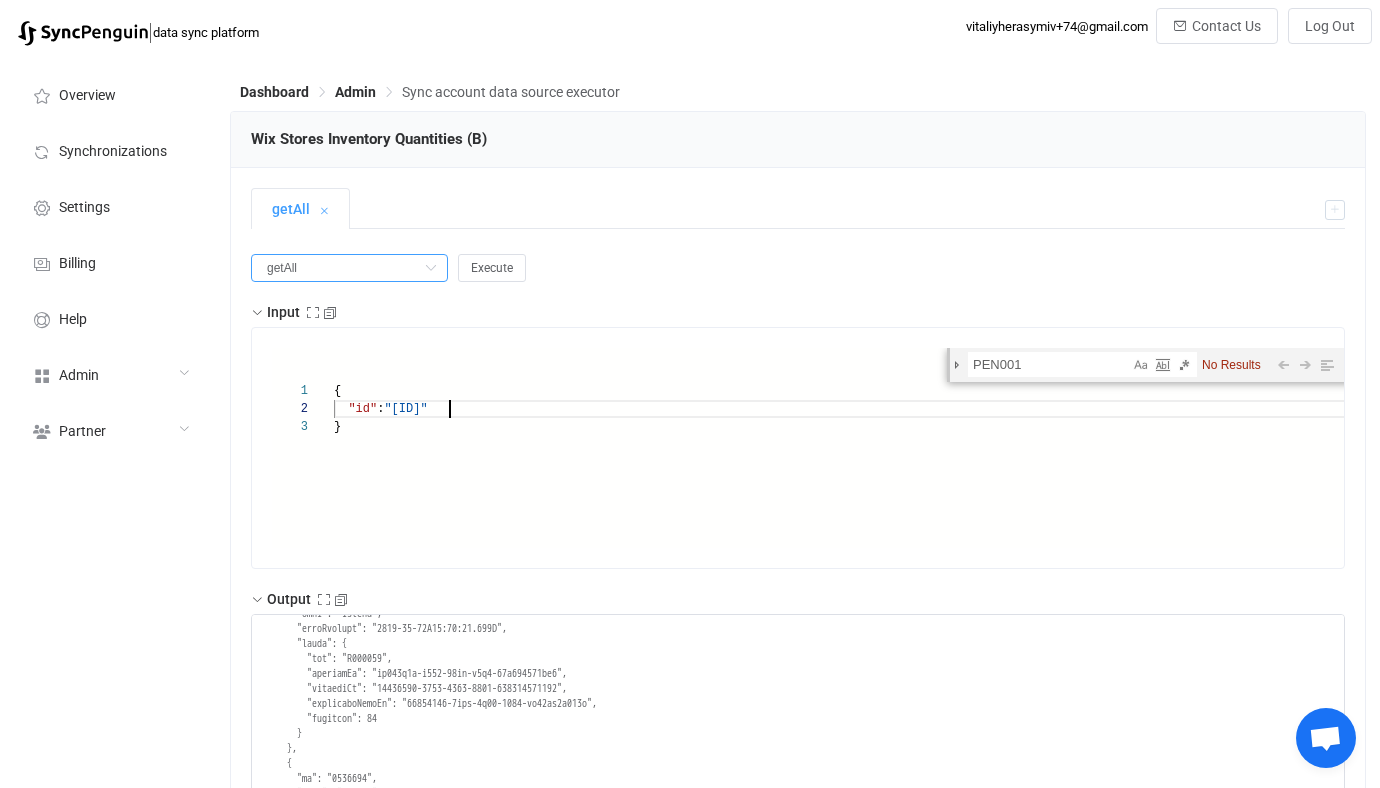 click on "getAll" at bounding box center (349, 268) 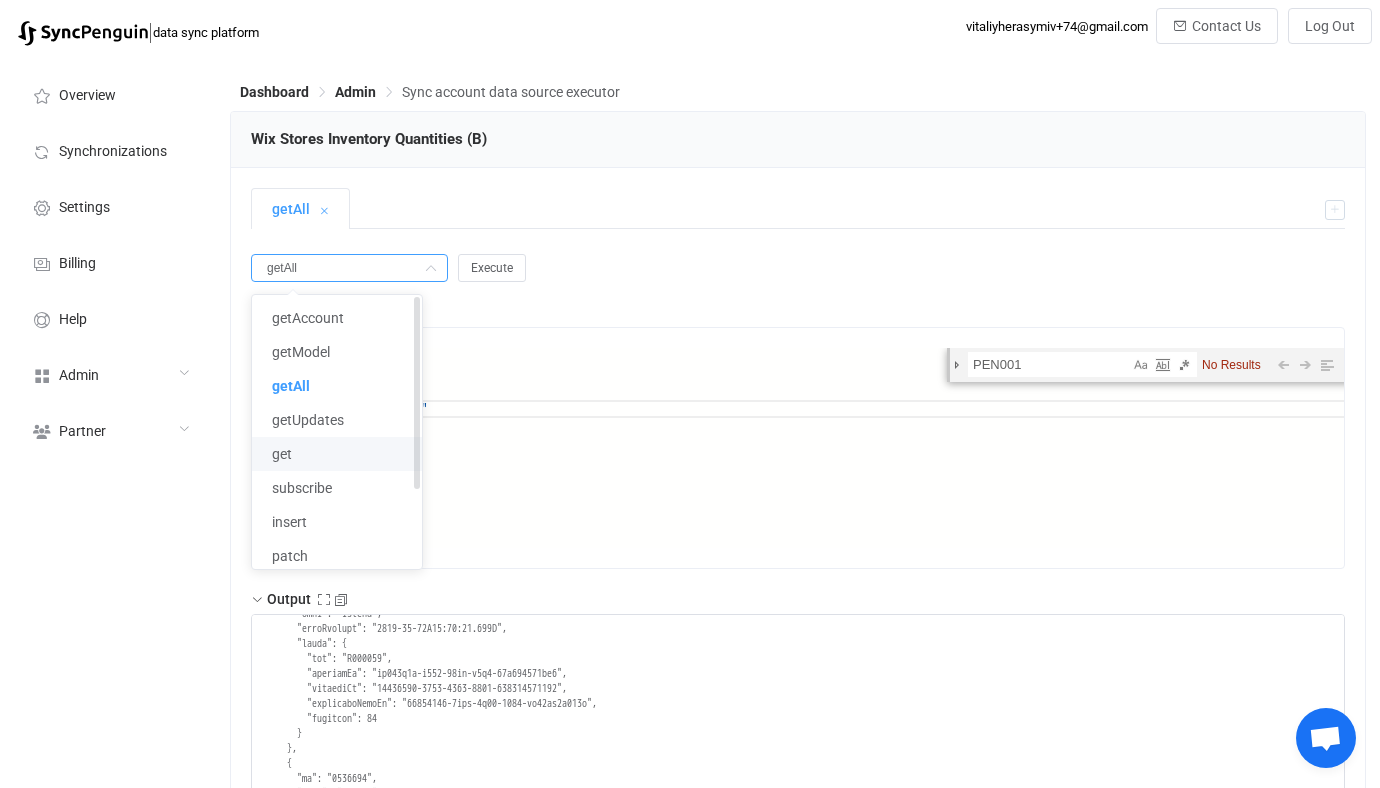 click on "get" at bounding box center (337, 454) 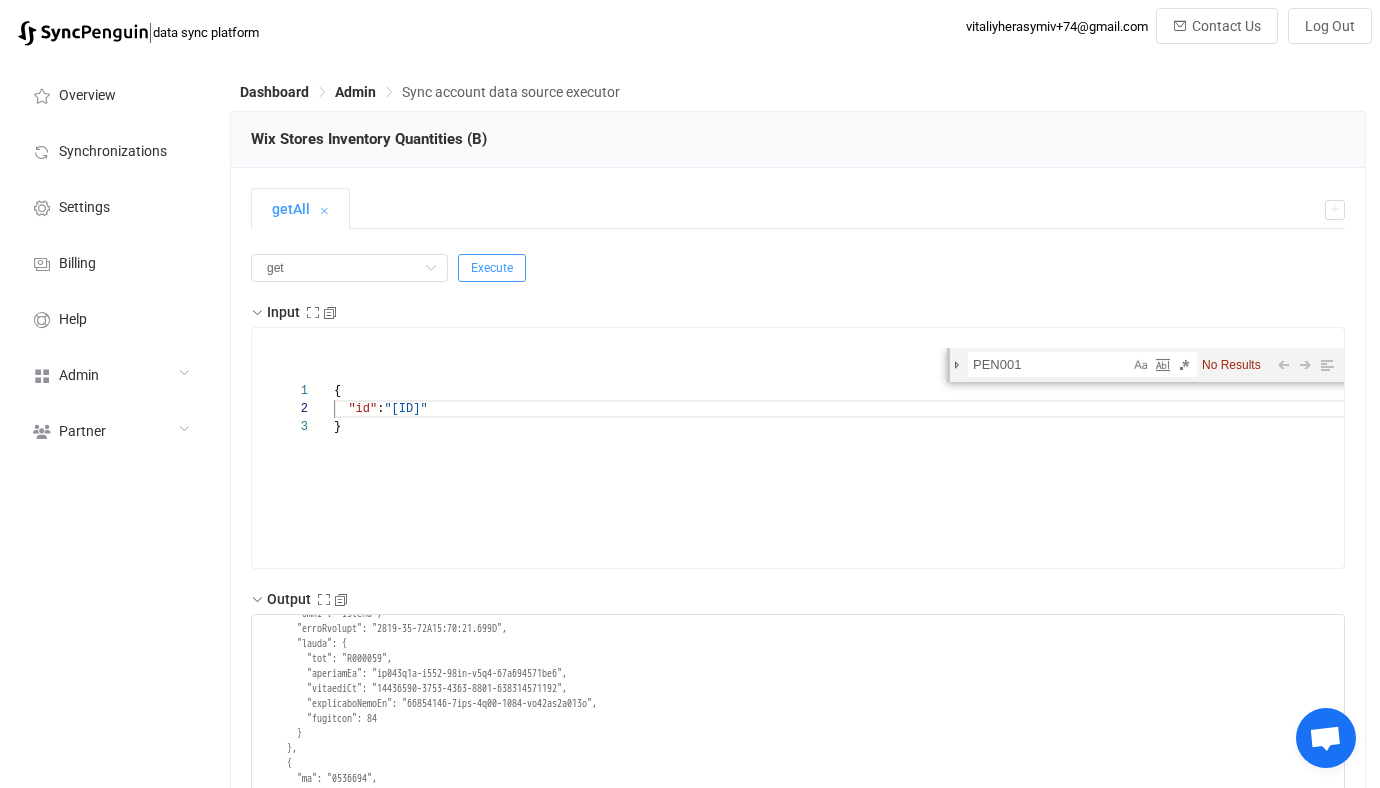 click on "Execute" at bounding box center (492, 268) 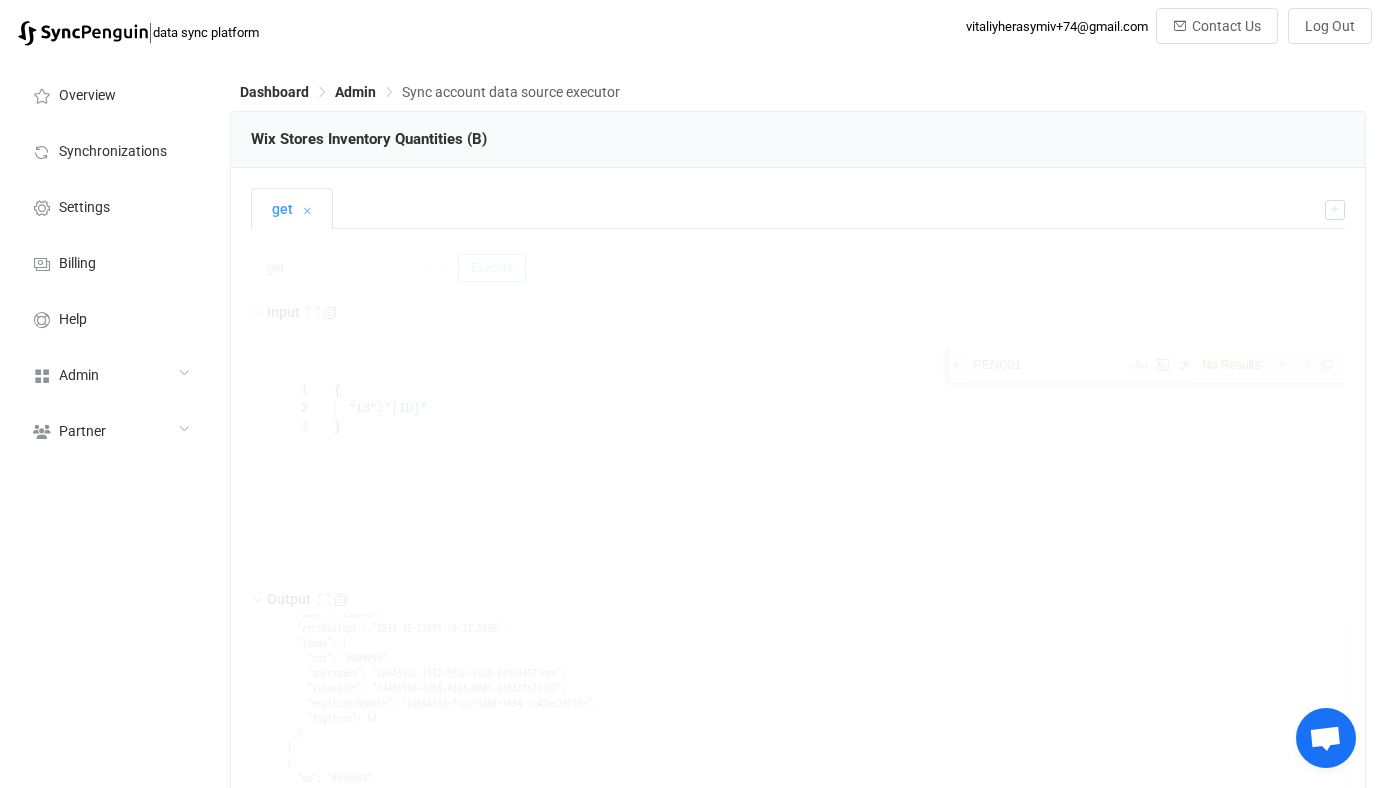 scroll, scrollTop: 100, scrollLeft: 0, axis: vertical 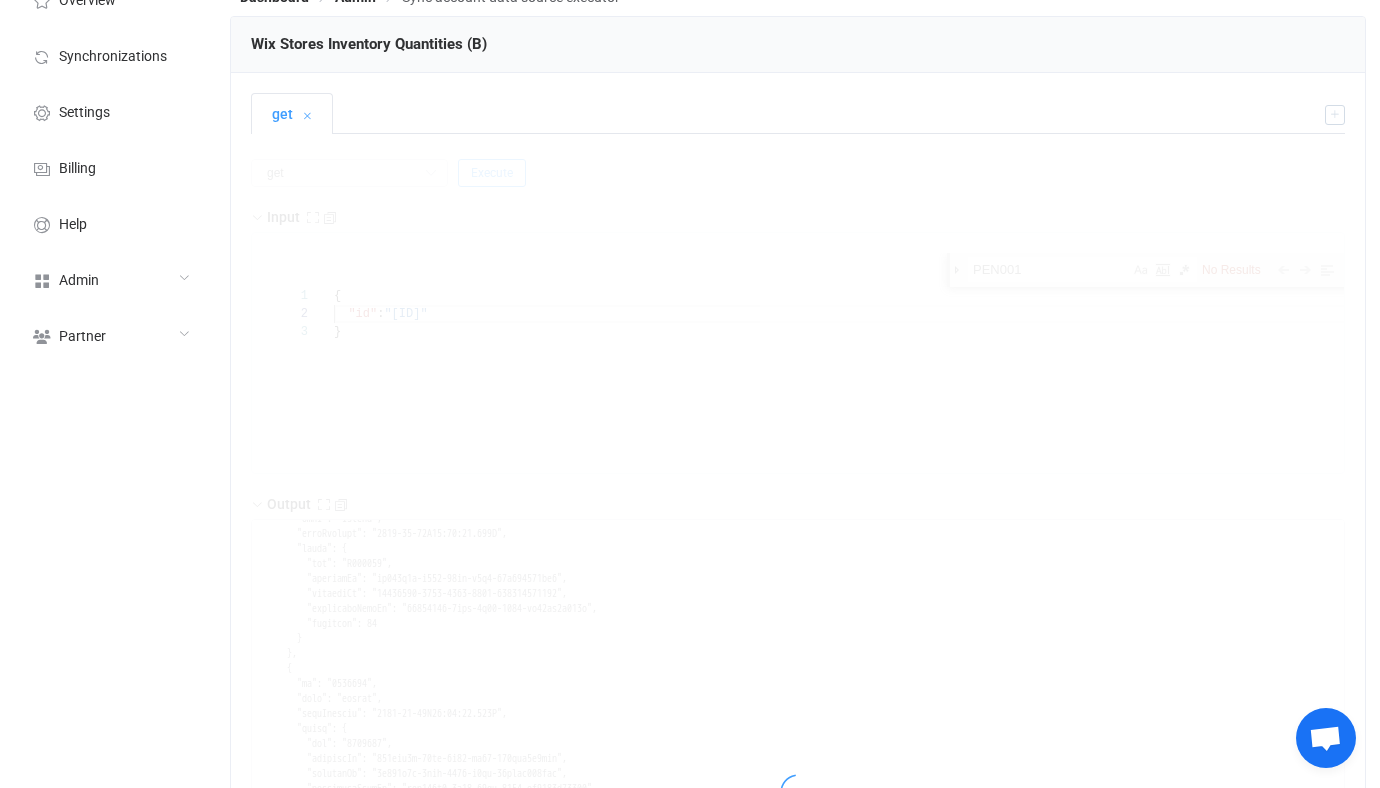 type on "{
"value": {
"sku": "X959246",
"productId": "fe677e6f-c212-93fd-b7c7-34c920608cd5",
"variantId": "00000000-0000-0000-0000-000000000000",
"quantity": 27
},
"patchAccountData": {
"refreshToken": "OAUTH2.eyJraWQiOiJkZ0x3cjNRMCIsImFsZyI6IkhTMjU2In0.eyJkYXRhIjoie1wiaWRcIjpcImI5MDc4YmI3LTJiYjgtNGNmNS1hNmY0LTFjMDY0YTBmMmFhNlwifSIsImlhdCI6MTYzMTIwODczNiwiZXhwIjoxNjk0MjgwNzM2fQ.0noqF-iDtoPHAOsaSnWkTvZCrvRRqkIUYjctiweNhAg",
"clientId": "76fecc38-17d1-4089-a8cc-3534cfe58da7",
"clientSecret": "6dcdf543-938c-4c37-81ea-2e844cfe5deb",
"redirectUrl": "https://api.syncpenguin.com/auth/callback",
"accessToken": "OAUTH2.eyJraWQiOiJLaUp3NXZpeSIsImFsZyI6IlJTMjU2In0.eyJkYXRhIjoie1wiYXBwSWRcIjpcIjc2ZmVjYzM4LTE3ZDEtNDA4OS1hOGNjLTM1MzRjZmU1OGRhN1wiLFwiaW5zdGFuY2VJZFwiOlwiNDU5NDVlMzYtZjYwMi00ZGZiLWI0MjEtYTk0NDBhOTg2YmE3XCIsXCJzY29wZVwiOltcIkg0c0lBQUFBQUFBQV80Vld5MjdqTUF6OG9hel9RWmFZaEJ0Wk1rVFozZXlGNktFb2V0aWlRUHZfV1BxUldJNHM1MlJiRDJvNE02Uk1HSUVKWWtSM29xcEhlRGxvRmVIa0F3SlZNdGtNczd5TUhWN3dEMV..." 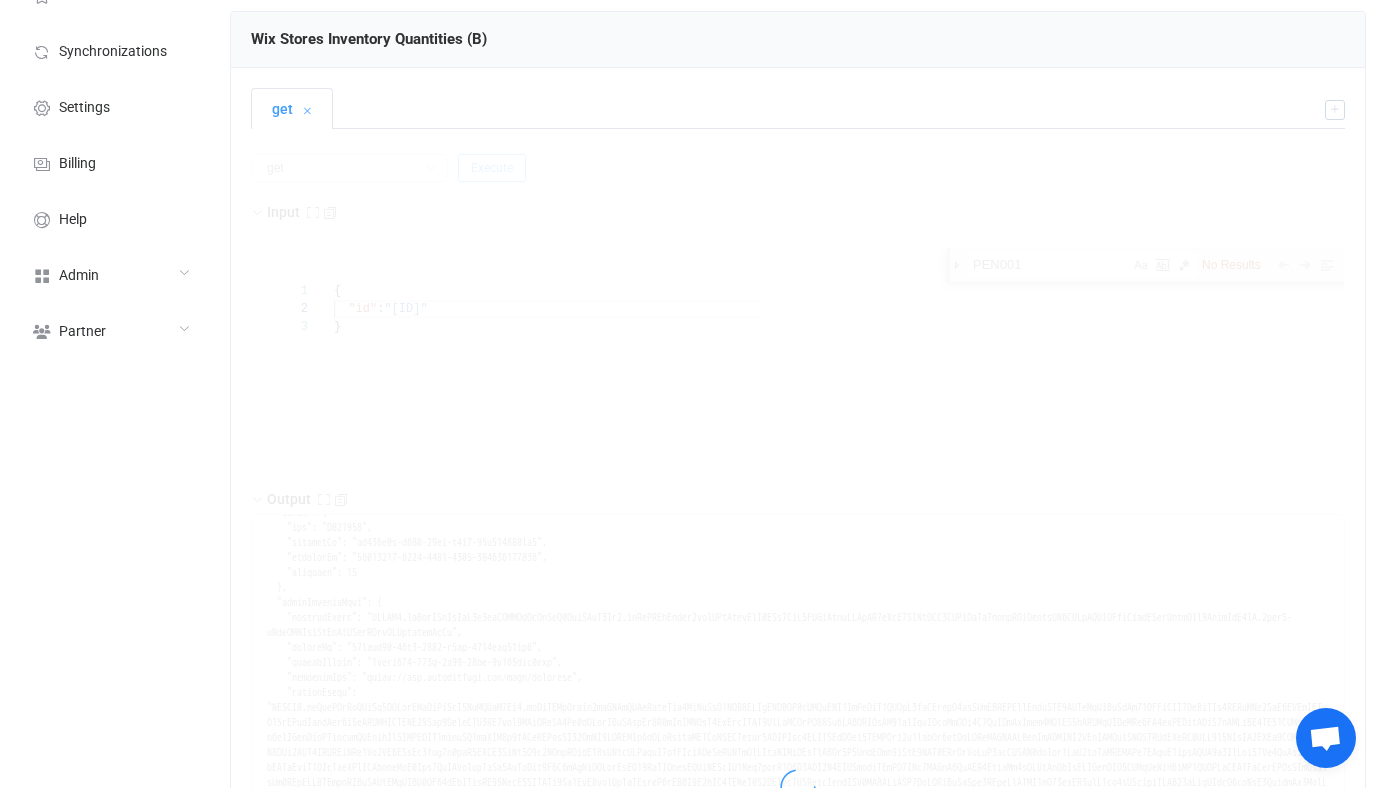 scroll, scrollTop: 75, scrollLeft: 0, axis: vertical 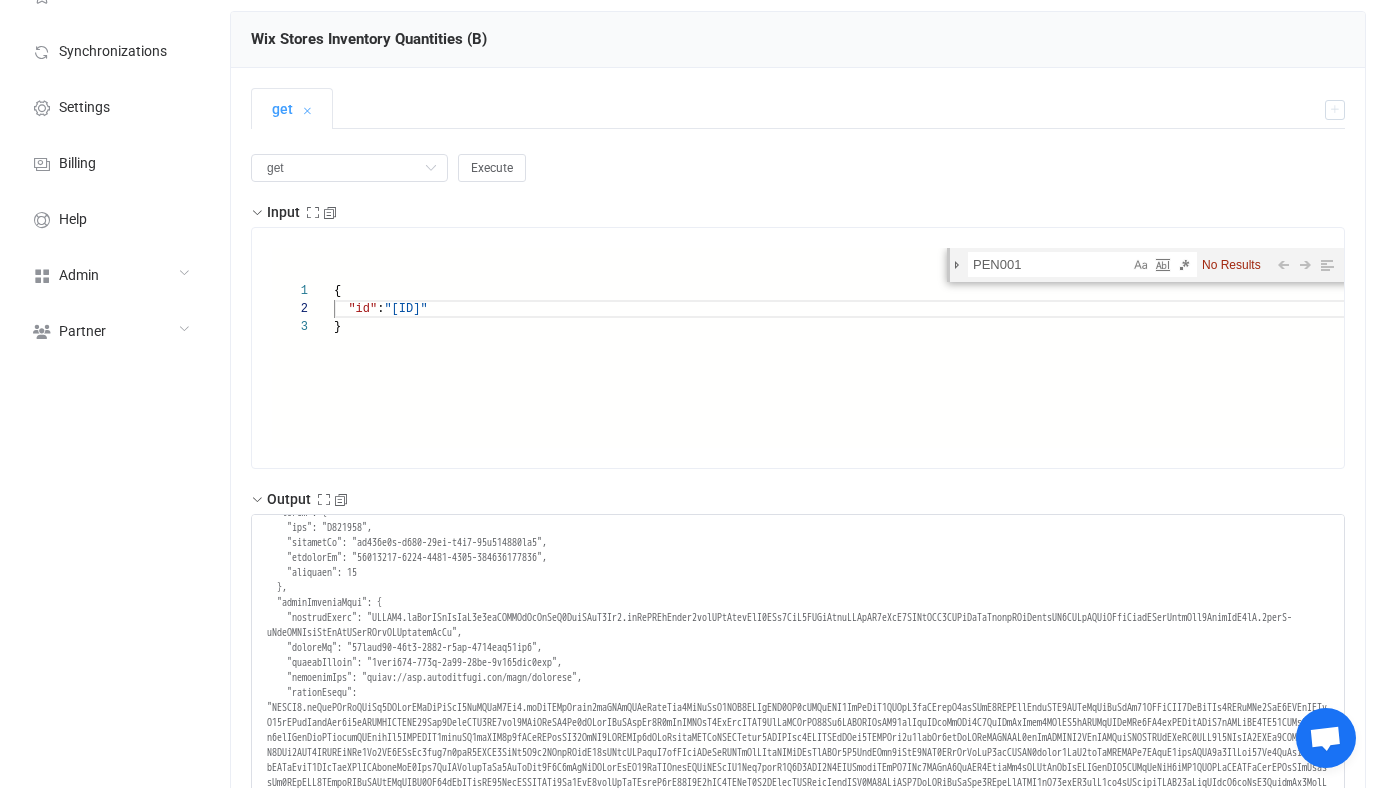 click on "{" at bounding box center (864, 291) 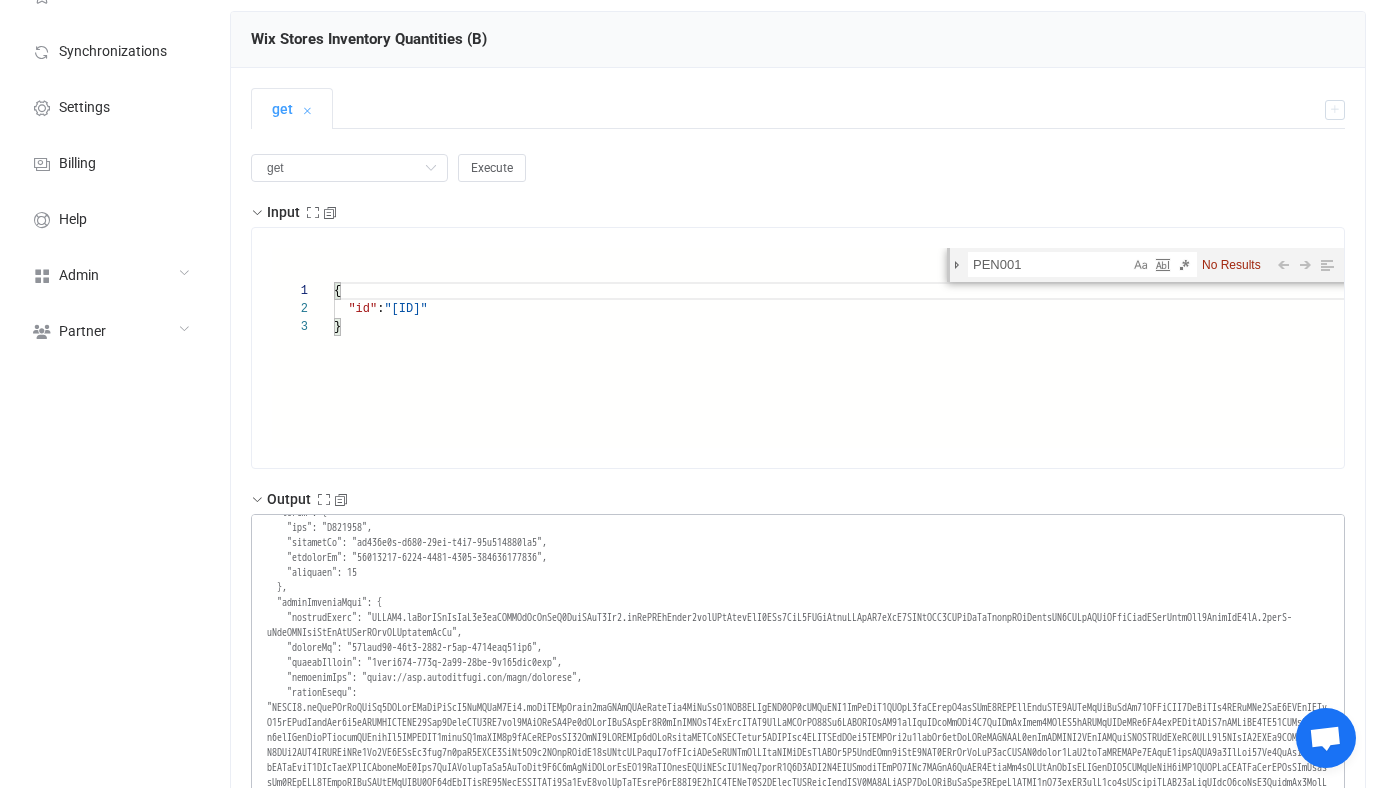 scroll, scrollTop: 0, scrollLeft: 0, axis: both 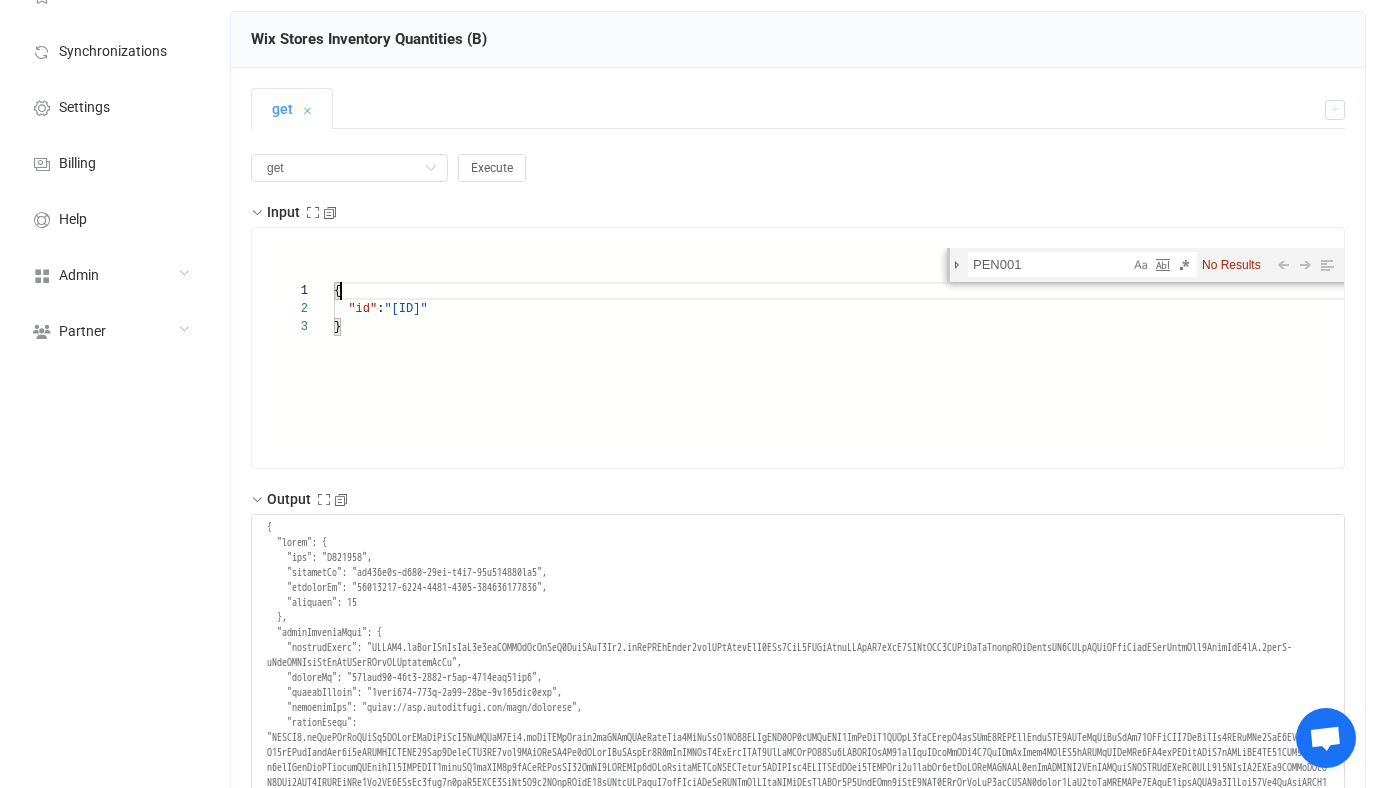 click on "}    "id" :  "X959246" {" at bounding box center (864, 383) 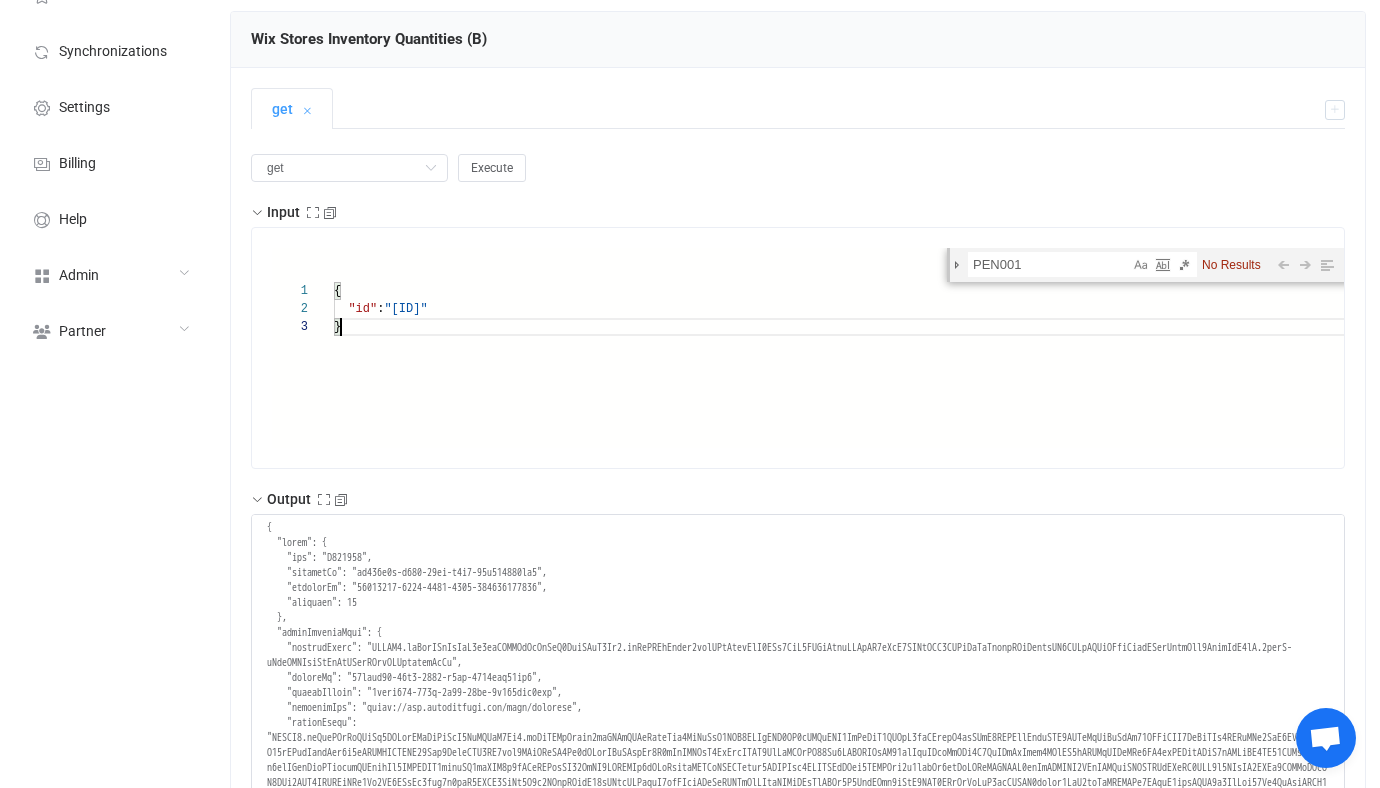 click on "}    "id" :  "X959246" {" at bounding box center [864, 383] 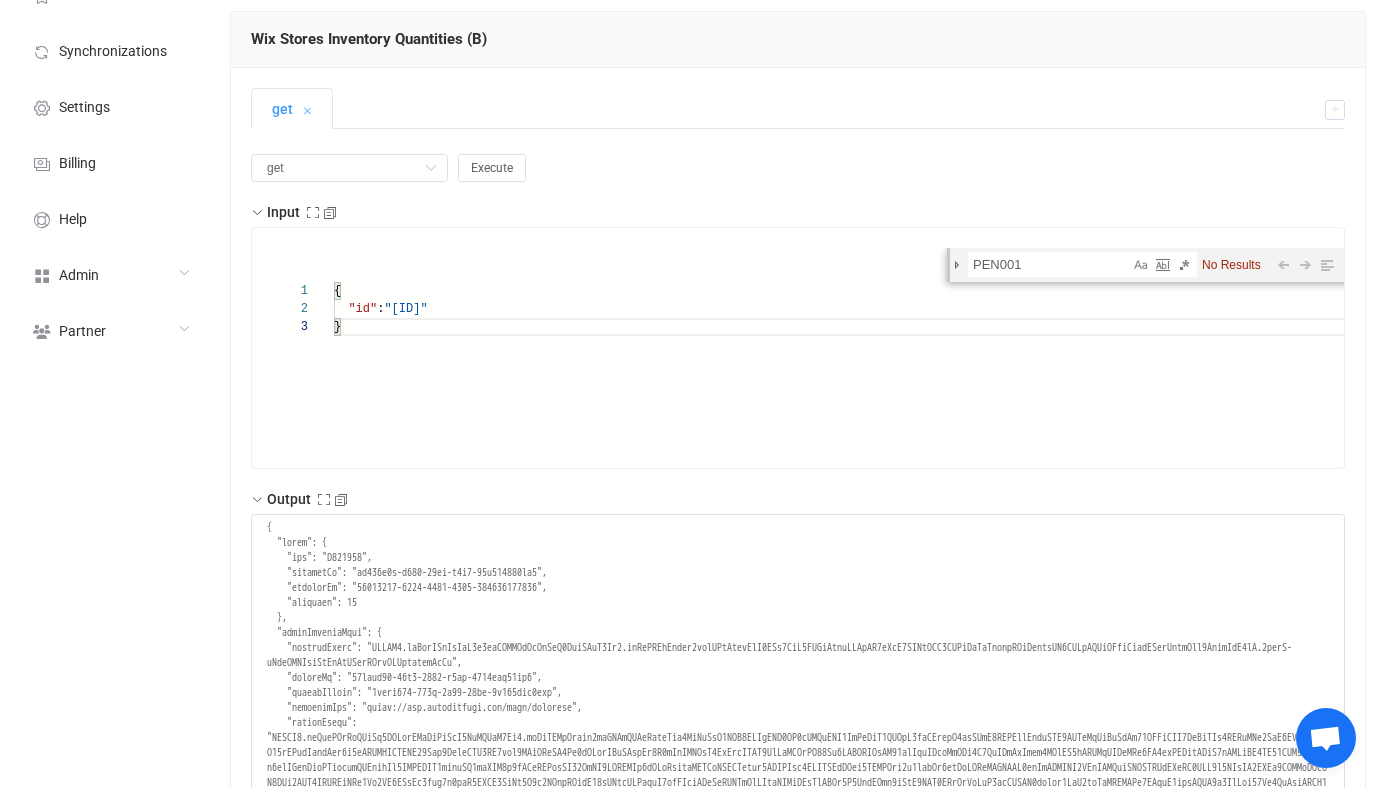 type on "{
"id": "PEN001"
}" 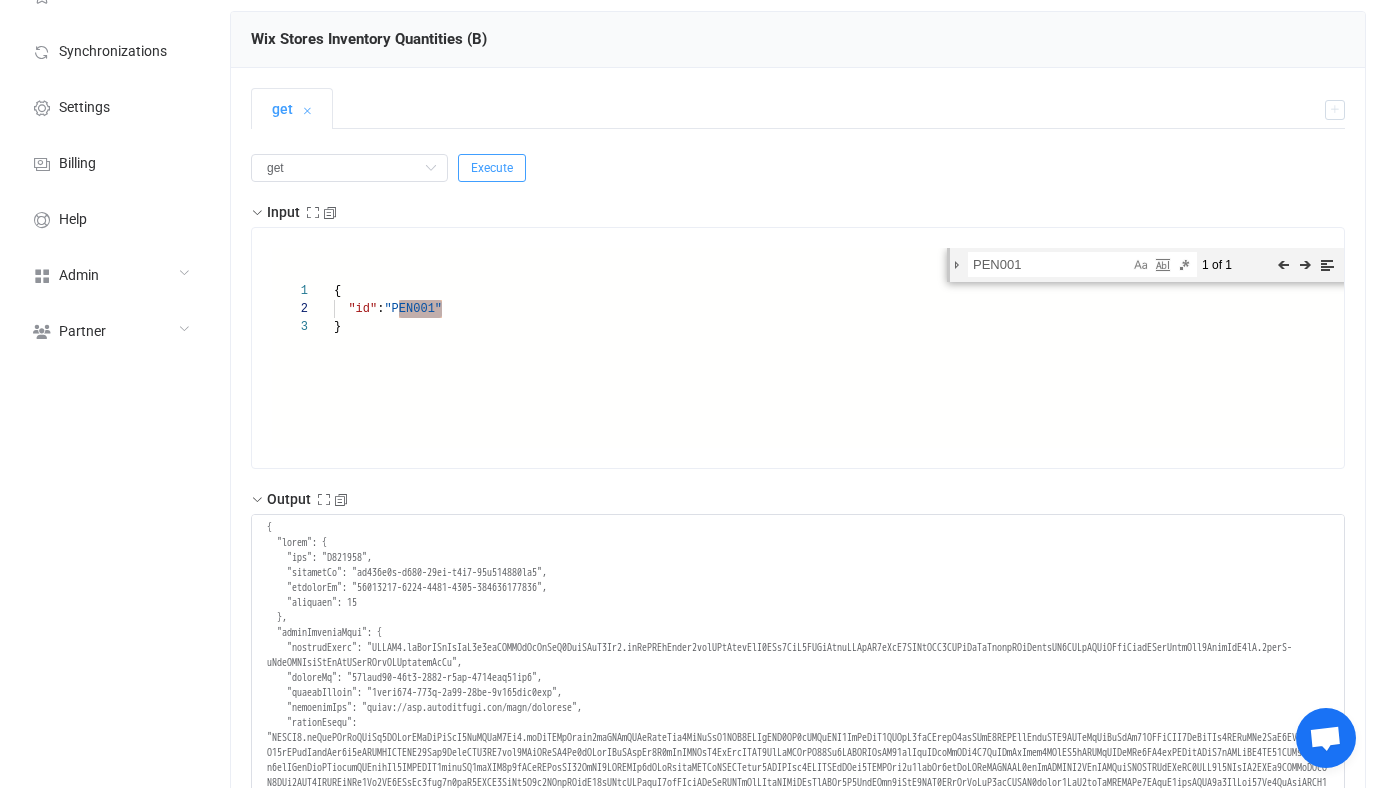 click on "Execute" at bounding box center [492, 168] 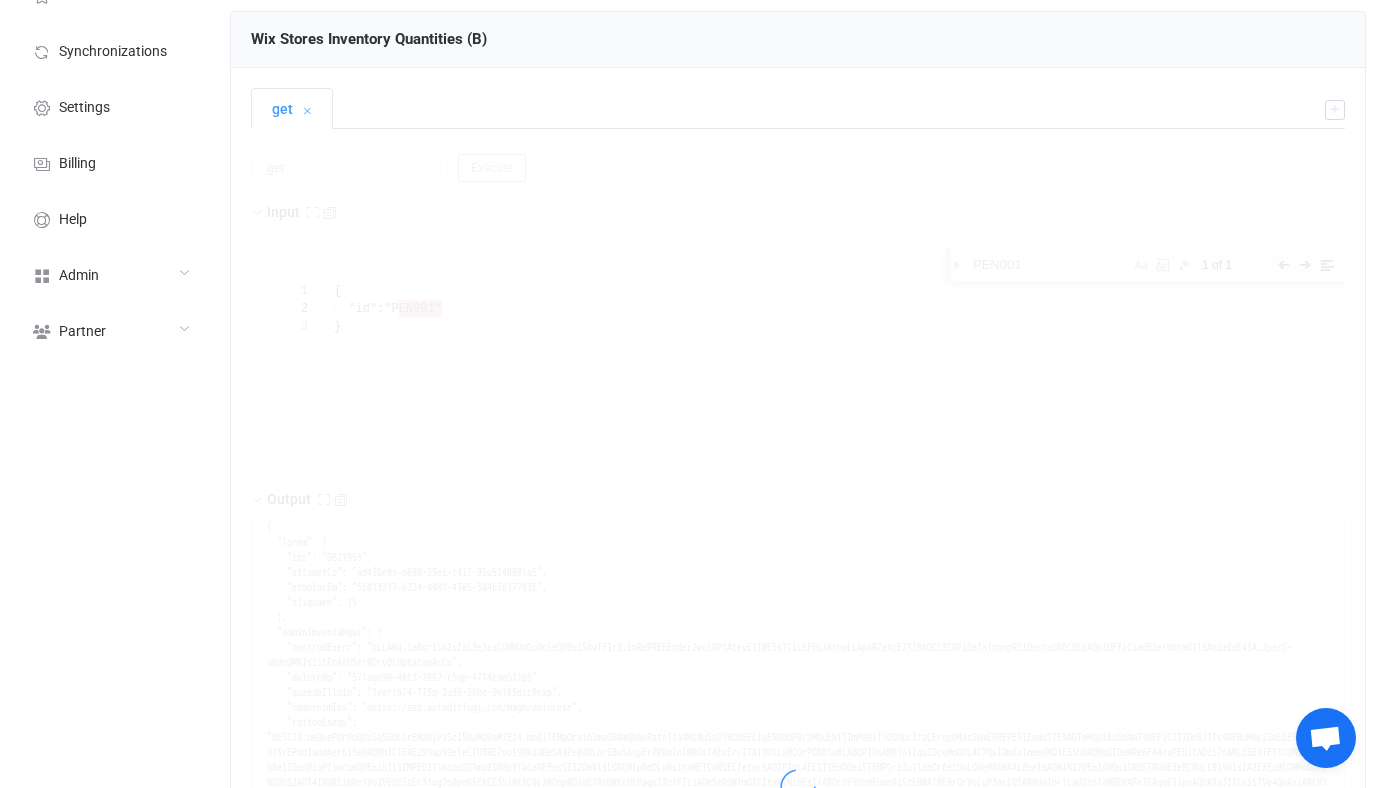 type on "null" 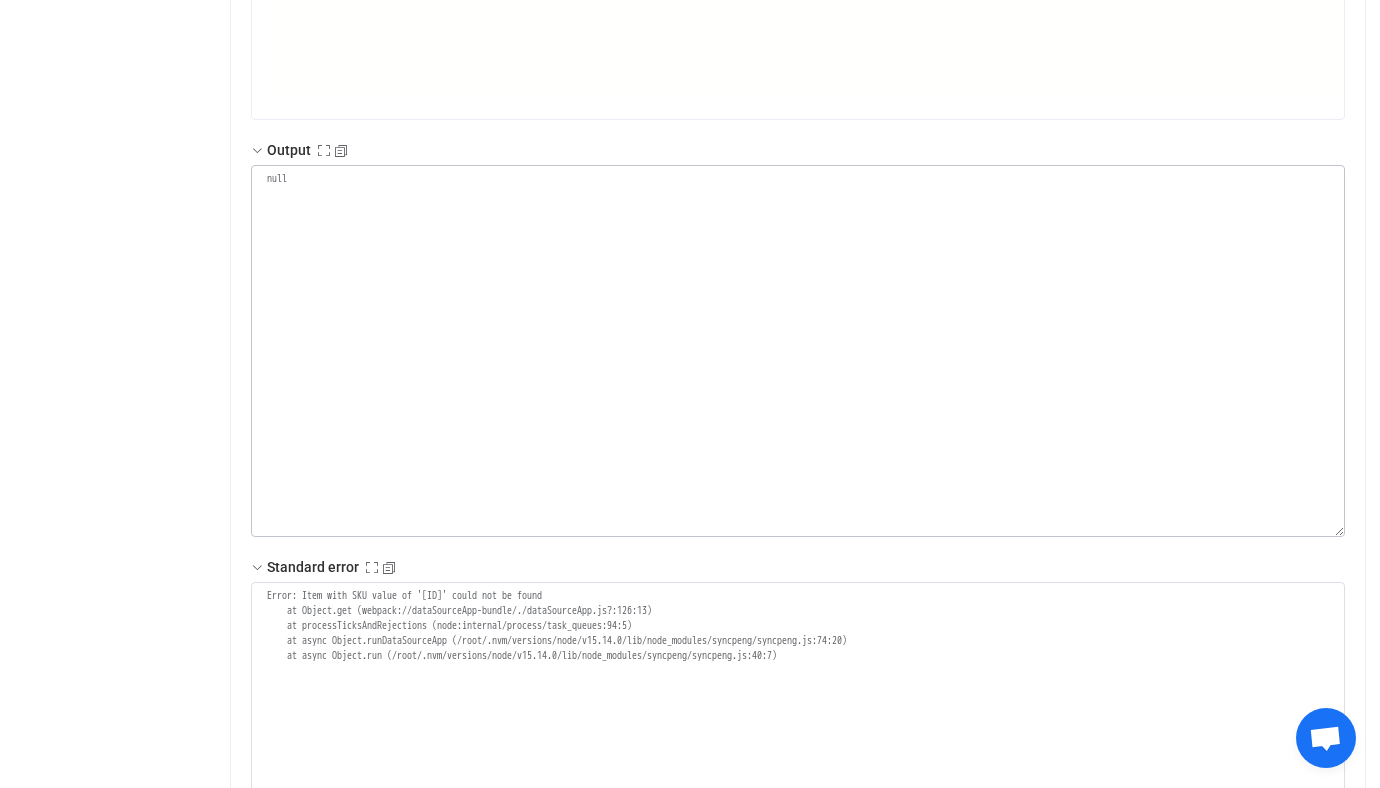 scroll, scrollTop: 439, scrollLeft: 0, axis: vertical 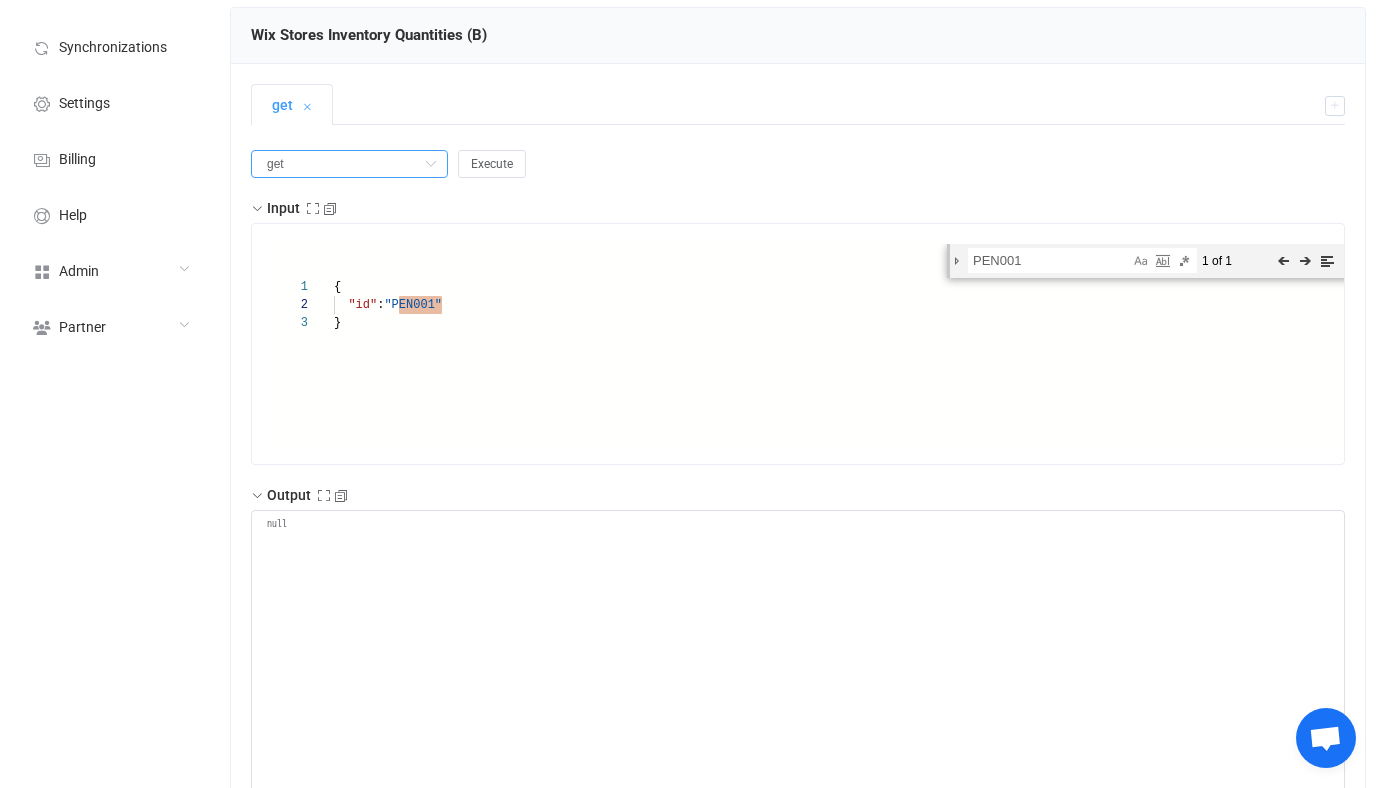click on "get" at bounding box center [349, 164] 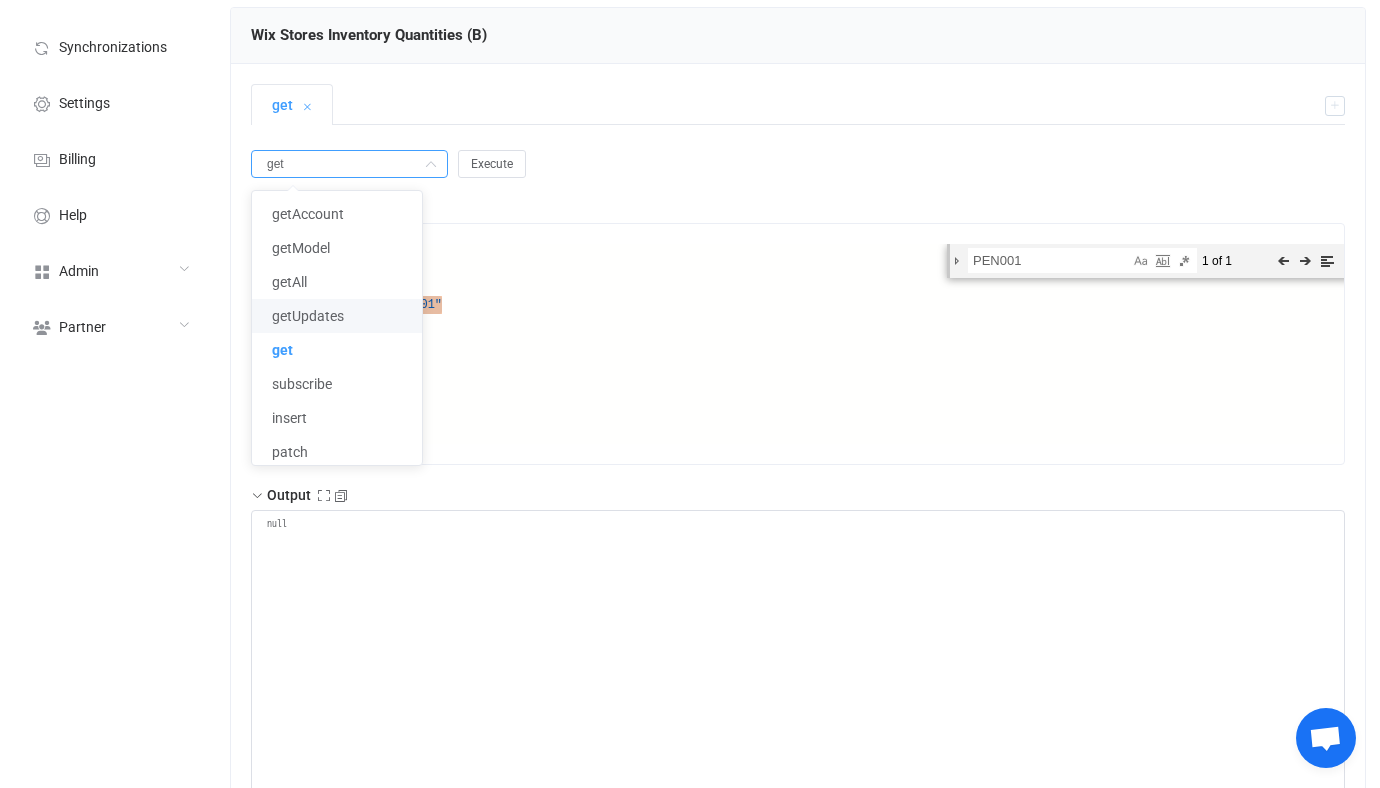 click on ""id" :  "PEN001"" at bounding box center [864, 305] 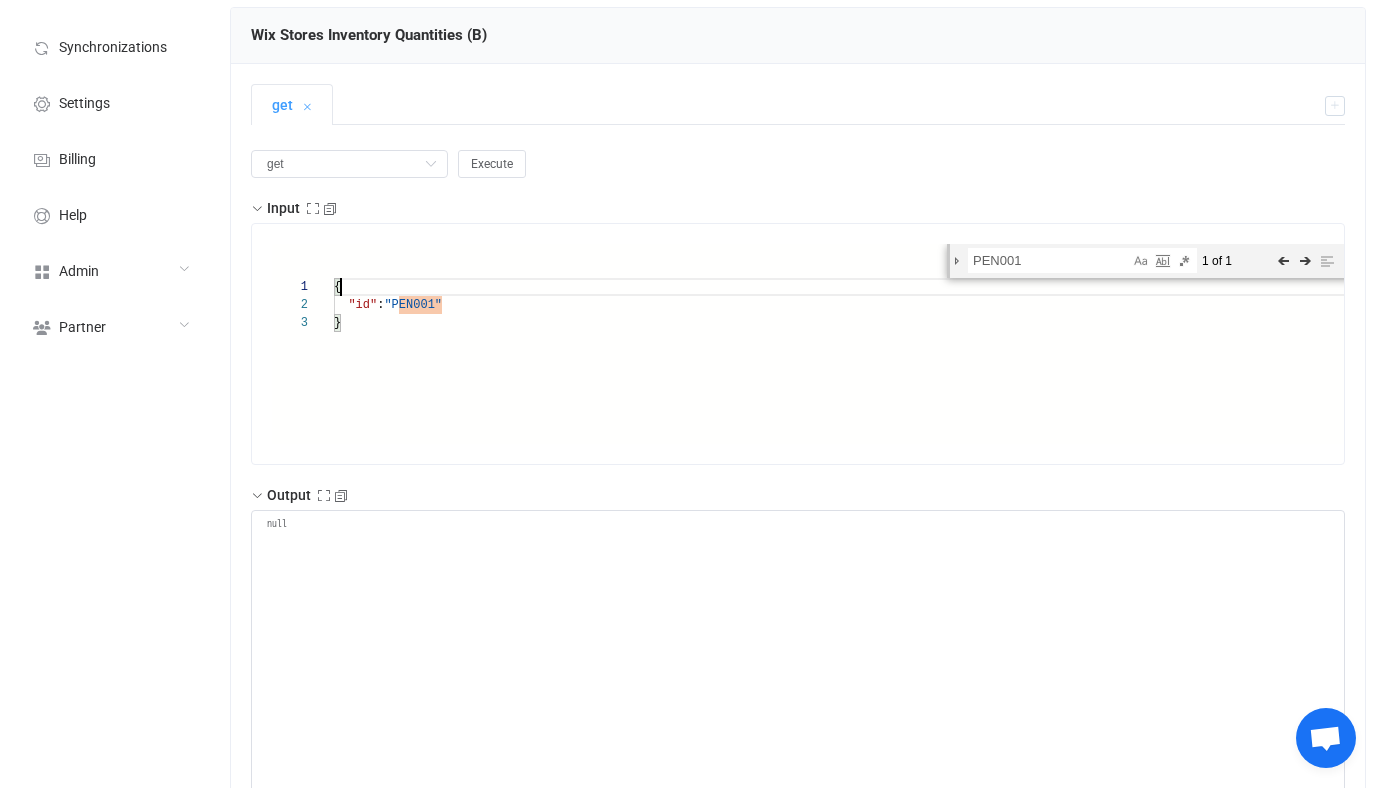 click on "}" at bounding box center (864, 323) 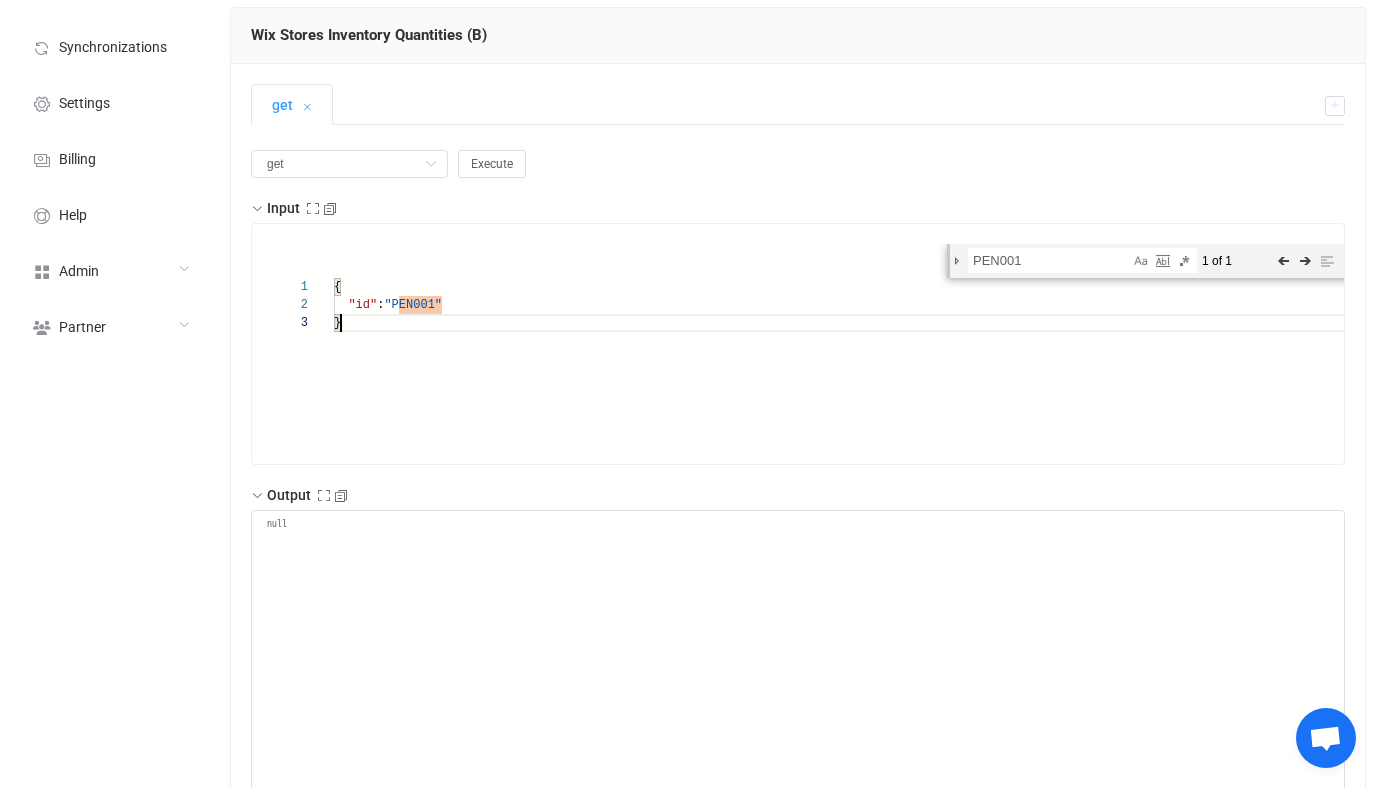 type on "{
"id": "X959246"
}" 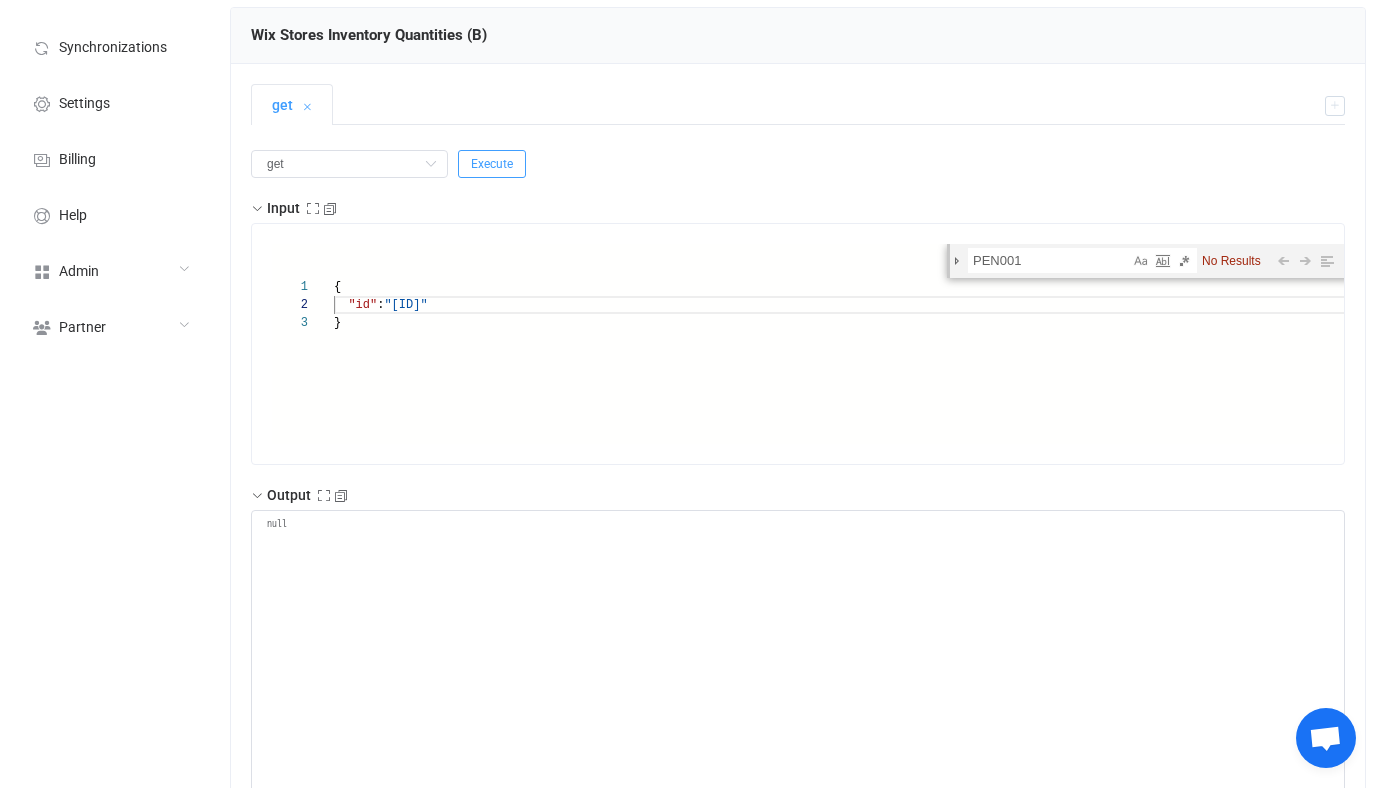 click on "Execute" at bounding box center [492, 164] 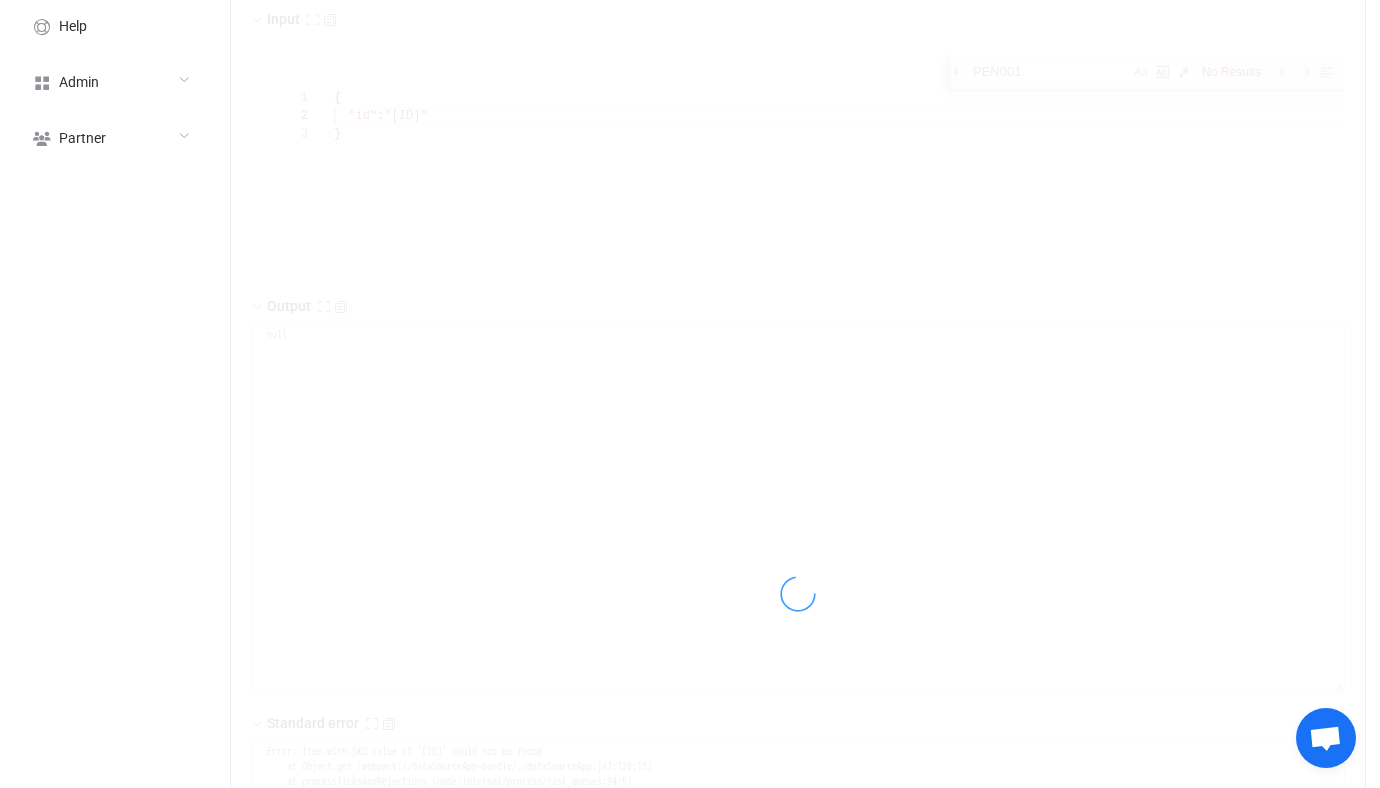 scroll, scrollTop: 307, scrollLeft: 0, axis: vertical 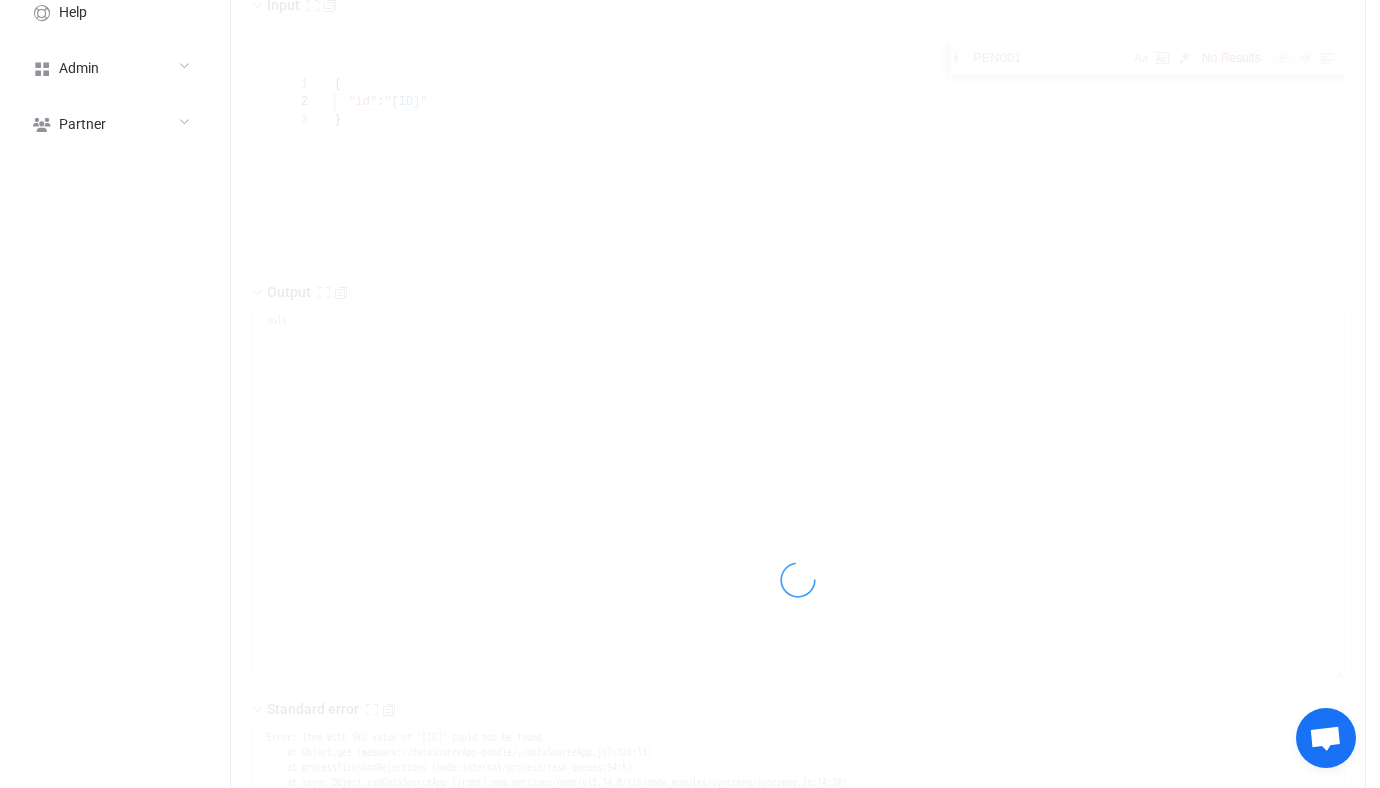 type on "{
"value": {
"sku": "X959246",
"productId": "fe677e6f-c212-93fd-b7c7-34c920608cd5",
"variantId": "00000000-0000-0000-0000-000000000000",
"quantity": 27
},
"patchAccountData": {
"refreshToken": "OAUTH2.eyJraWQiOiJkZ0x3cjNRMCIsImFsZyI6IkhTMjU2In0.eyJkYXRhIjoie1wiaWRcIjpcImI5MDc4YmI3LTJiYjgtNGNmNS1hNmY0LTFjMDY0YTBmMmFhNlwifSIsImlhdCI6MTYzMTIwODczNiwiZXhwIjoxNjk0MjgwNzM2fQ.0noqF-iDtoPHAOsaSnWkTvZCrvRRqkIUYjctiweNhAg",
"clientId": "76fecc38-17d1-4089-a8cc-3534cfe58da7",
"clientSecret": "6dcdf543-938c-4c37-81ea-2e844cfe5deb",
"redirectUrl": "https://api.syncpenguin.com/auth/callback",
"accessToken": "OAUTH2.eyJraWQiOiJLaUp3NXZpeSIsImFsZyI6IlJTMjU2In0.eyJkYXRhIjoie1wiYXBwSWRcIjpcIjc2ZmVjYzM4LTE3ZDEtNDA4OS1hOGNjLTM1MzRjZmU1OGRhN1wiLFwiaW5zdGFuY2VJZFwiOlwiNDU5NDVlMzYtZjYwMi00ZGZiLWI0MjEtYTk0NDBhOTg2YmE3XCIsXCJzY29wZVwiOltcIkg0c0lBQUFBQUFBQV80Vld5MjdqTUF6OG9hel9RWmFZaEJ0Wk1rVFozZXlGNktFb2V0aWlRUHZfV1BxUldJNHM1MlJiRDJvNE02Uk1HSUVKWWtSM29xcEhlRGxvRmVIa0F3SlZNdGtNczd5TUhWN3dEMV..." 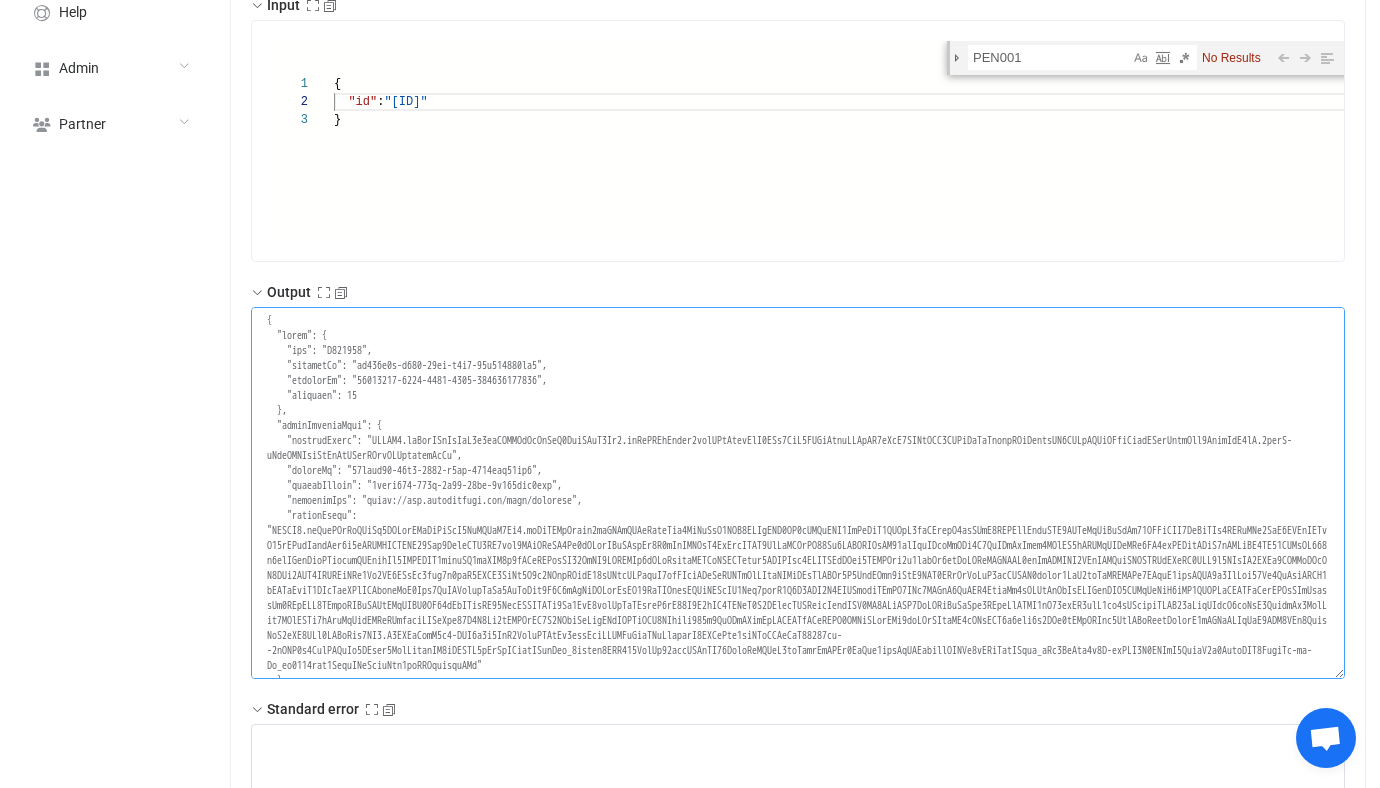 drag, startPoint x: 334, startPoint y: 332, endPoint x: 334, endPoint y: 385, distance: 53 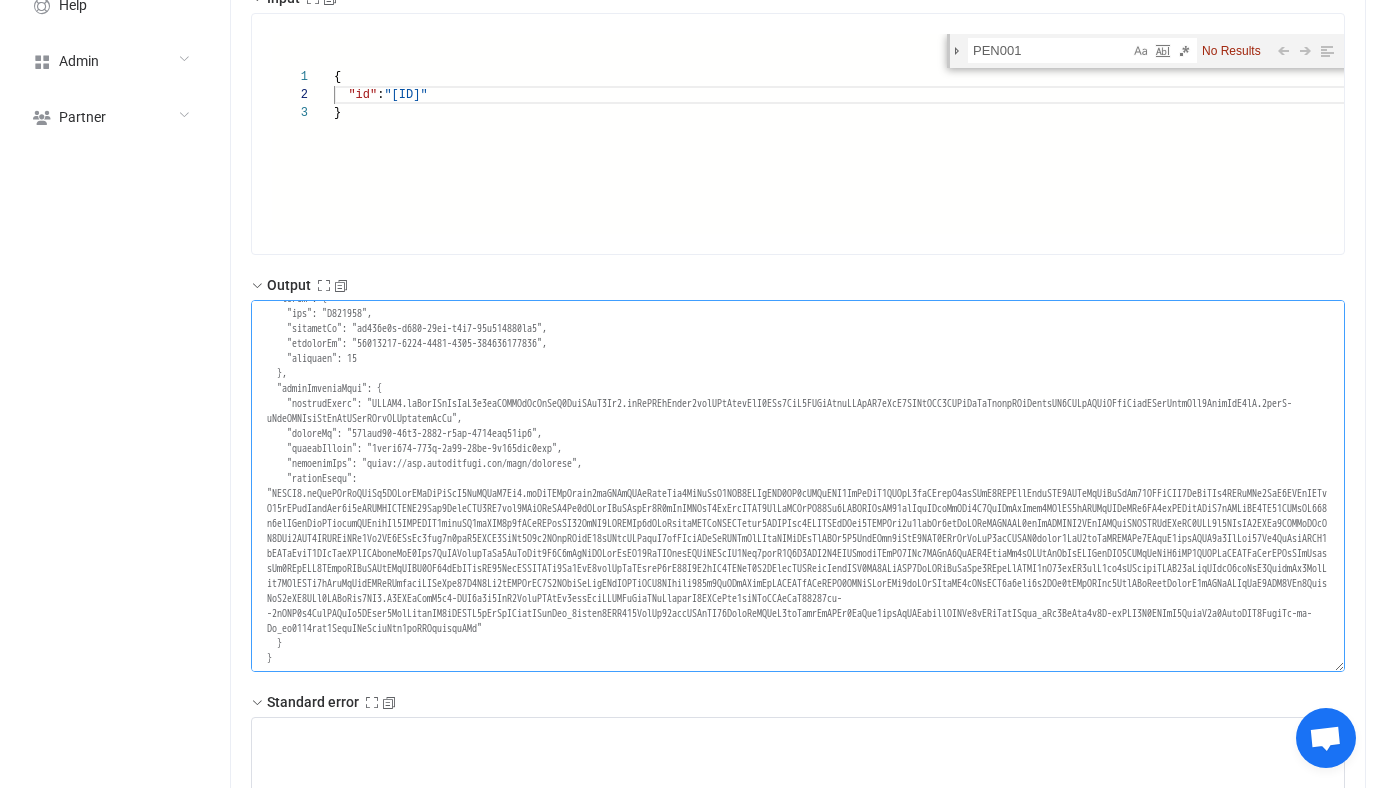 scroll, scrollTop: 315, scrollLeft: 0, axis: vertical 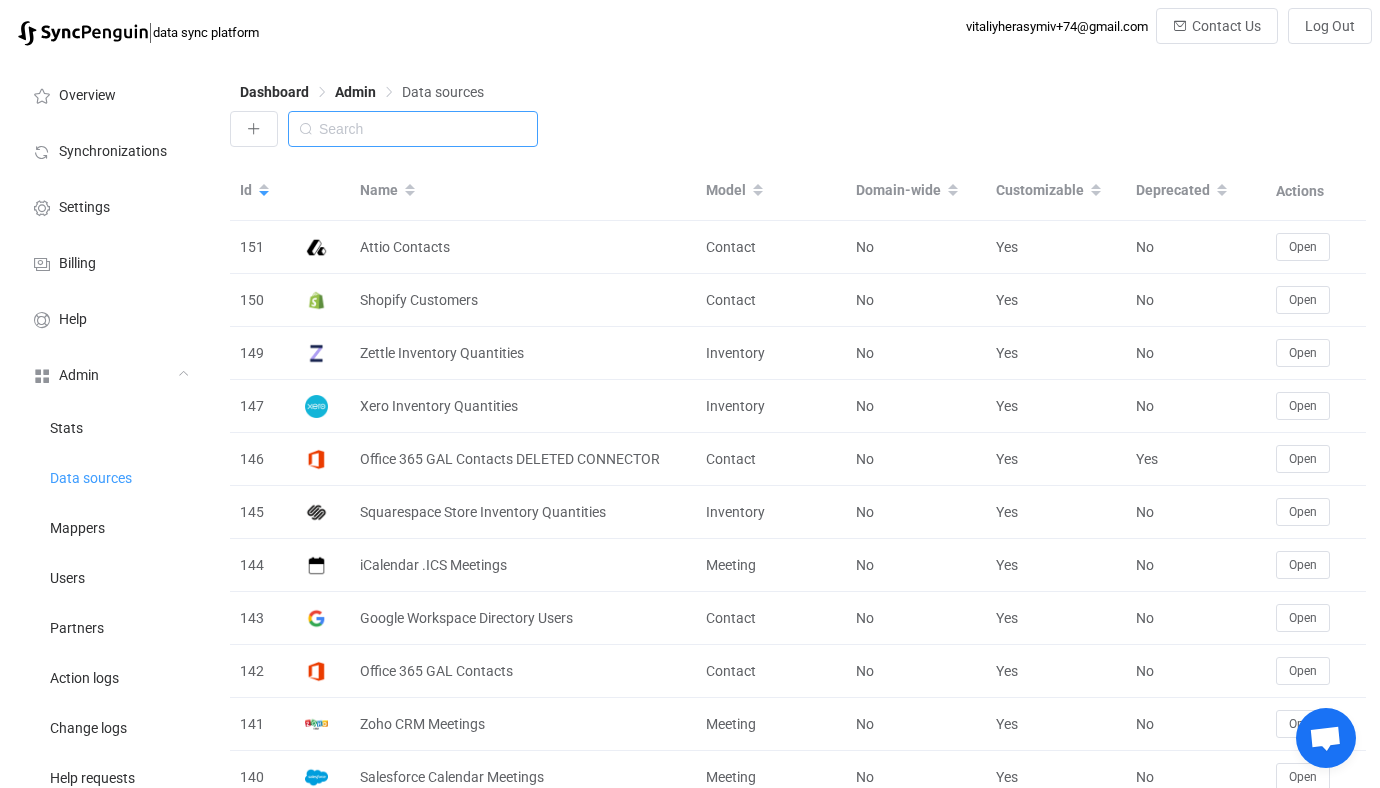click at bounding box center [413, 129] 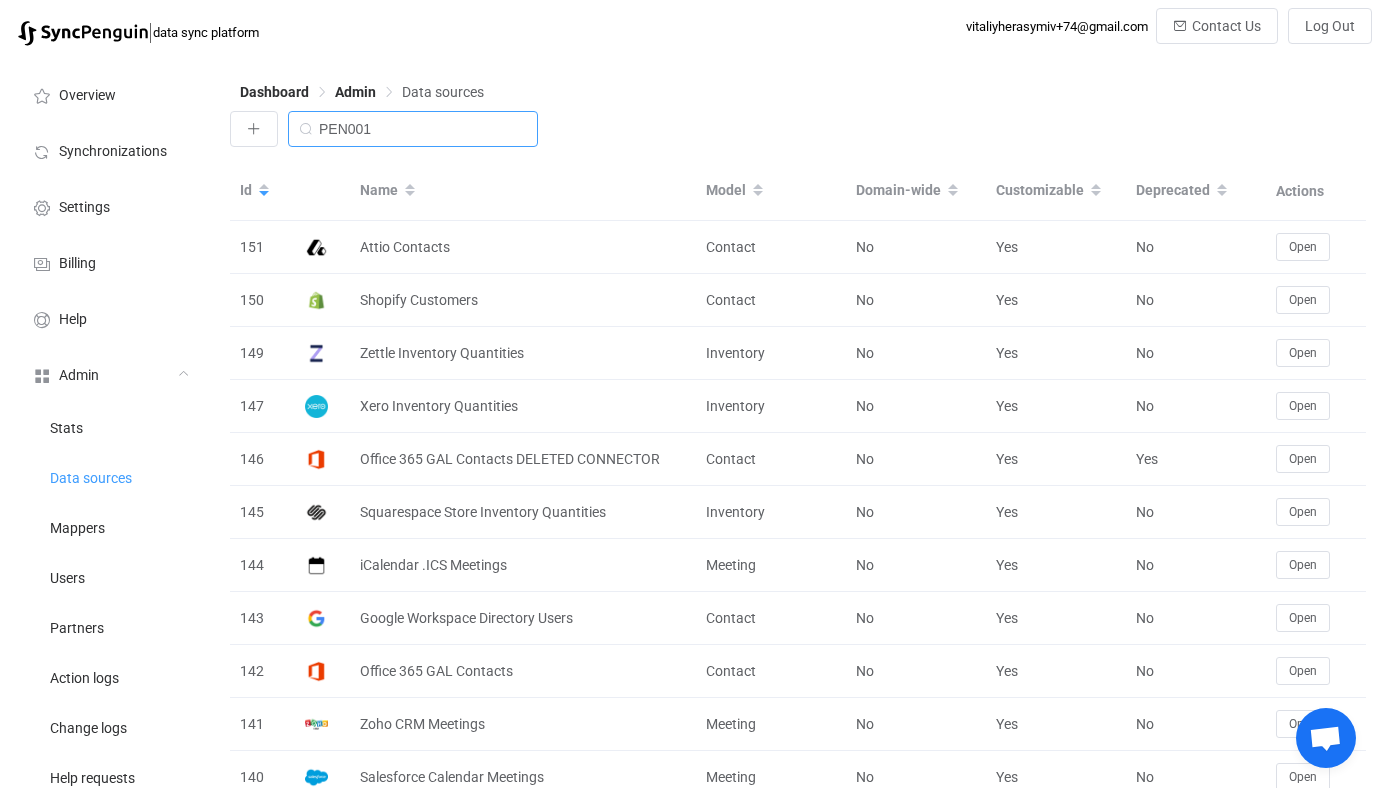 type on "PEN001" 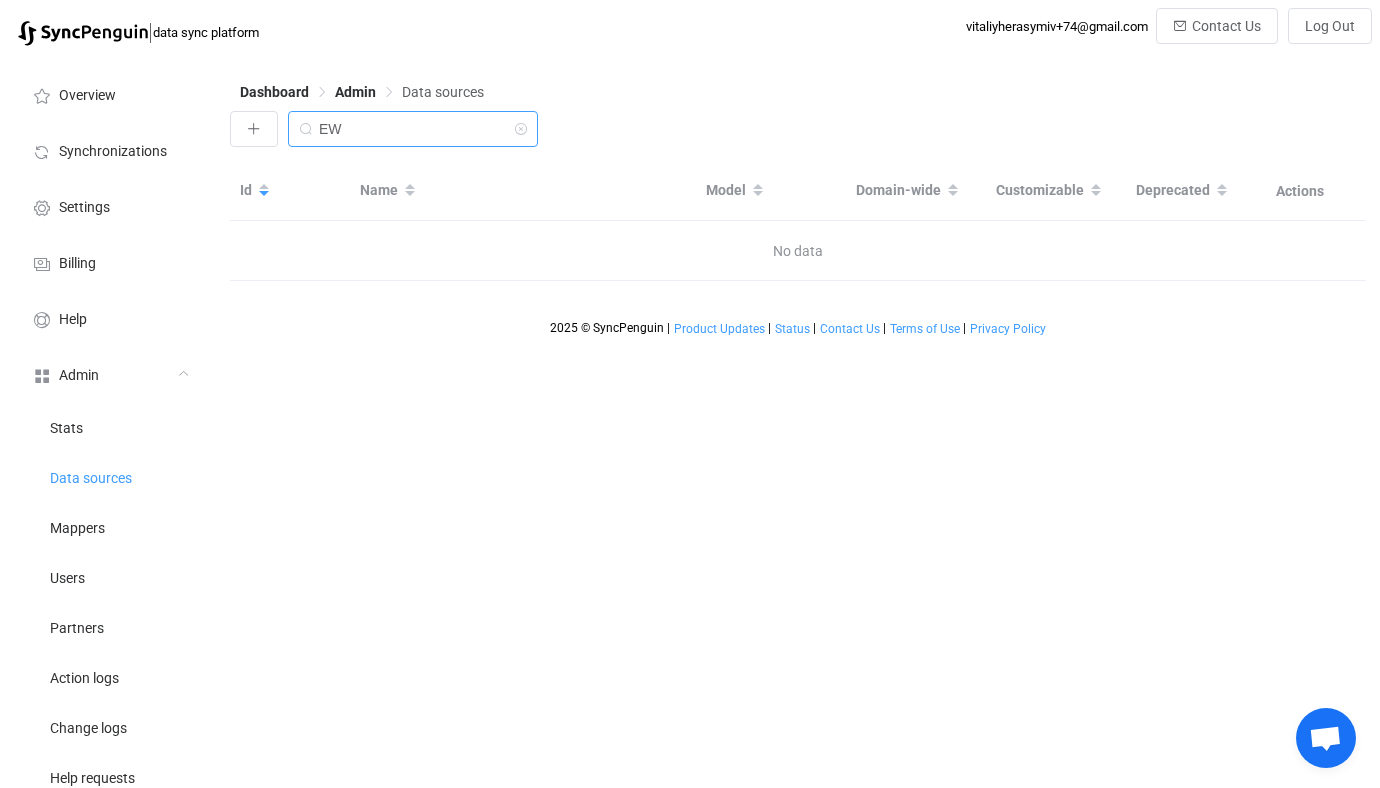 type on "E" 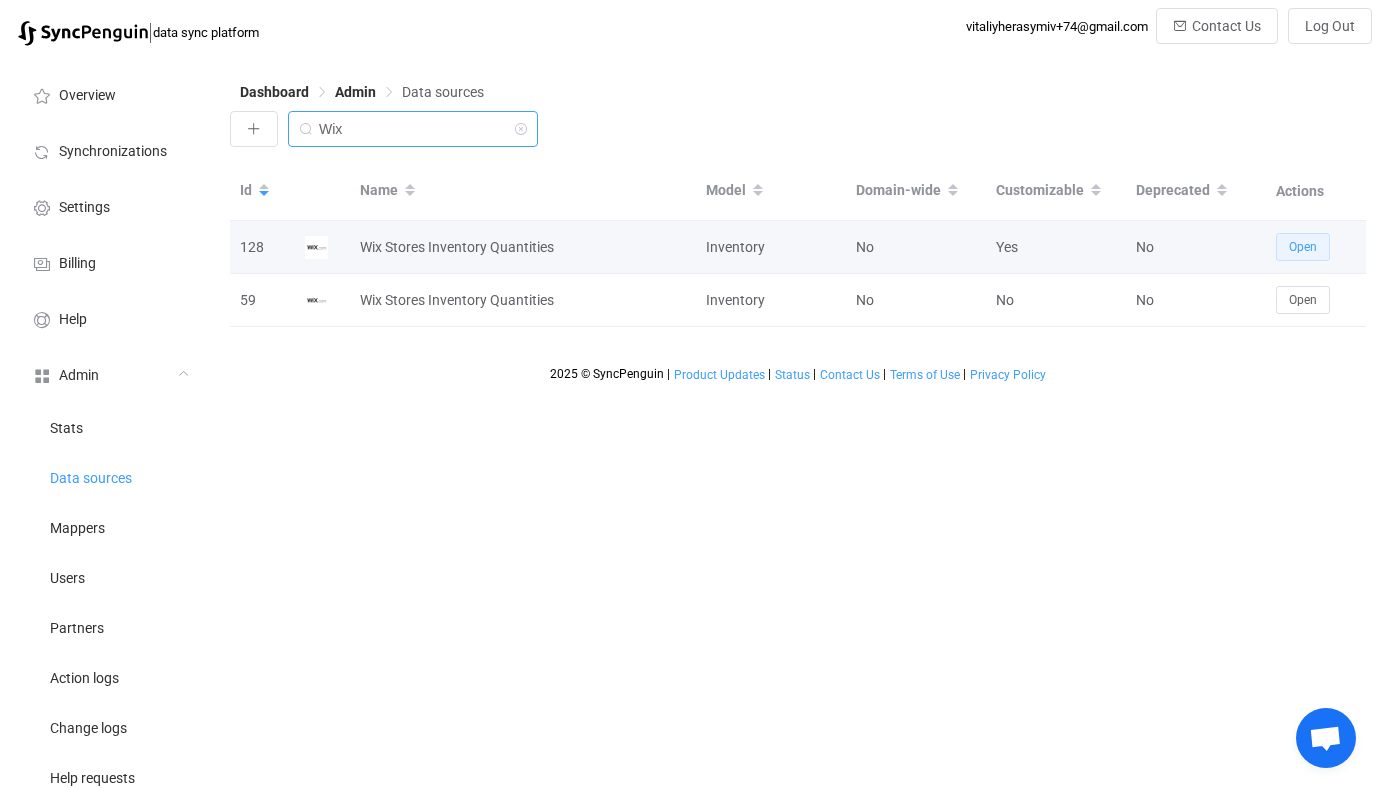 type on "Wix" 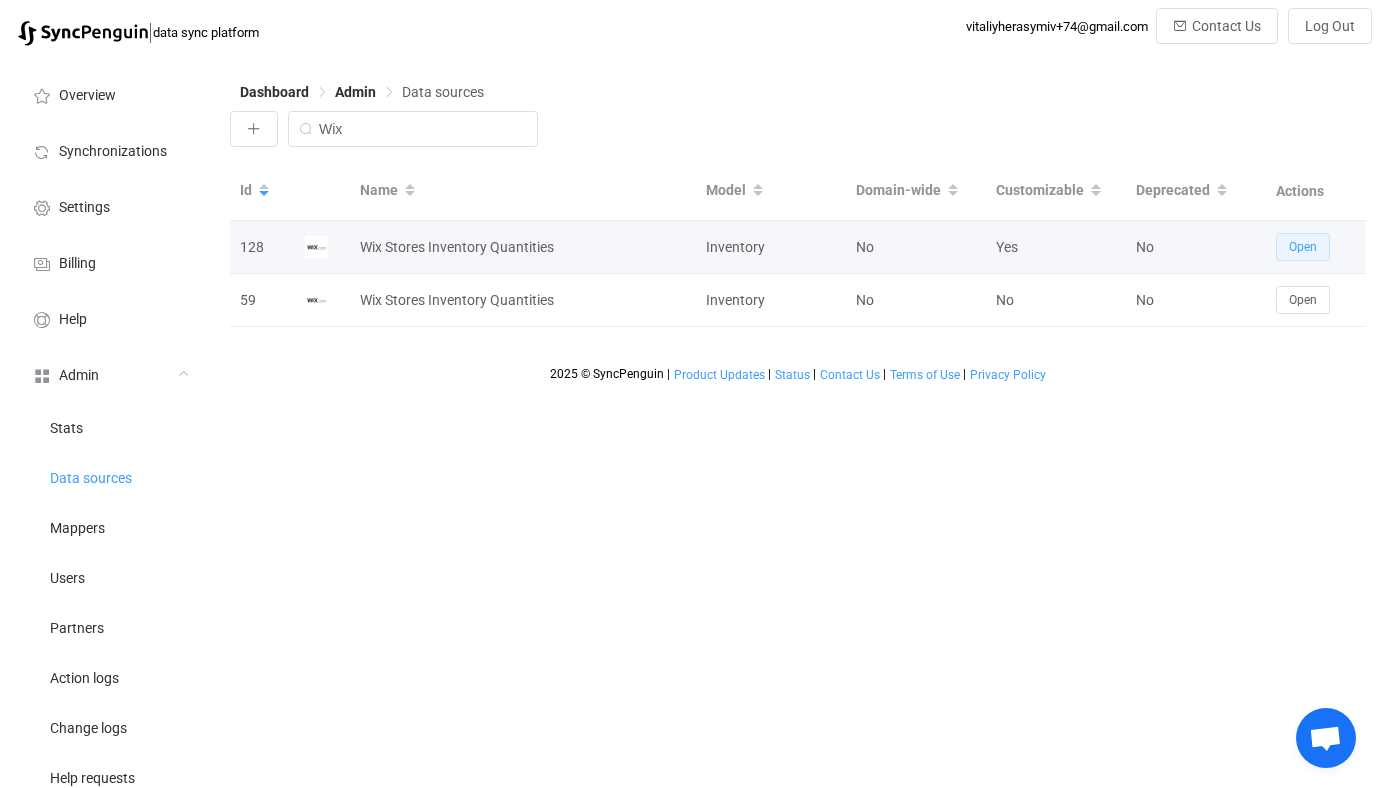 click on "Open" at bounding box center (1303, 247) 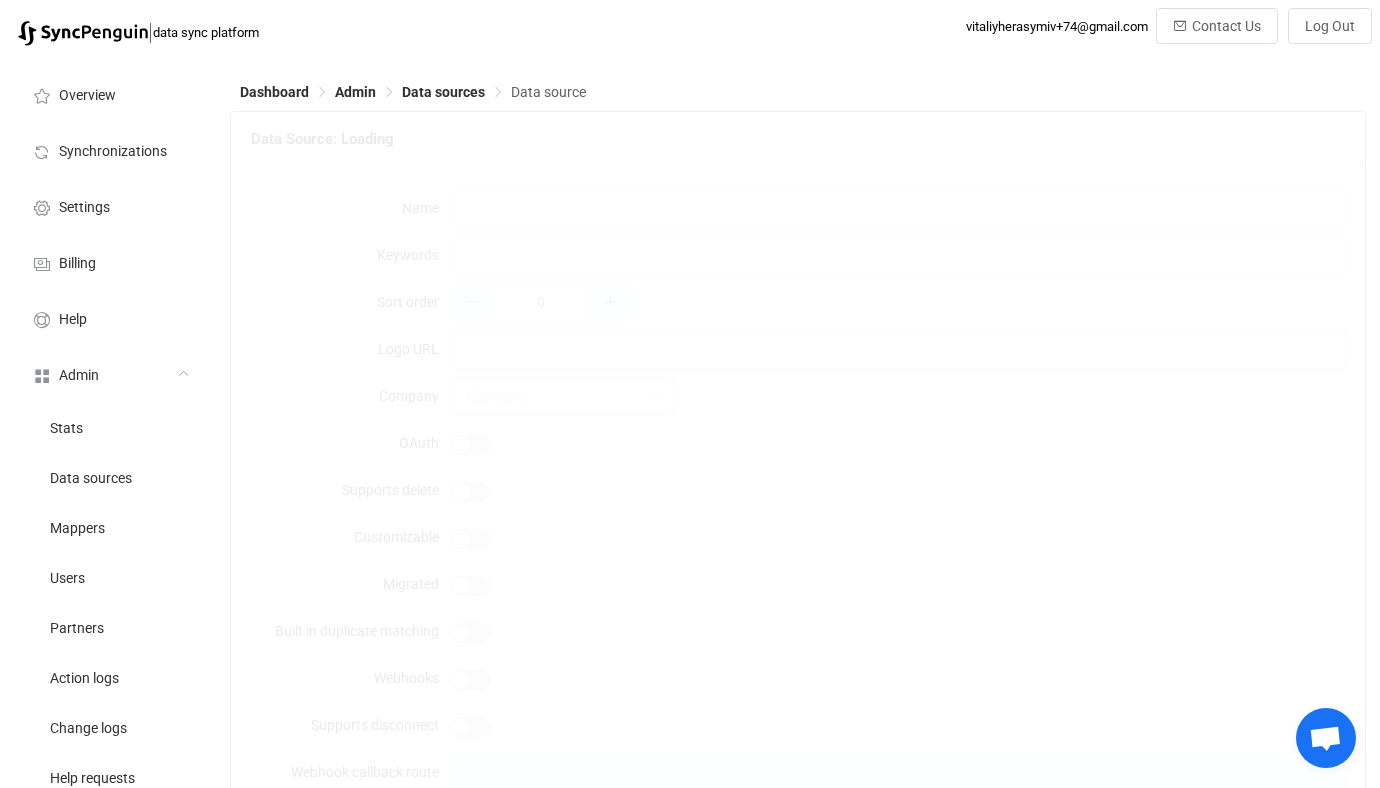 type on "Wix Stores Inventory Quantities" 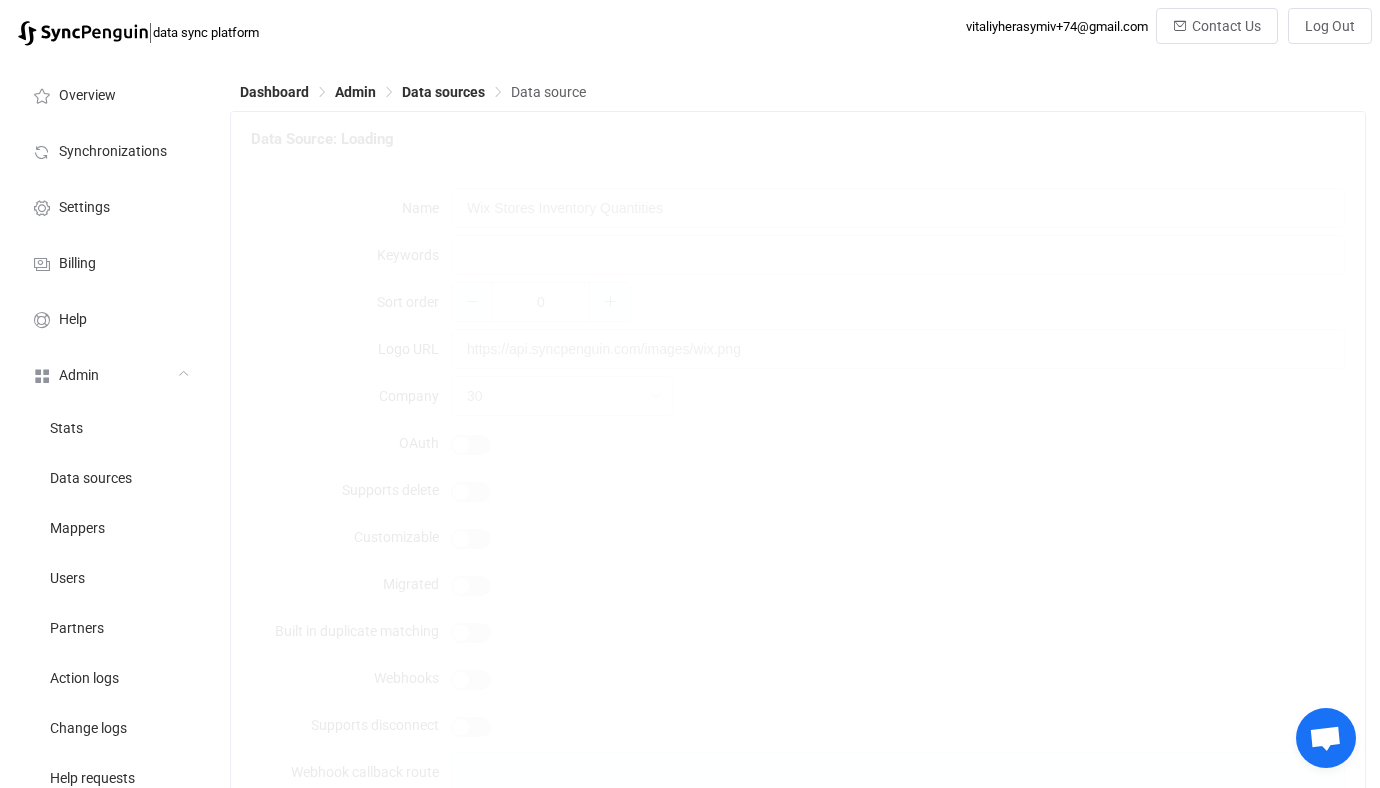 type on "Wix Stores" 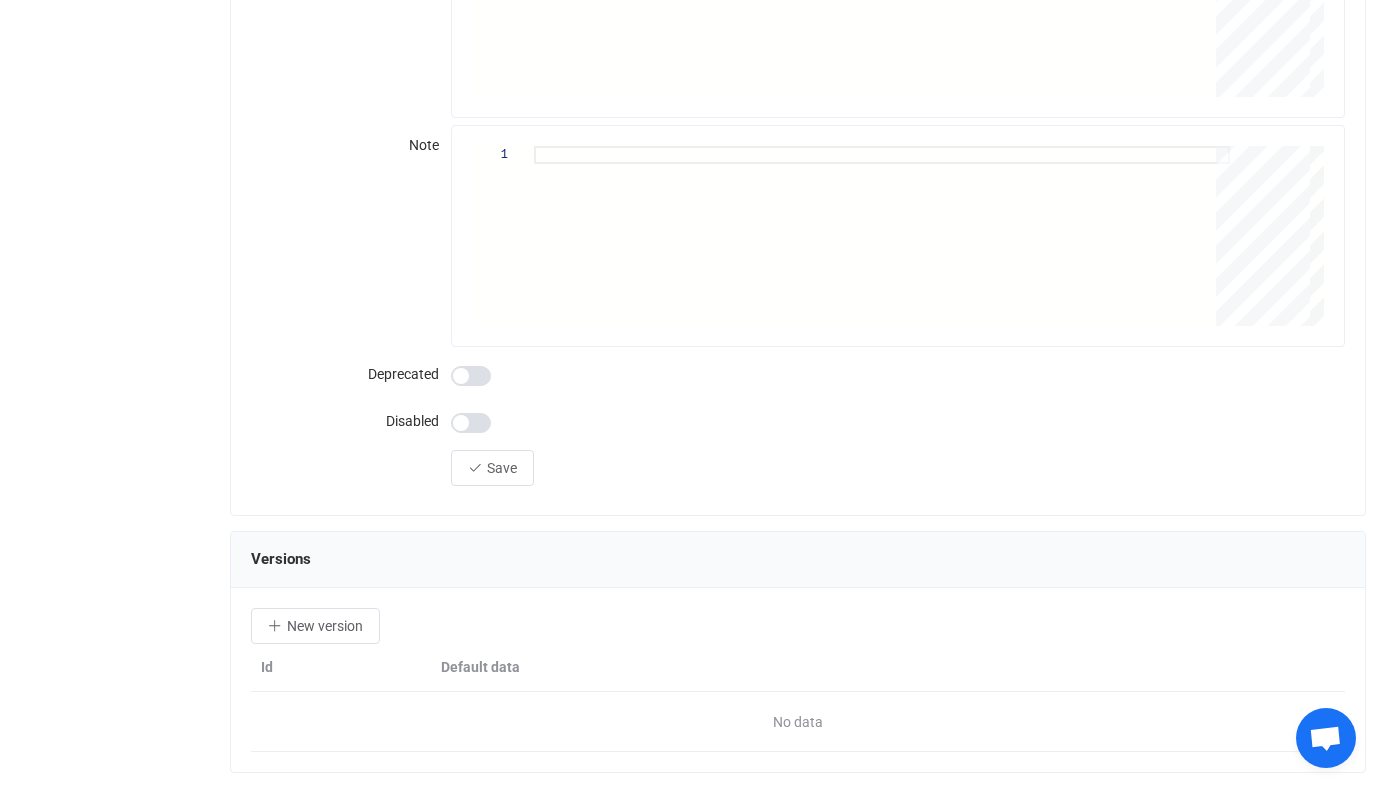scroll, scrollTop: 2240, scrollLeft: 0, axis: vertical 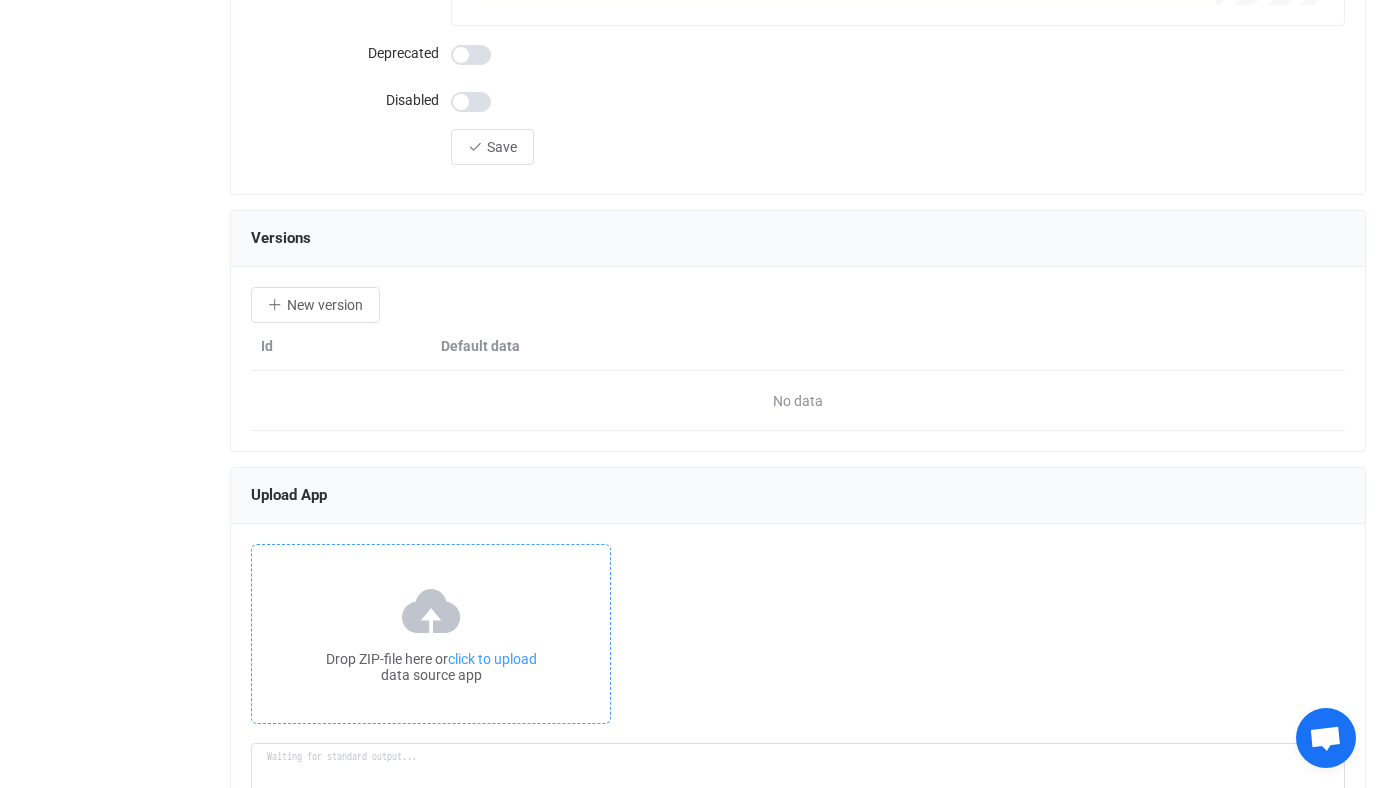 click on "Drop ZIP-file here or  click to upload  data source app" at bounding box center (431, 634) 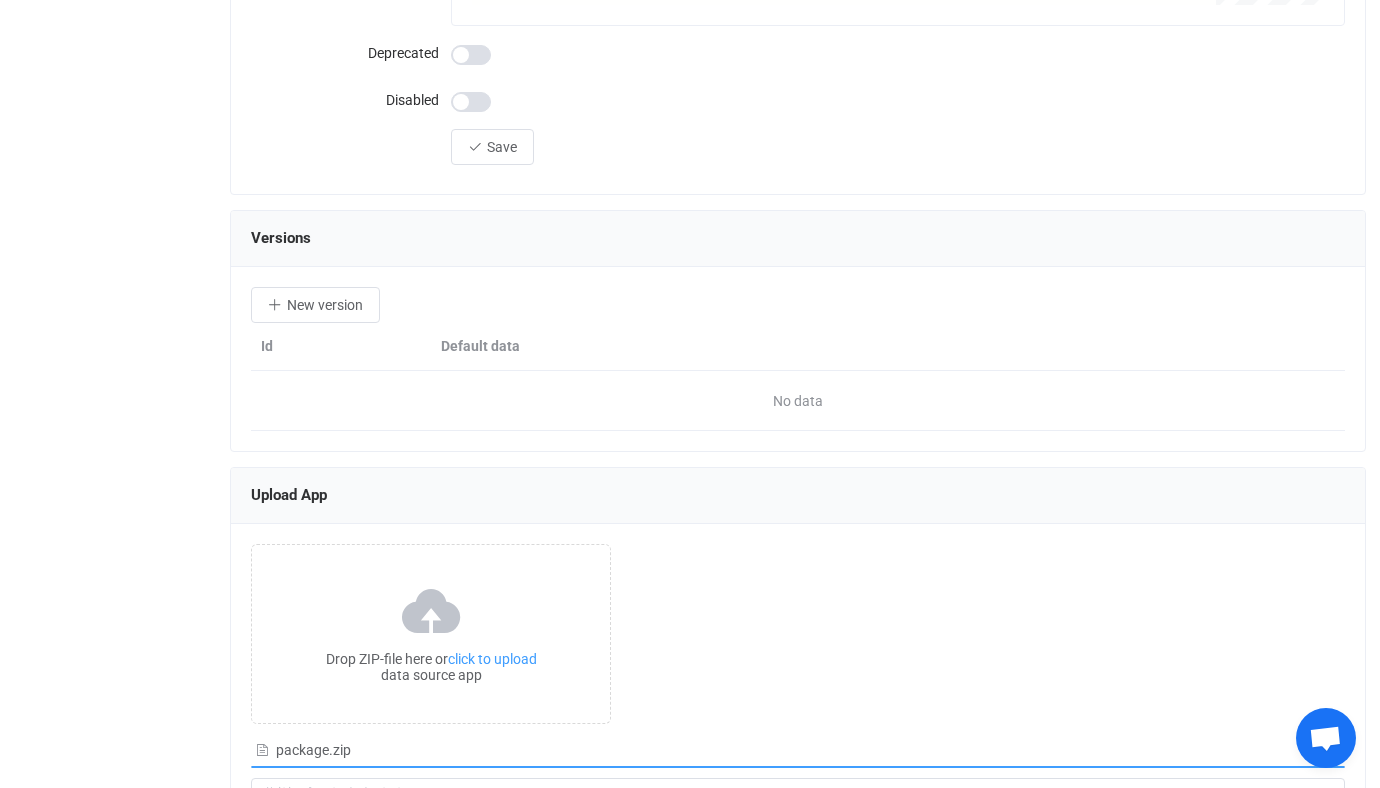 type on "Building resource app...
/srv/www/syncpenguin-api/Env/Temp/0ee574cd-5b7b-411c-9302-35231a4f9bba/src.zip
/srv/www/syncpenguin-api/Env/DataSource/128
Archive:  /srv/www/syncpenguin-api/Env/Temp/0ee574cd-5b7b-411c-9302-35231a4f9bba/src.zip
inflating: /srv/www/syncpenguin-api/Env/DataSource/128/dataSourceApp.js
inflating: /srv/www/syncpenguin-api/Env/DataSource/128/account.json
inflating: /srv/www/syncpenguin-api/Env/DataSource/128/in.json
inflating: /srv/www/syncpenguin-api/Env/DataSource/128/package-lock.json
inflating: /srv/www/syncpenguin-api/Env/DataSource/128/package.json
inflating: /srv/www/syncpenguin-api/Env/DataSource/128/fieldsService.js
Installing packages...
added 15 packages, and audited 16 packages in 856ms
1 package is looking for funding
run `npm fund` for details
3 high severity vulnerabilities
To address all issues (including breaking changes), run:
npm audit fix --force
Run `npm audit` for details.
Building app bundle...
Hash: 933eda7eb52ba2438bf6
Version: w..." 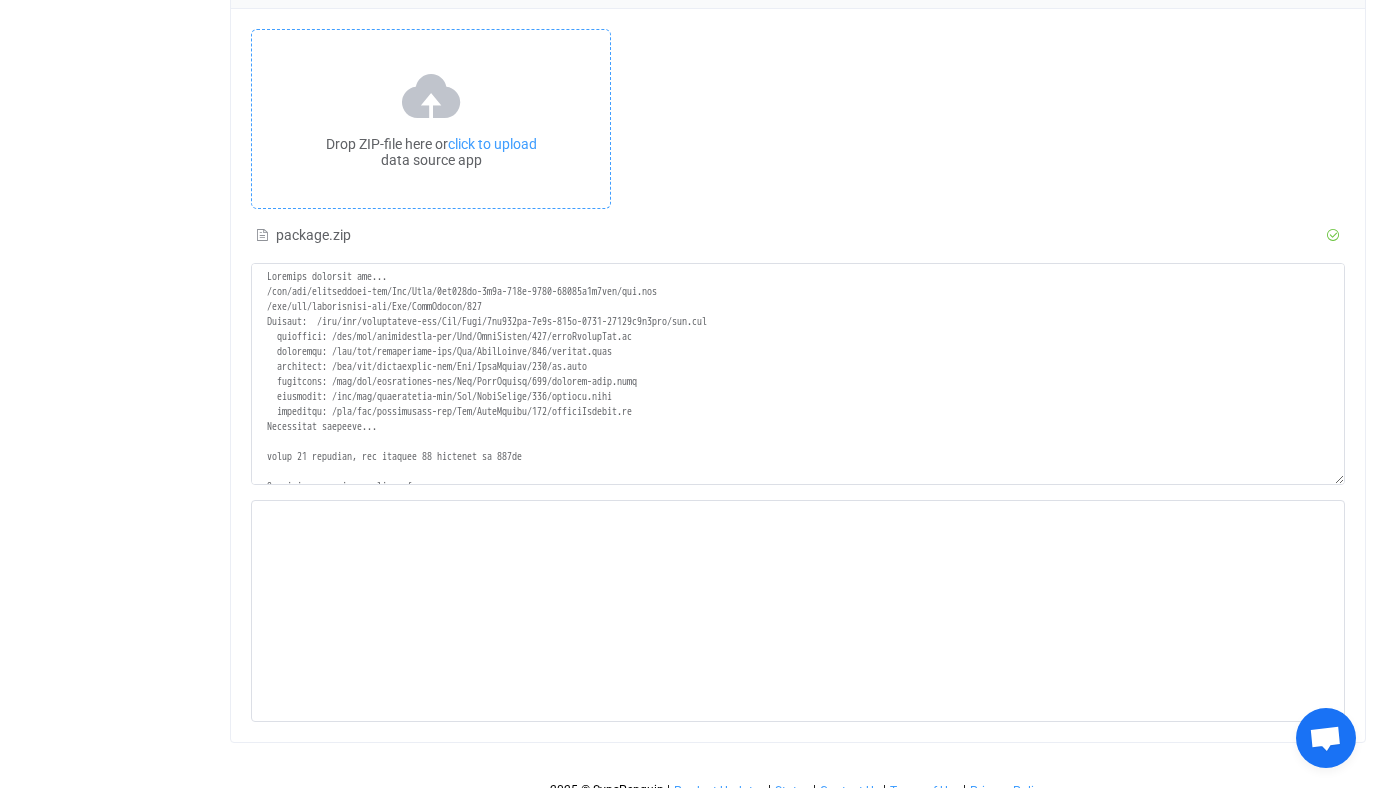 scroll, scrollTop: 2756, scrollLeft: 0, axis: vertical 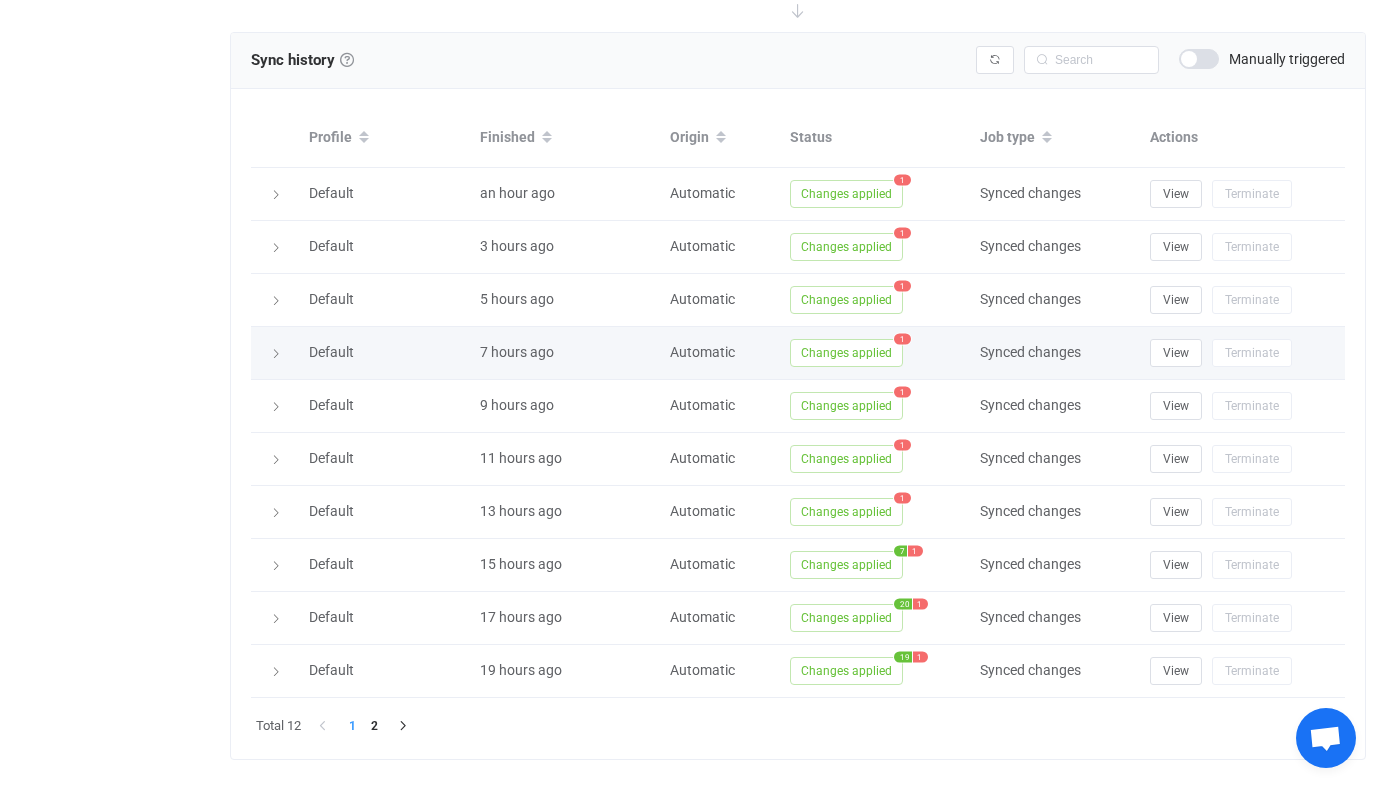 click on "Changes applied" at bounding box center [846, 353] 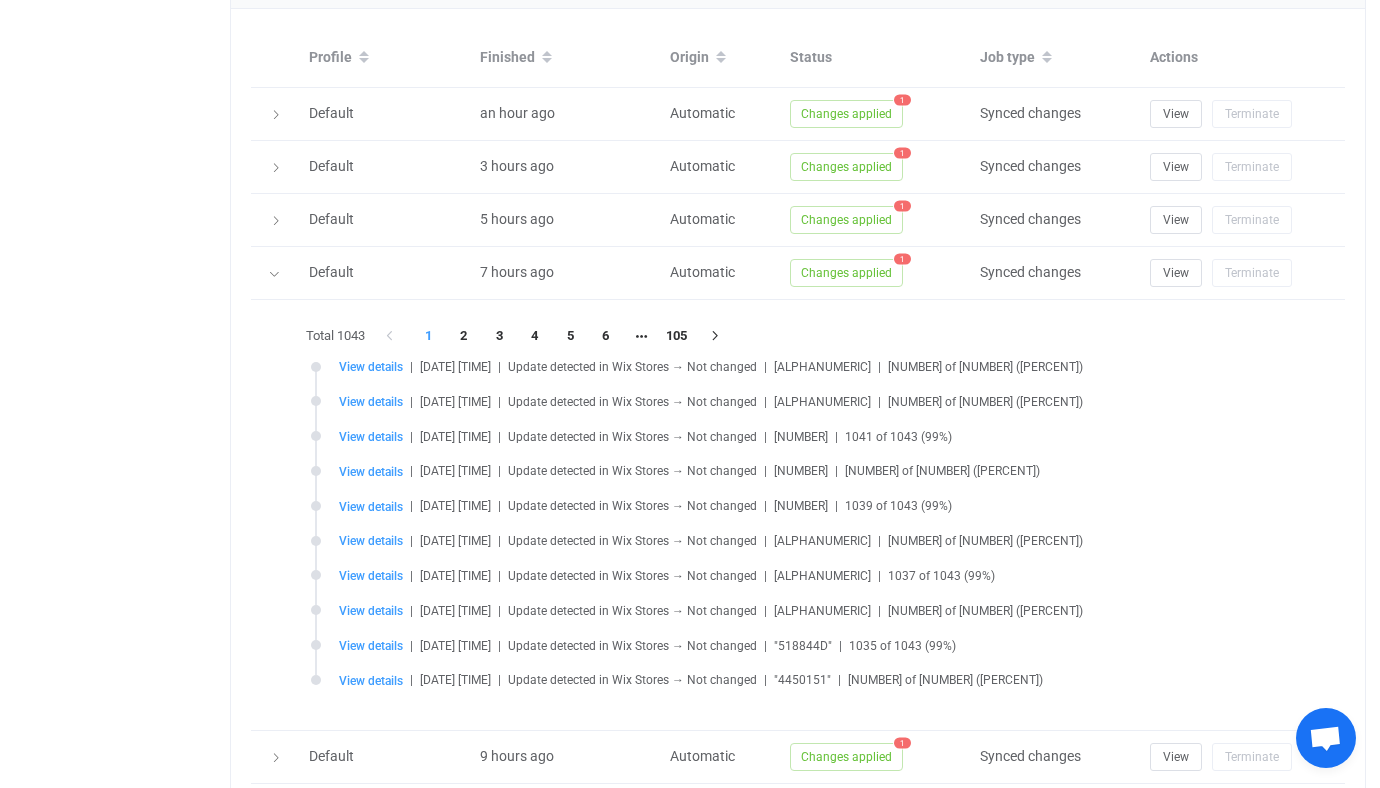 scroll, scrollTop: 819, scrollLeft: 0, axis: vertical 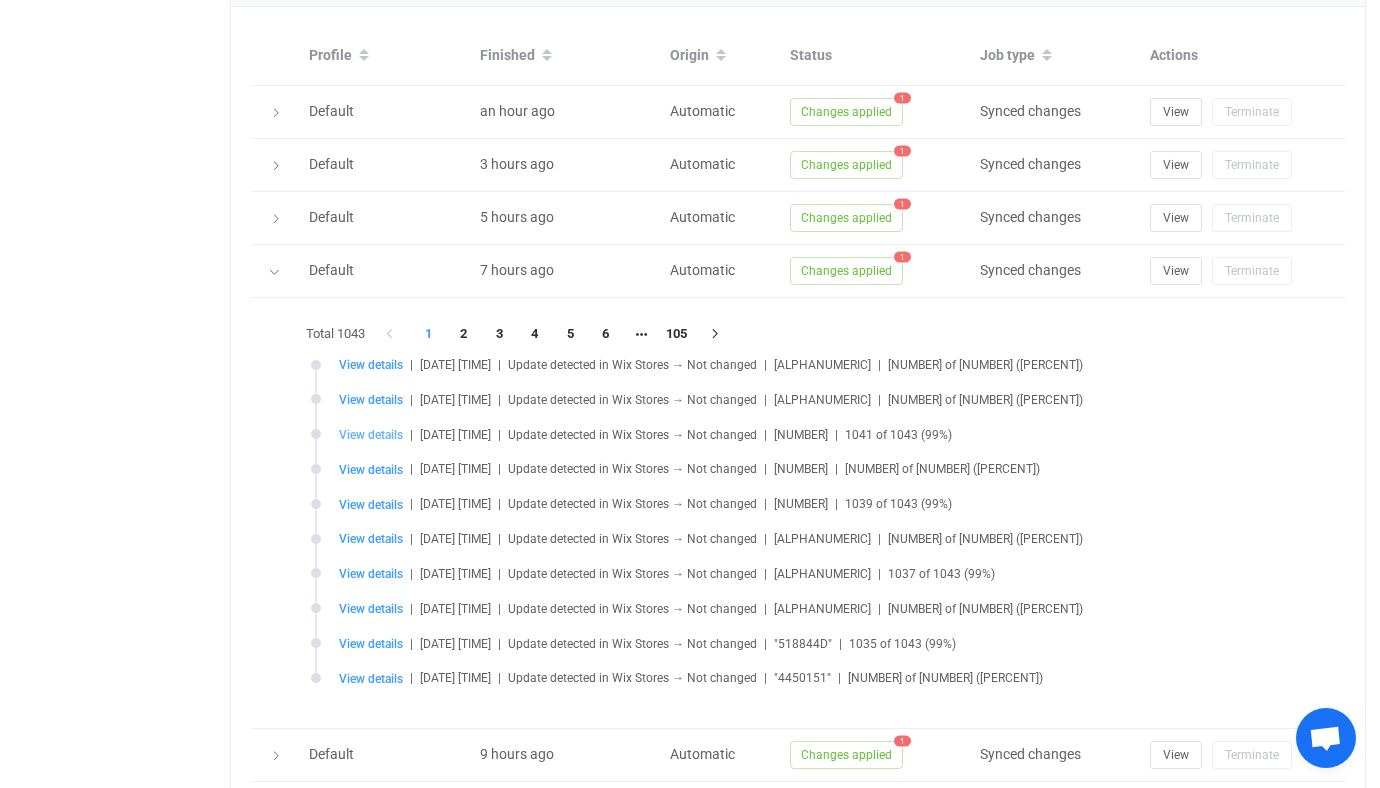 click on "View details" at bounding box center (371, 435) 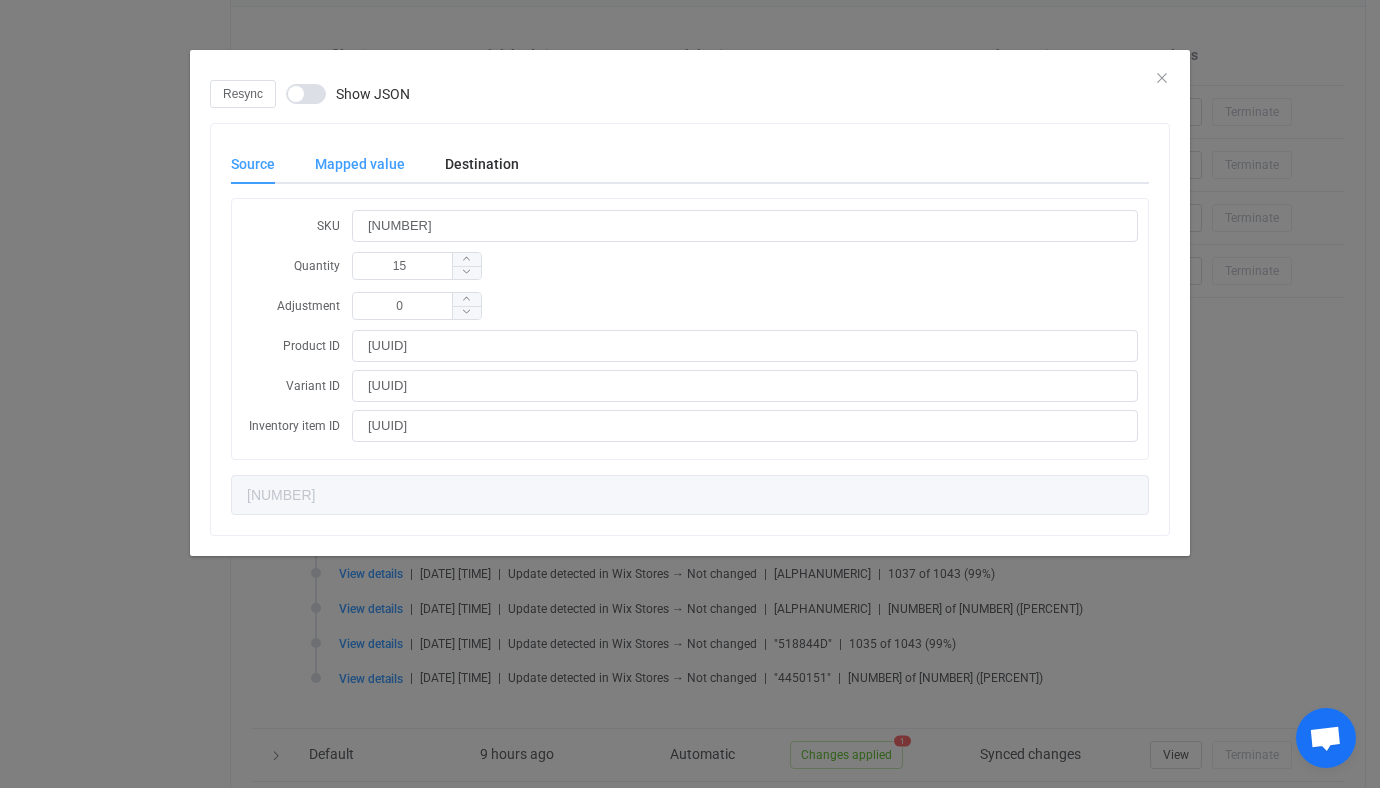 click on "Mapped value" at bounding box center [360, 164] 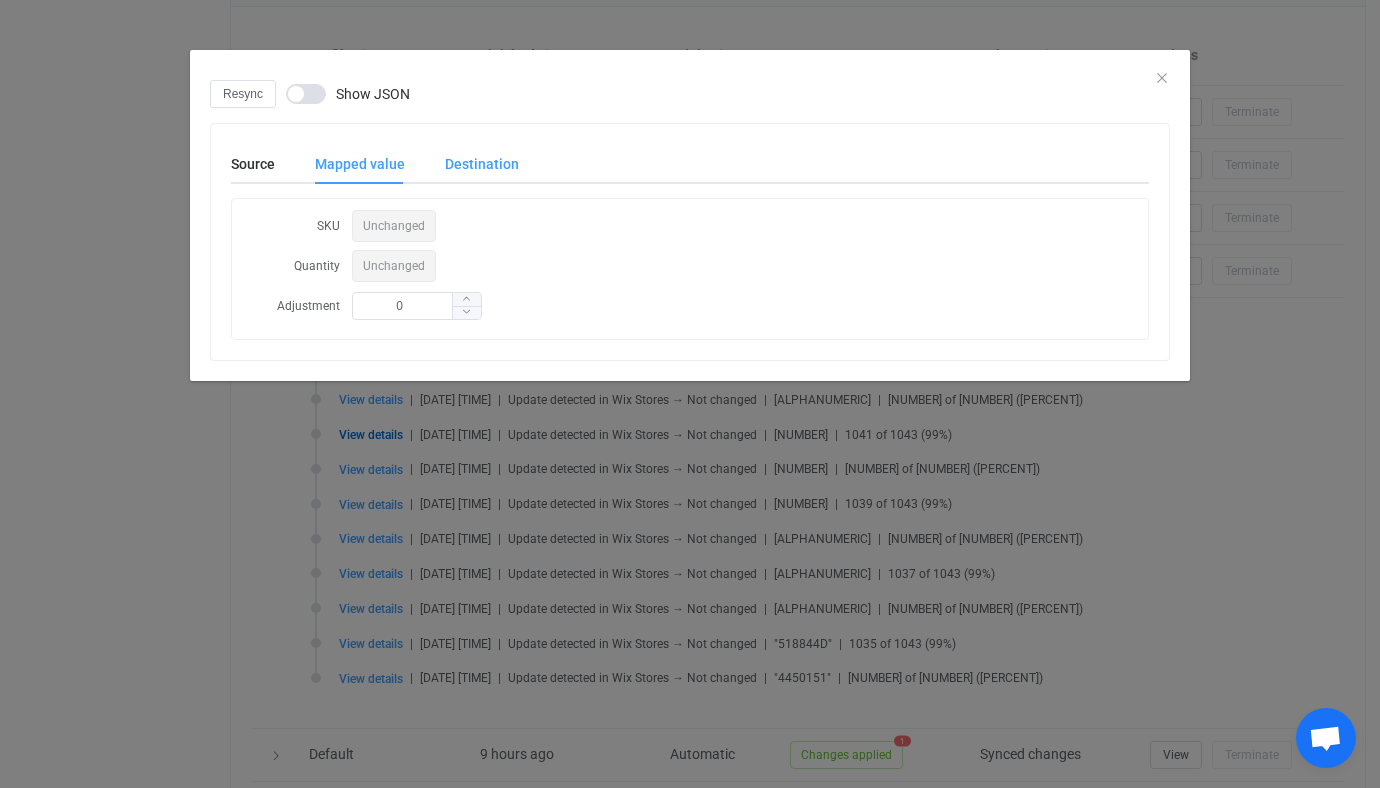 click on "Destination" at bounding box center (472, 164) 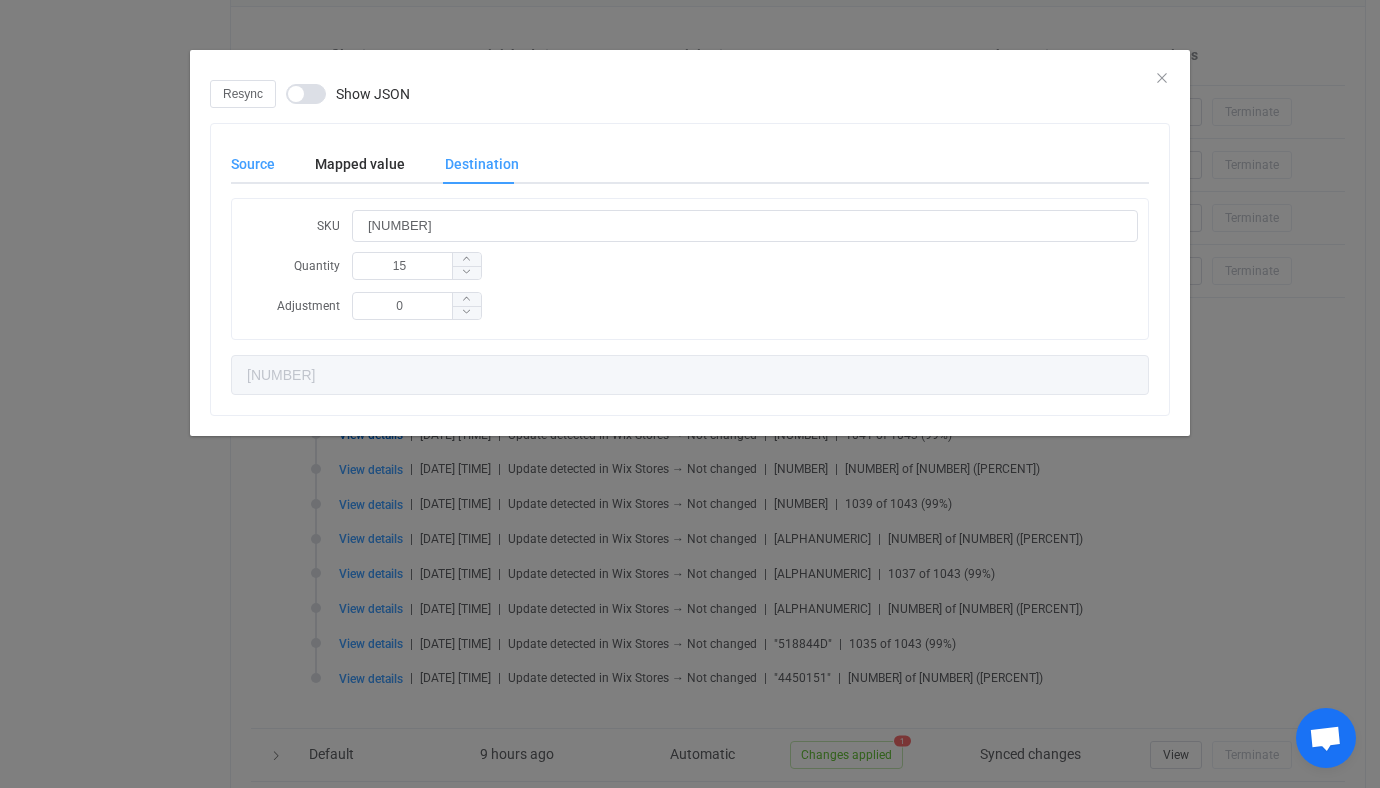 click on "Source" at bounding box center (263, 164) 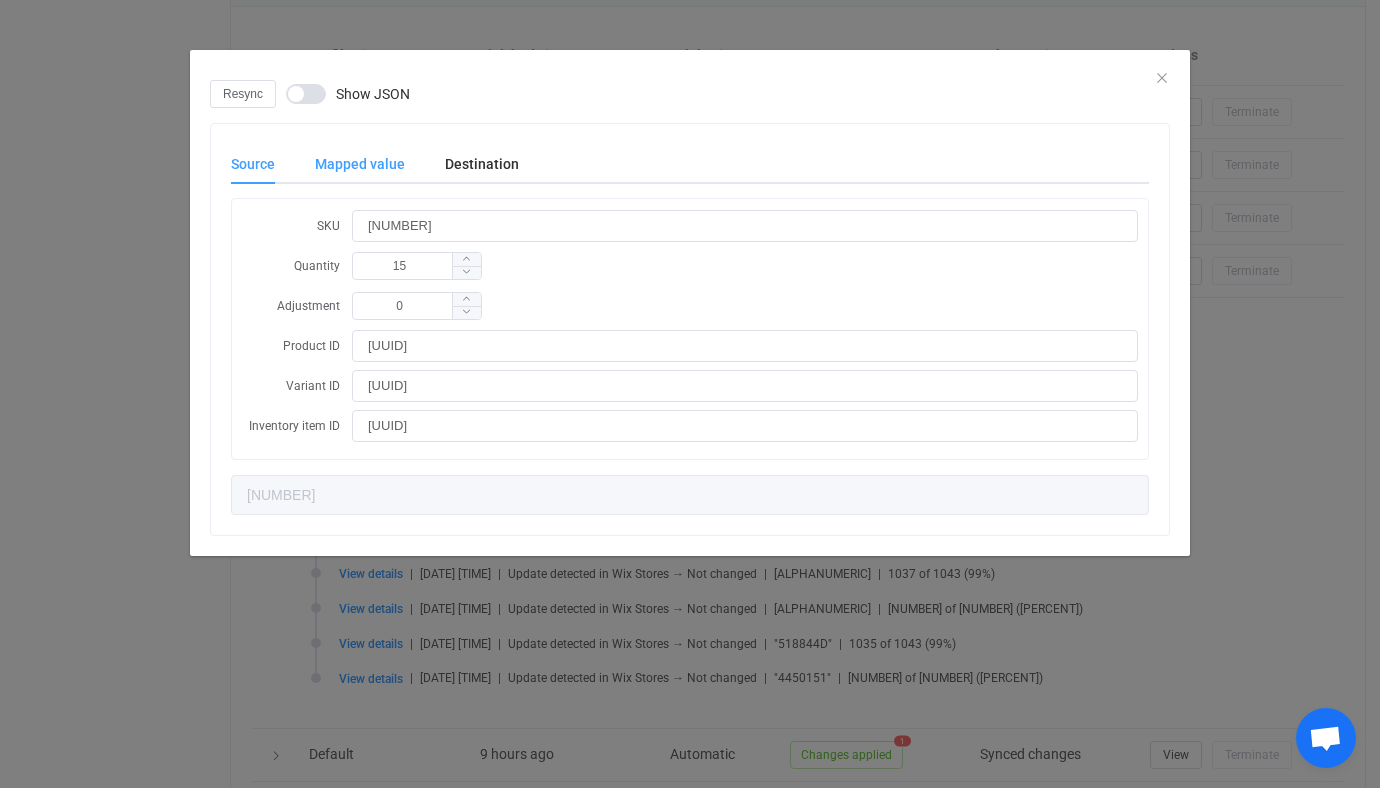 click on "Mapped value" at bounding box center [360, 164] 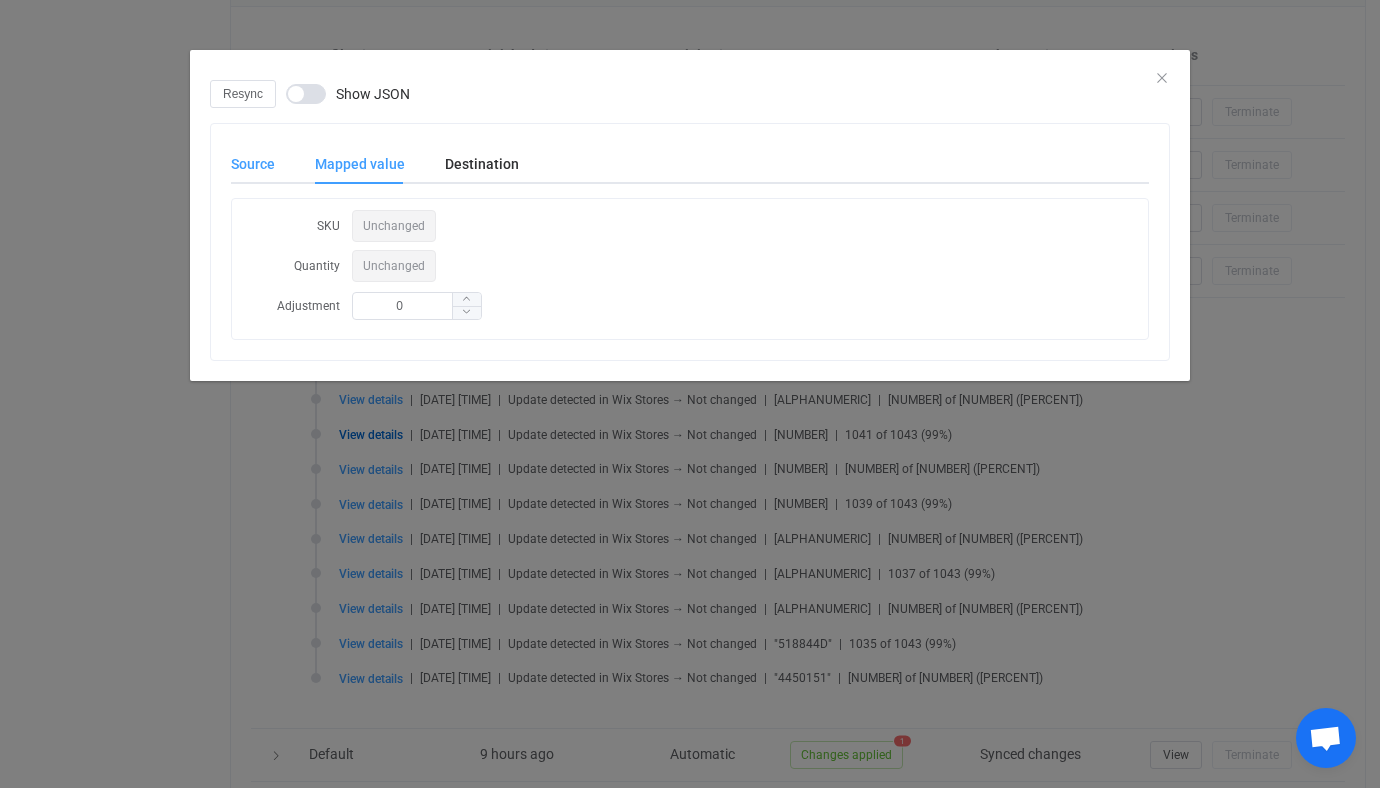 click on "Source" at bounding box center (263, 164) 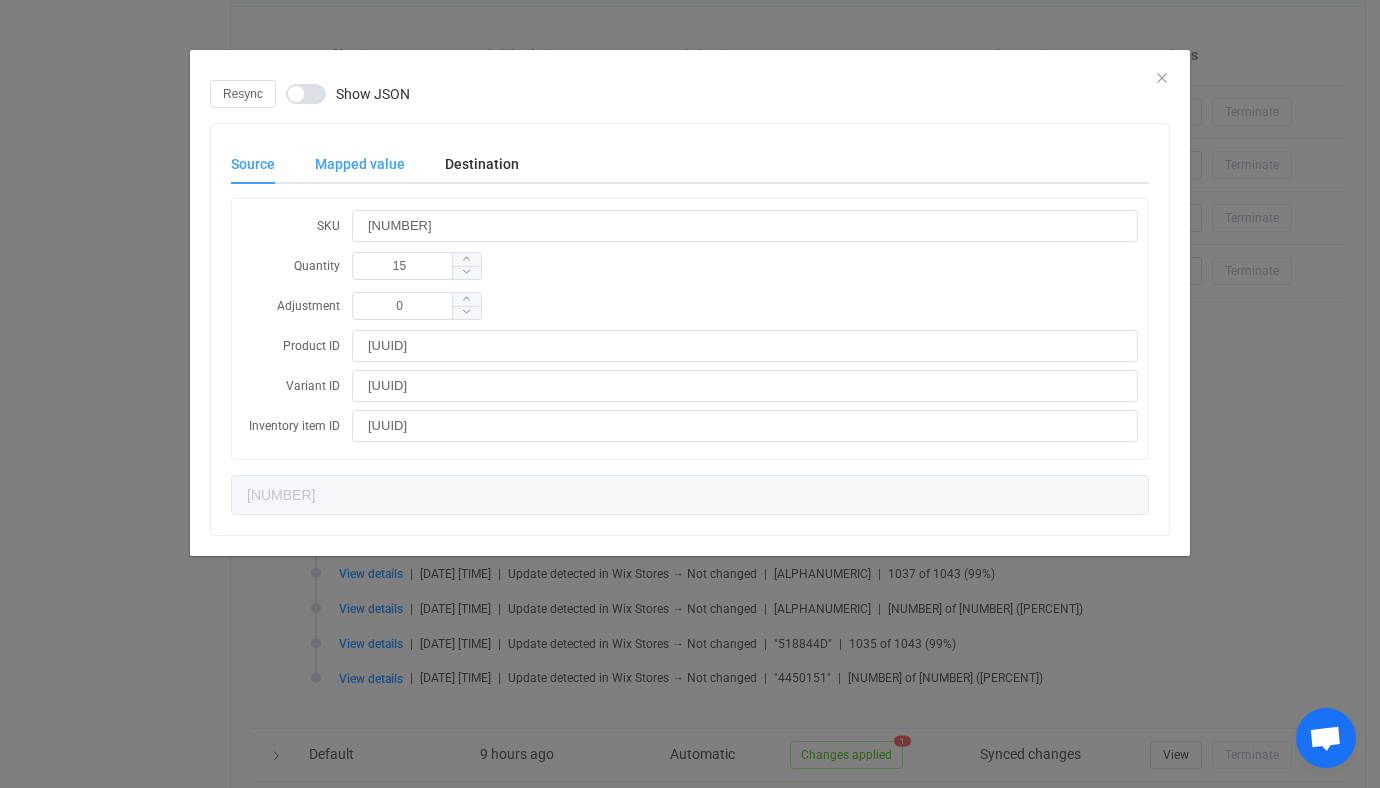 click on "Mapped value" at bounding box center [360, 164] 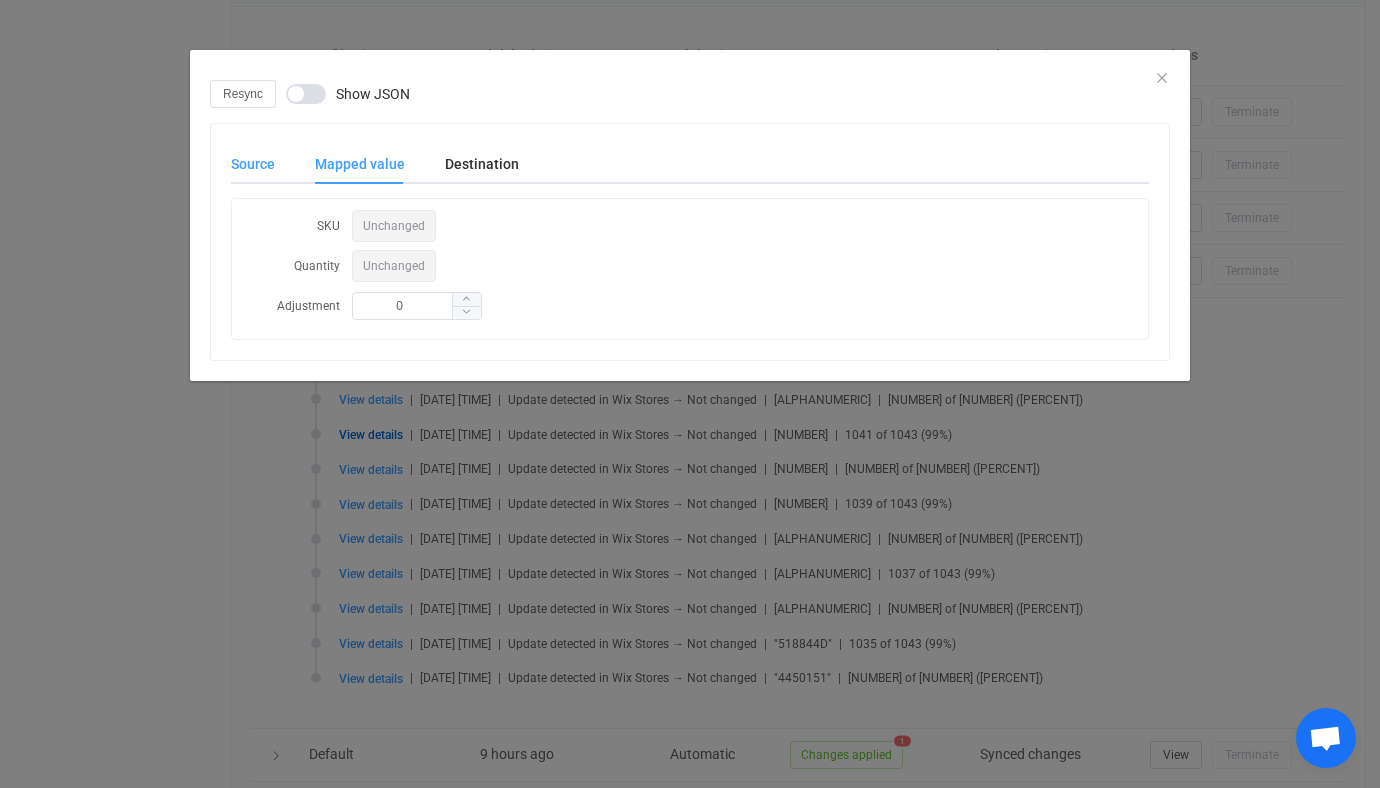 click on "Source" at bounding box center [263, 164] 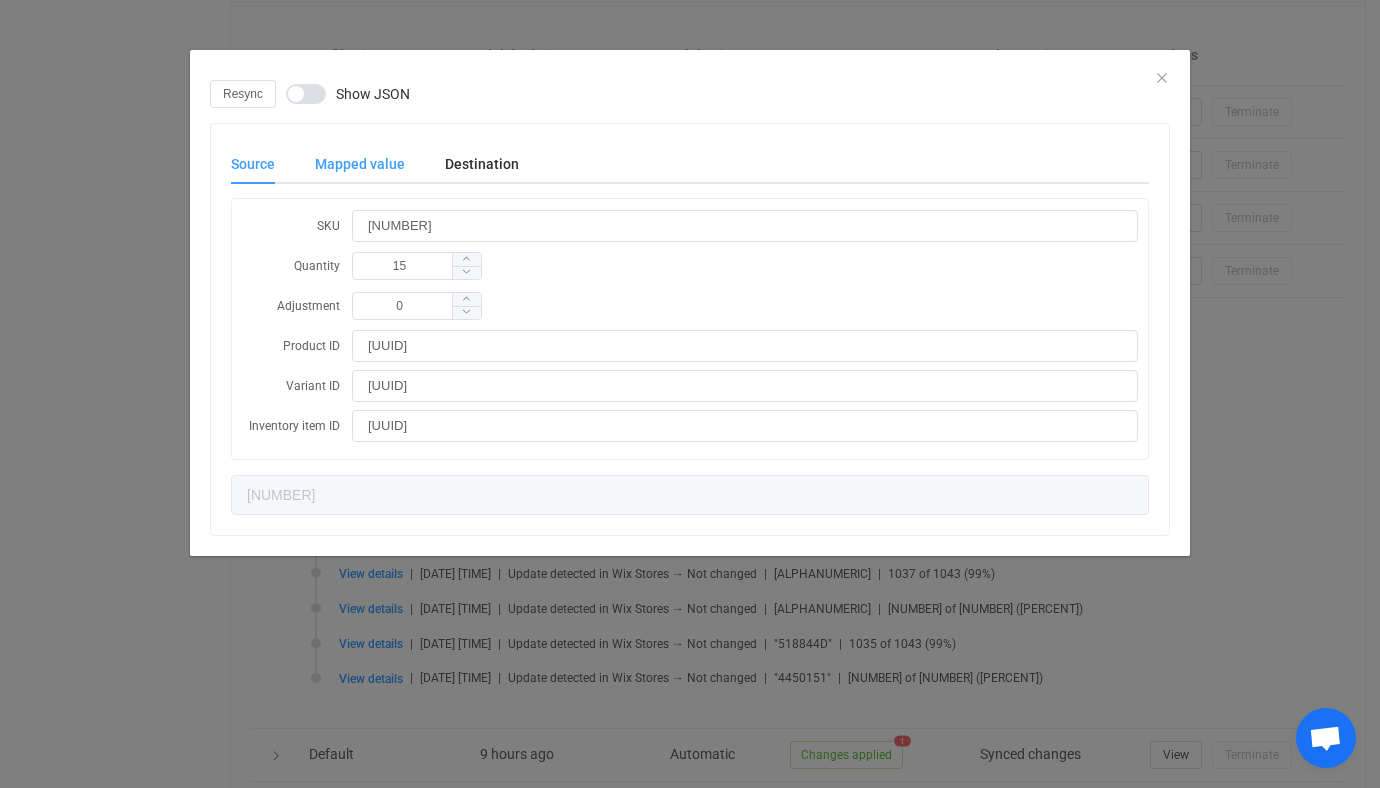 click on "Mapped value" at bounding box center [360, 164] 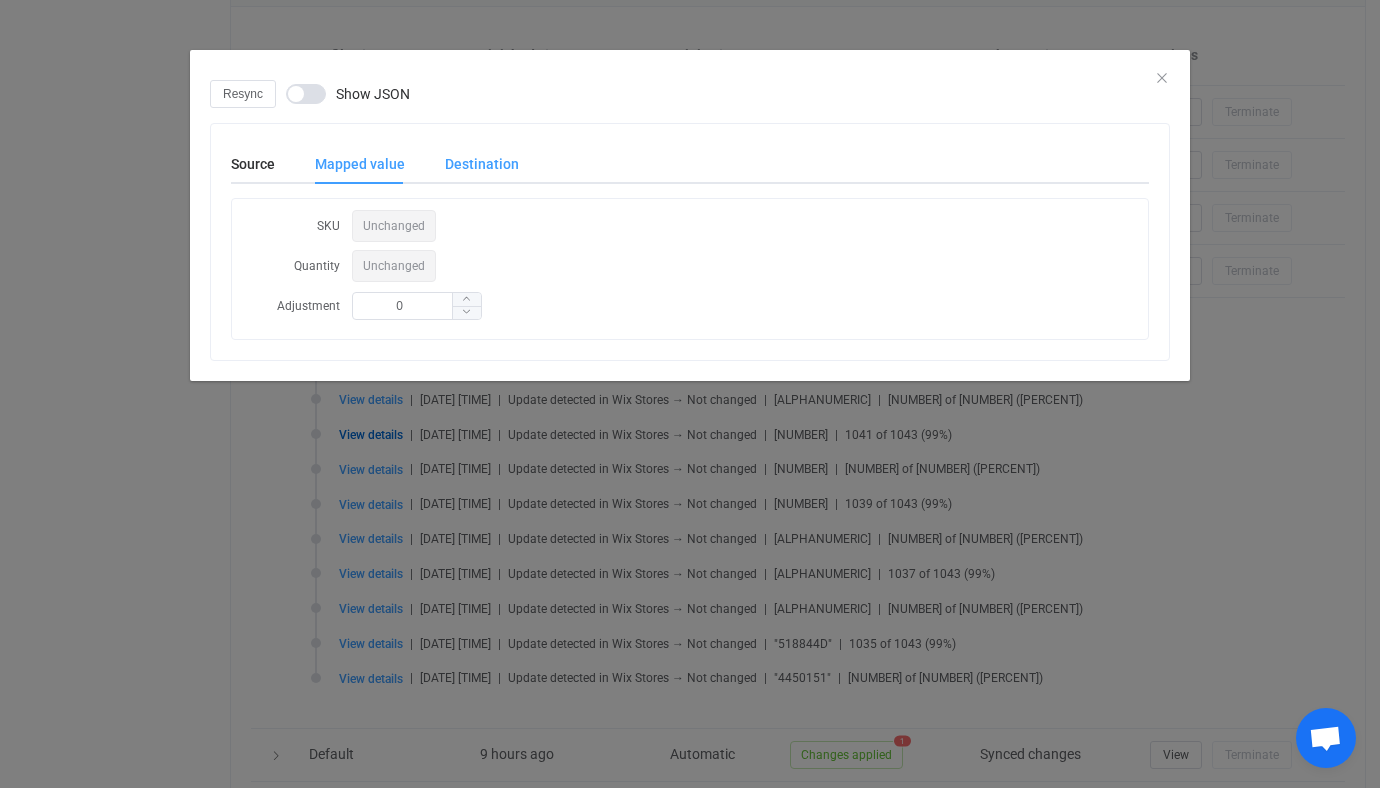 click on "Destination" at bounding box center (472, 164) 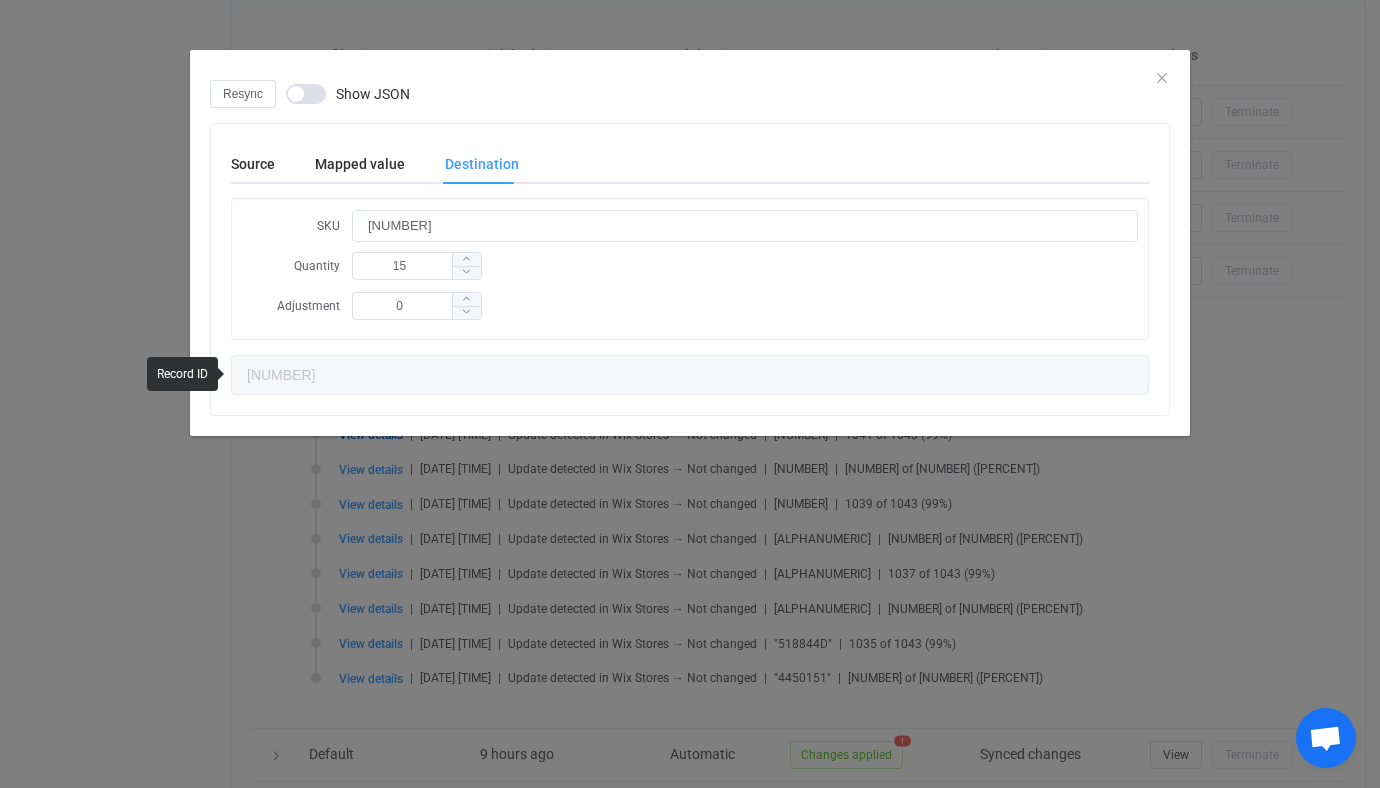click on "Resync Show JSON Source Mapped value Destination SKU [NUMBER] Quantity [NUMBER] Adjustment [NUMBER] Product ID [UUID] Variant ID [UUID] Inventory item ID [UUID] [NUMBER] SKU Unchanged Quantity Unchanged Adjustment [NUMBER] SKU [NUMBER] Quantity [NUMBER] Adjustment [NUMBER] [NUMBER]" at bounding box center [690, 394] 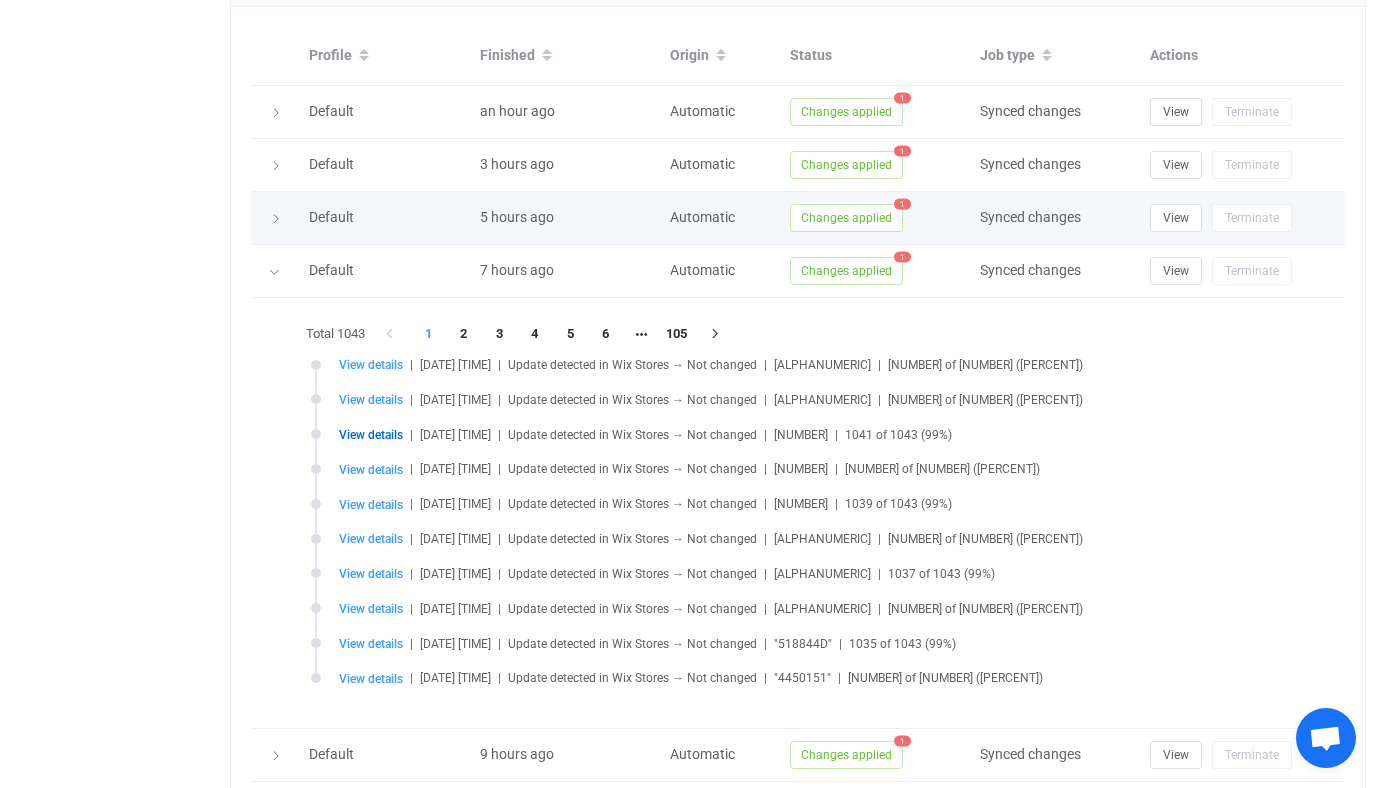 click on "Changes applied
1" at bounding box center (875, 218) 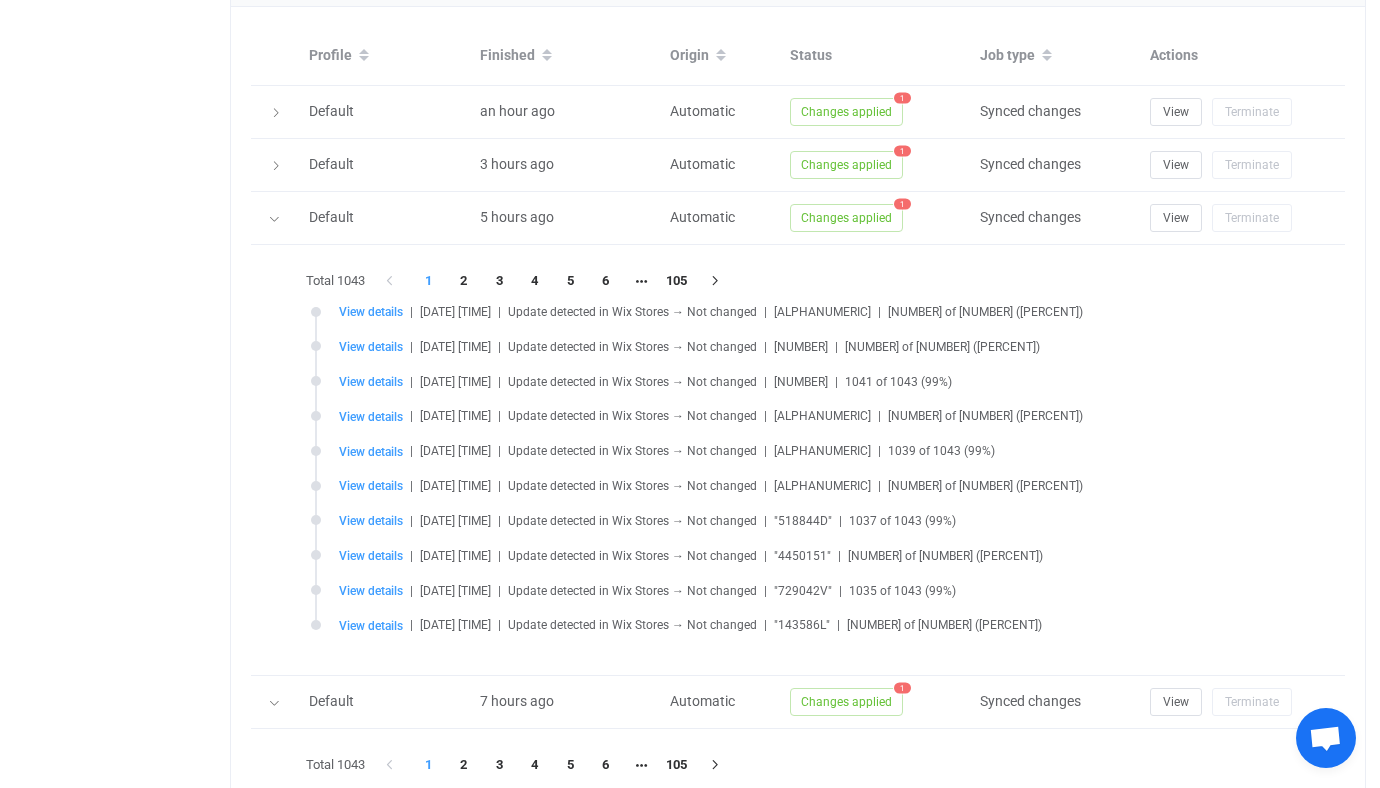 click on "View details" at bounding box center [371, 312] 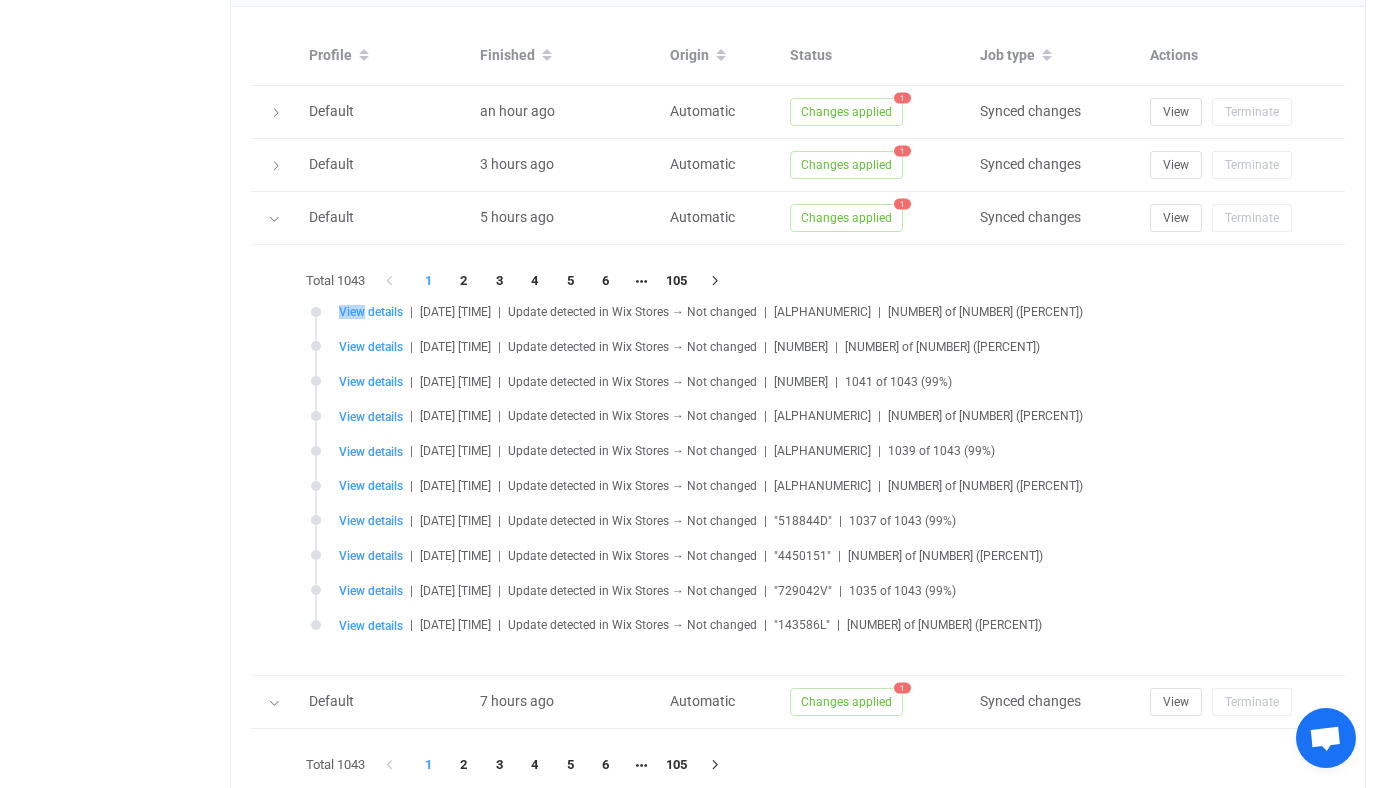 click on "View details" at bounding box center (371, 312) 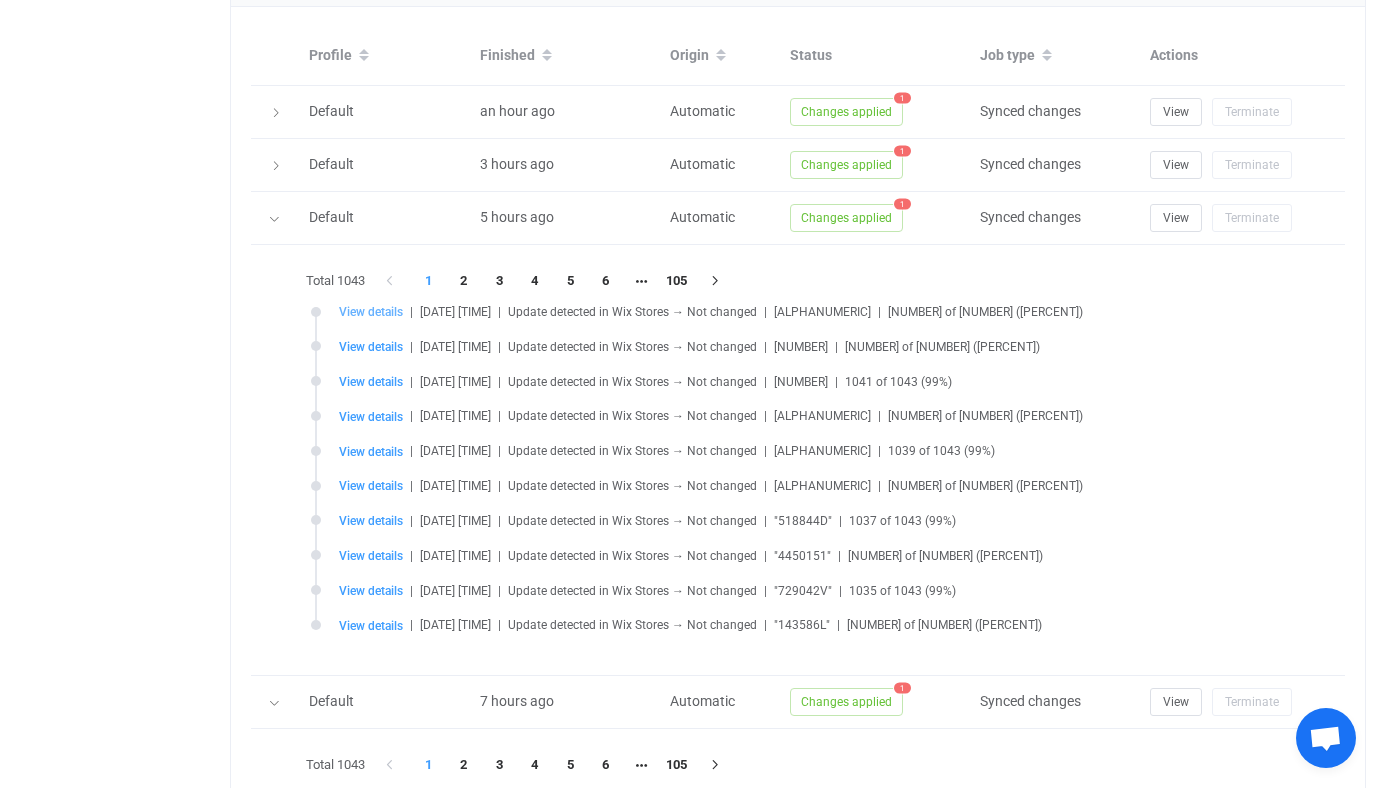 click on "View details" at bounding box center [371, 312] 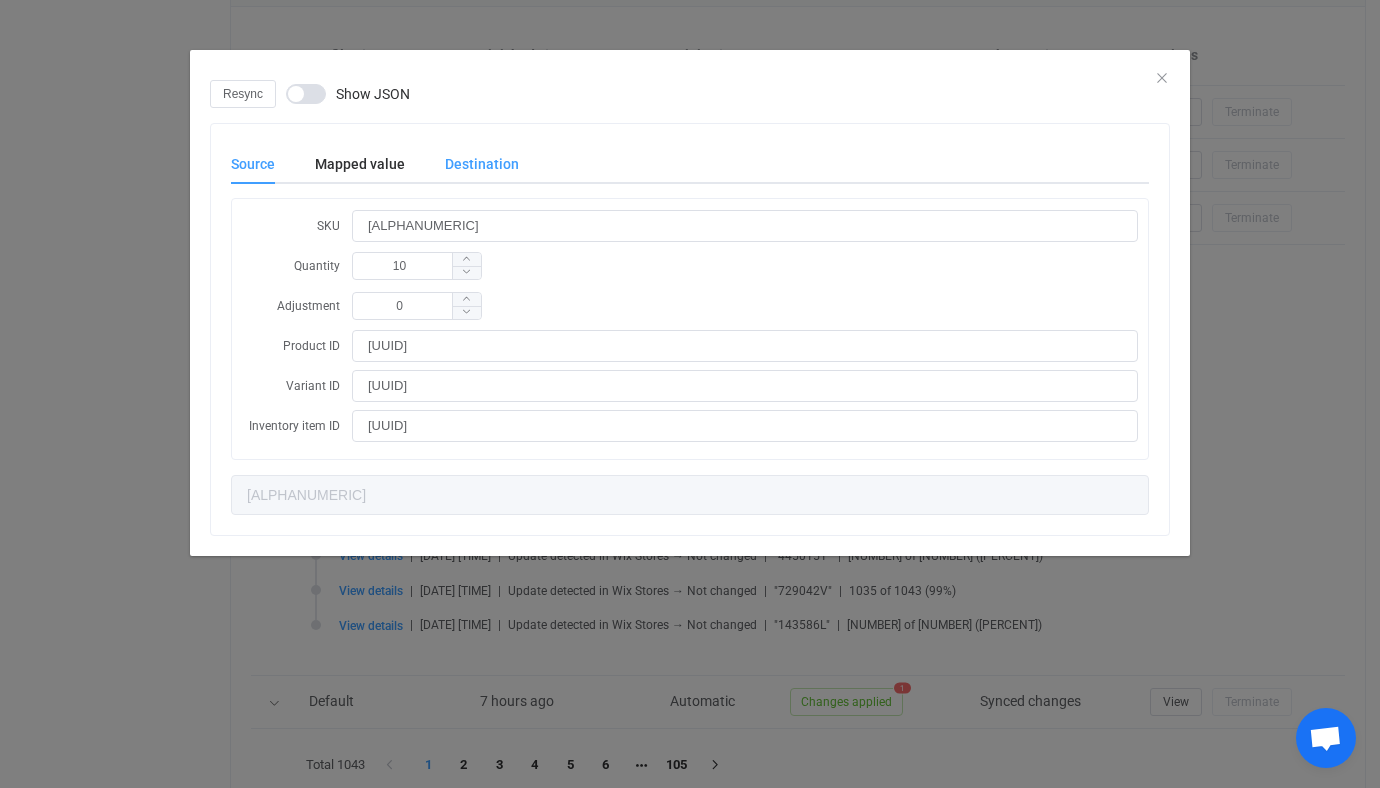 click on "Destination" at bounding box center [472, 164] 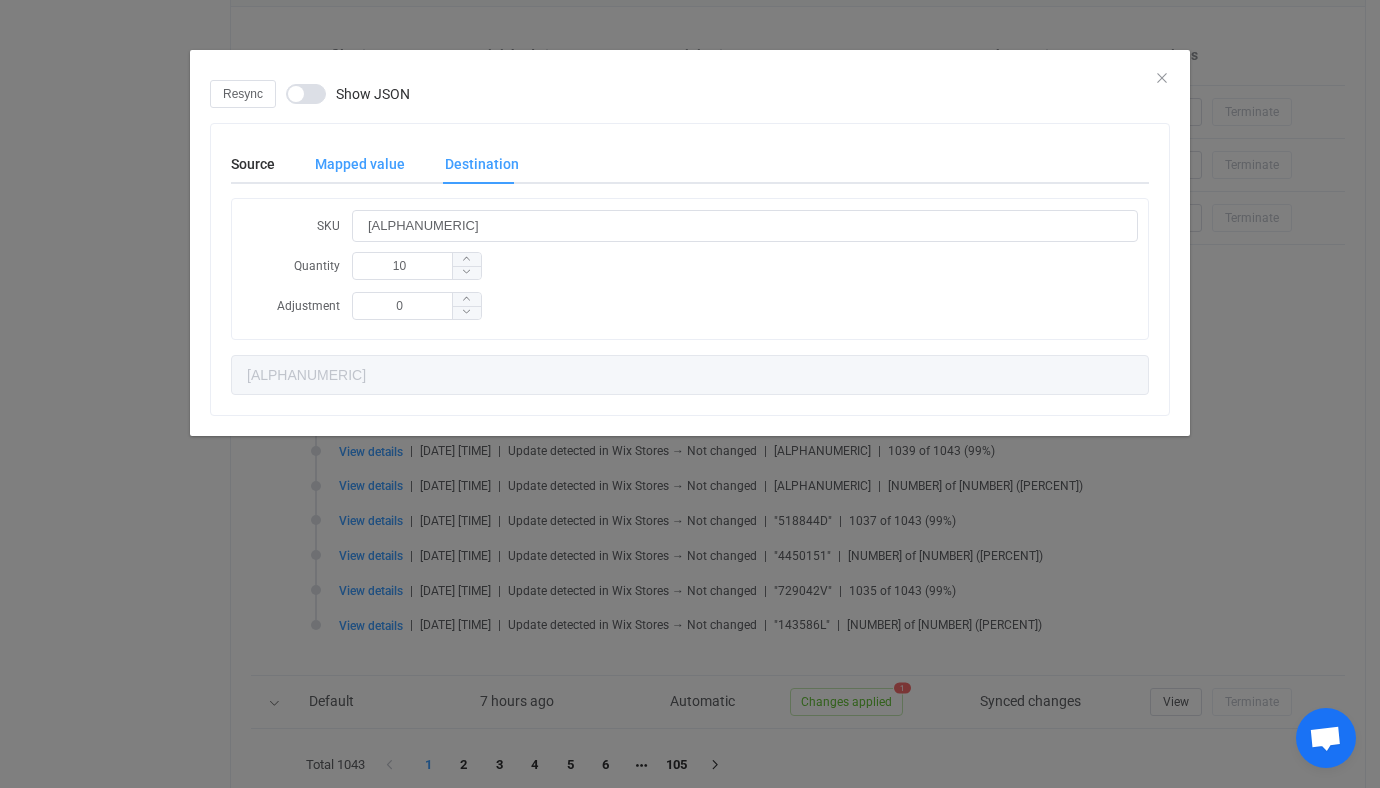 click on "Mapped value" at bounding box center [0, 0] 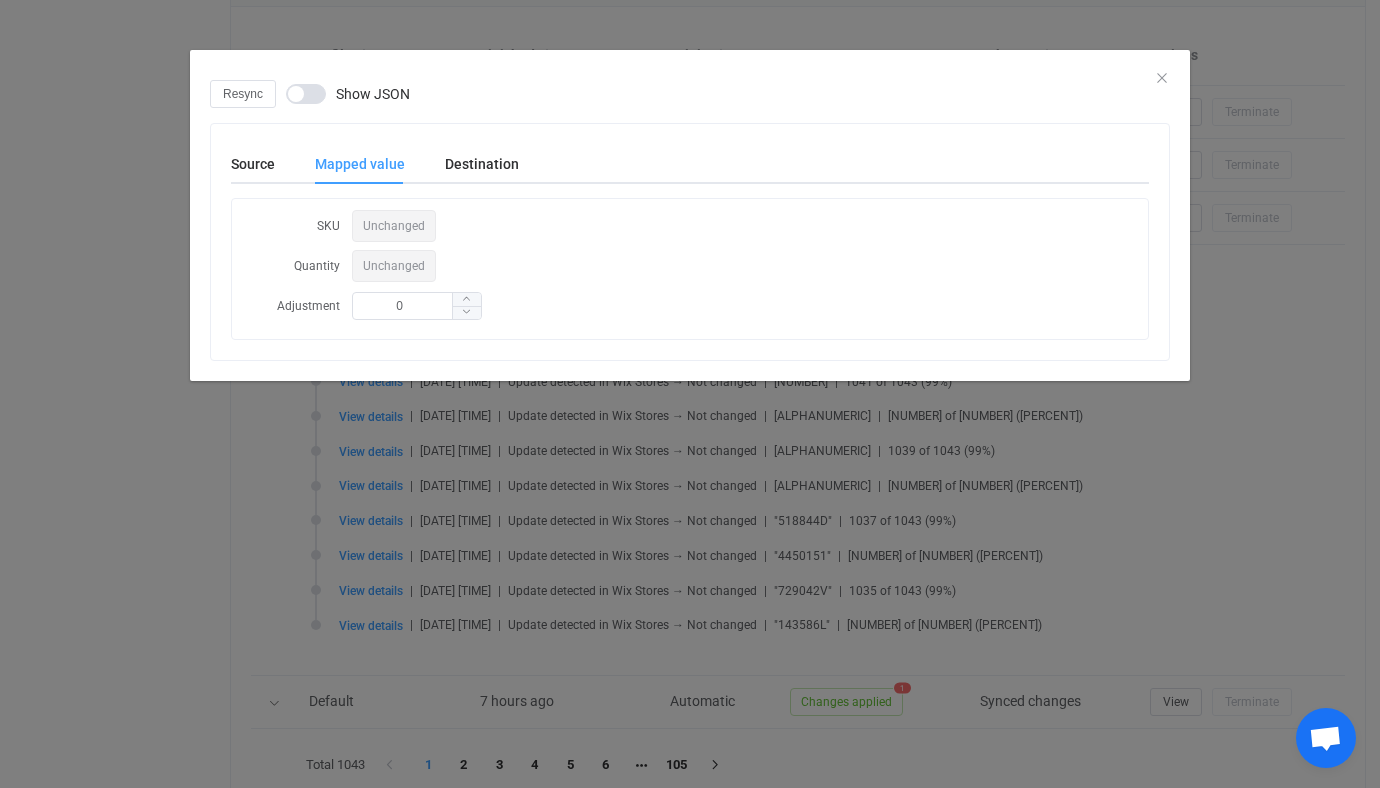 click on "Source Mapped value Destination SKU [ALPHANUMERIC] Quantity [NUMBER] Adjustment [NUMBER] Product ID [UUID] Variant ID [UUID] Inventory item ID [UUID] [ALPHANUMERIC] SKU Unchanged Quantity Unchanged Adjustment [NUMBER] SKU [ALPHANUMERIC] Quantity [NUMBER] Adjustment [NUMBER] [ALPHANUMERIC]" at bounding box center (690, 242) 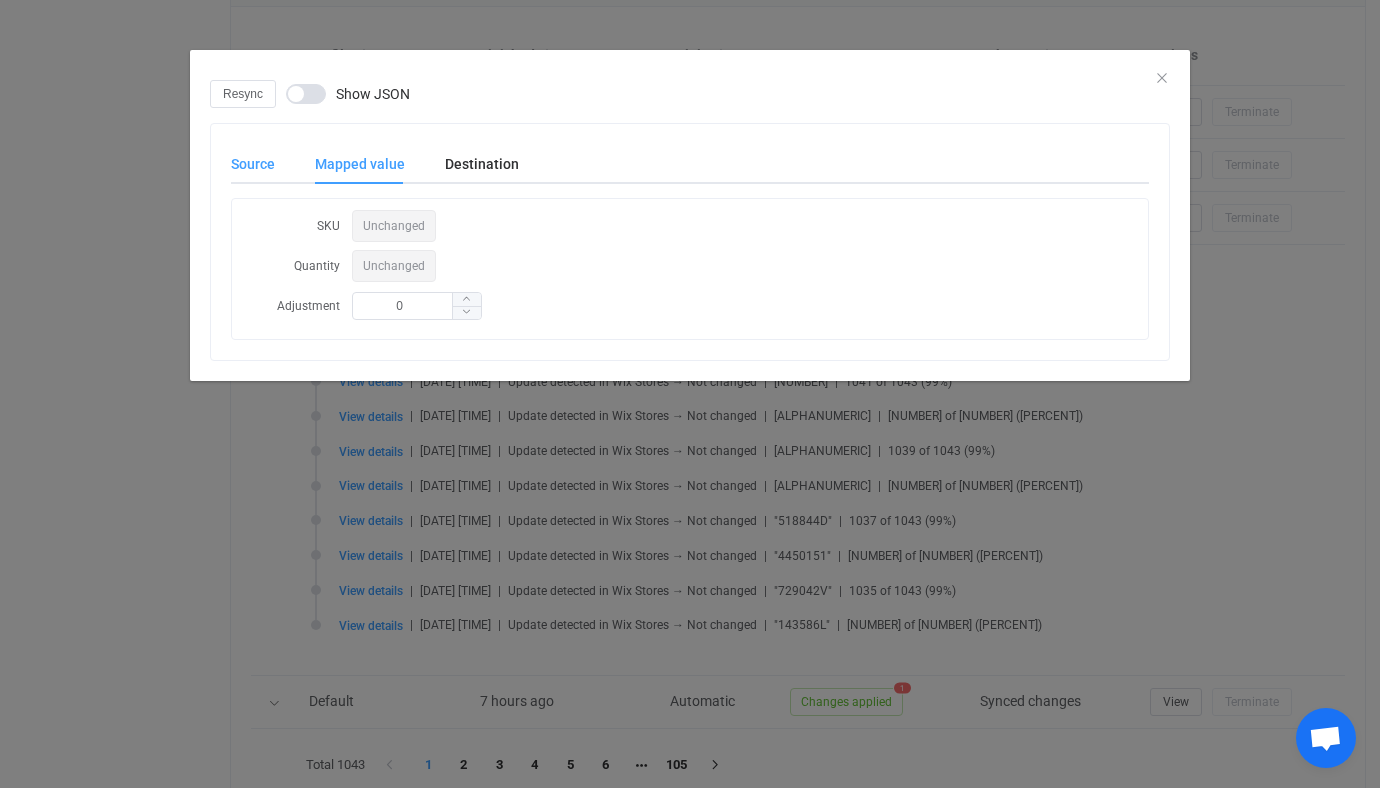 click on "Source" at bounding box center [0, 0] 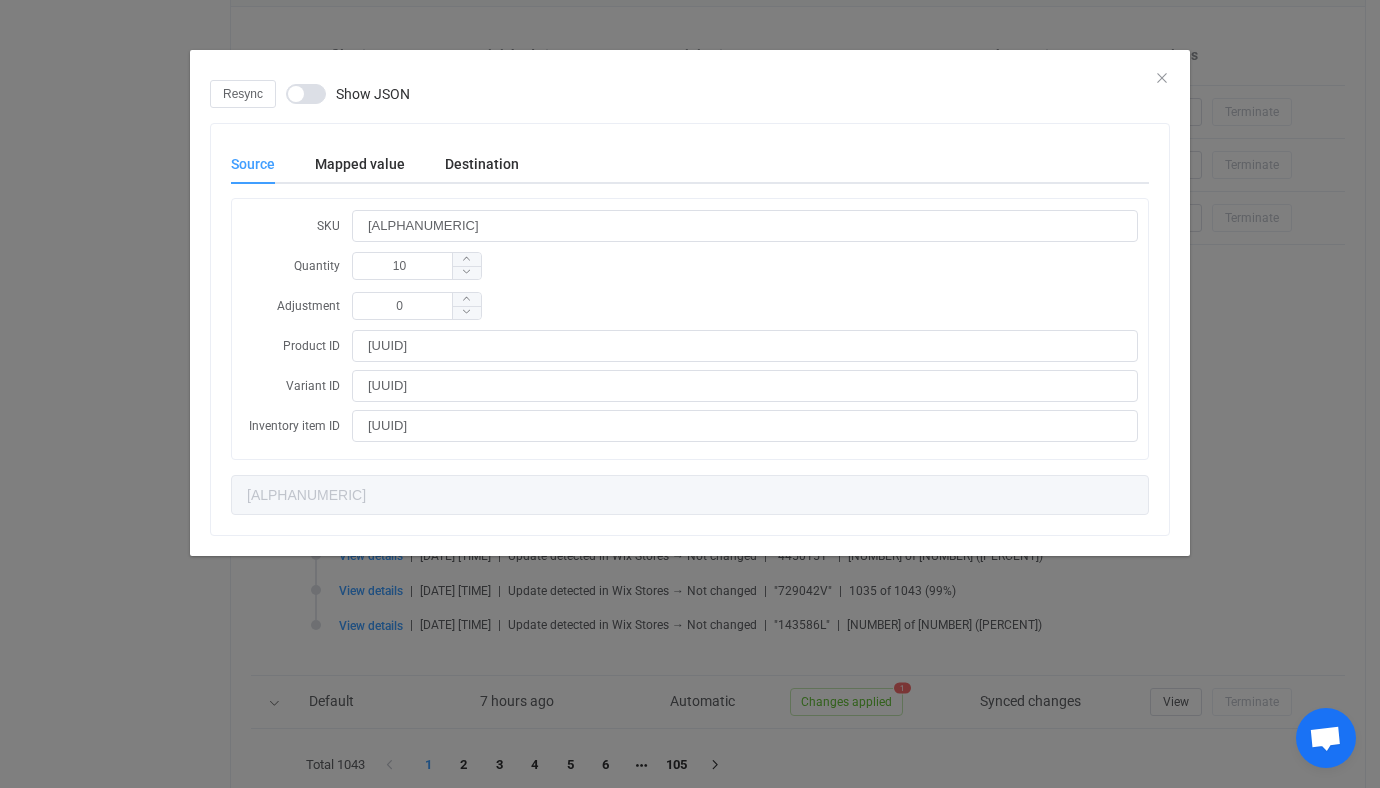 click on "Resync Show JSON Source Mapped value Destination SKU G288786 Quantity 10 Adjustment 0 Product ID b0505329-4635-172d-66da-1ccf3a50e0c1 Variant ID 00000000-0000-0000-0000-000000000000 Inventory item ID 4fafacd6-b9ca-e8d2-9925-e330c5af1f3e G288786 SKU Unchanged Quantity Unchanged Adjustment 0 SKU G288786 Quantity 10 Adjustment 0 G288786" at bounding box center (690, 394) 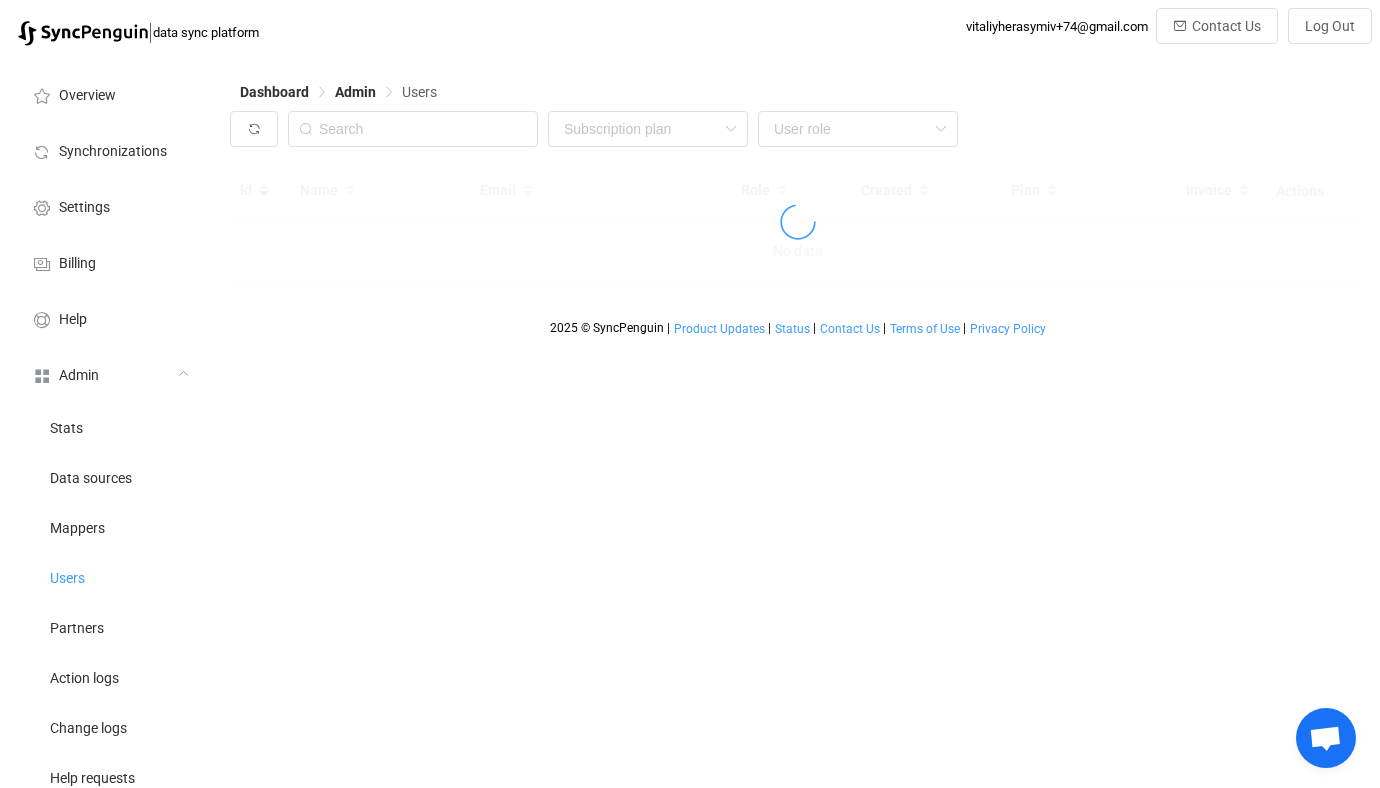 scroll, scrollTop: 0, scrollLeft: 0, axis: both 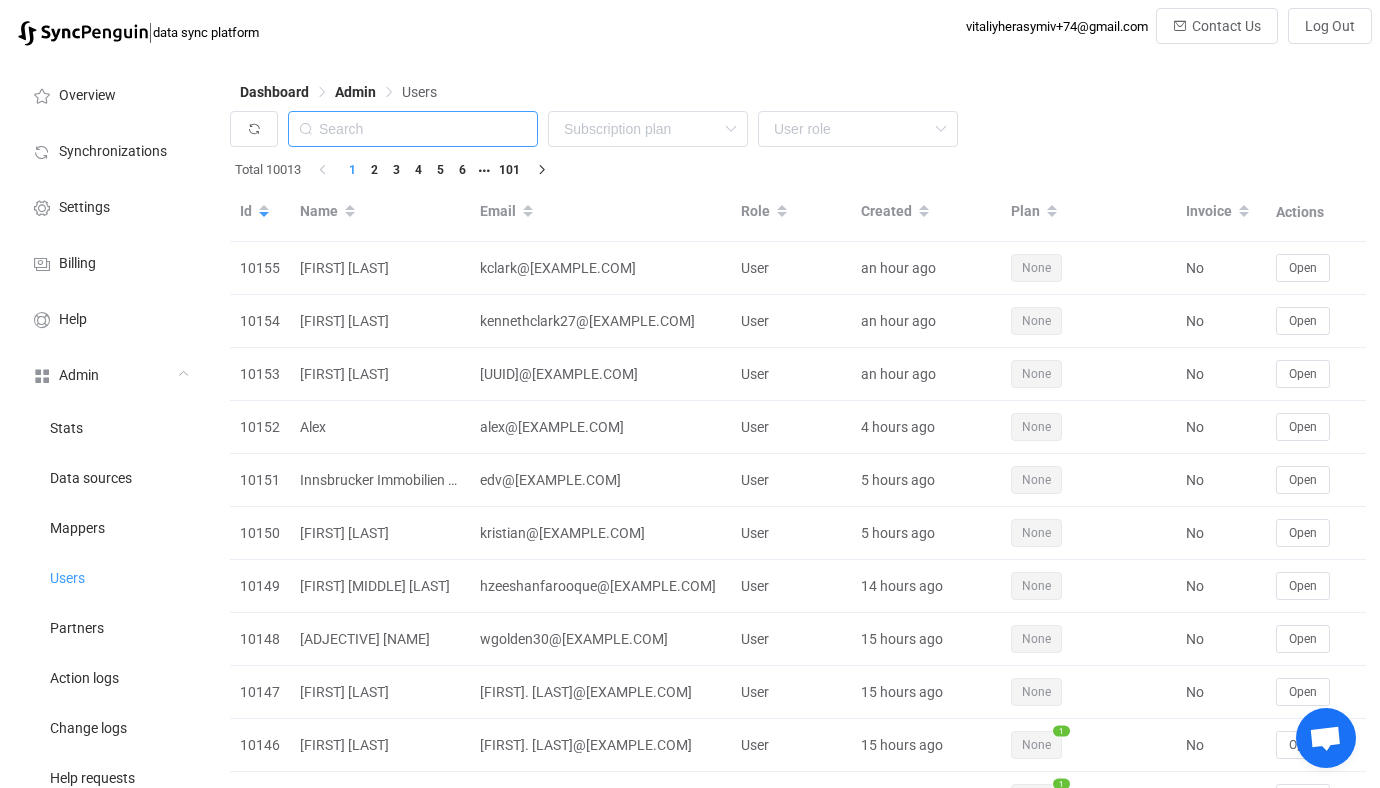 click at bounding box center (413, 129) 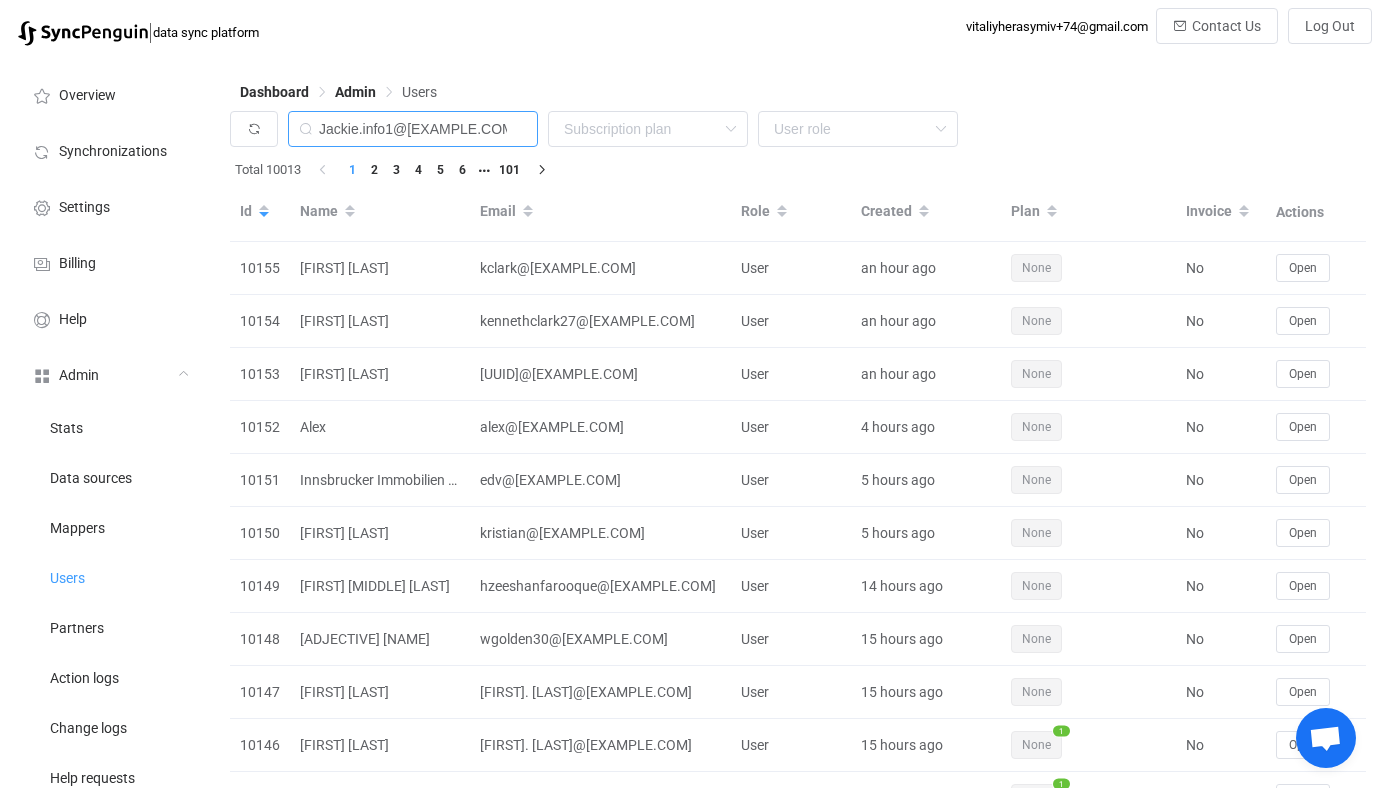 type on "Jackie.info1@[EXAMPLE.COM]" 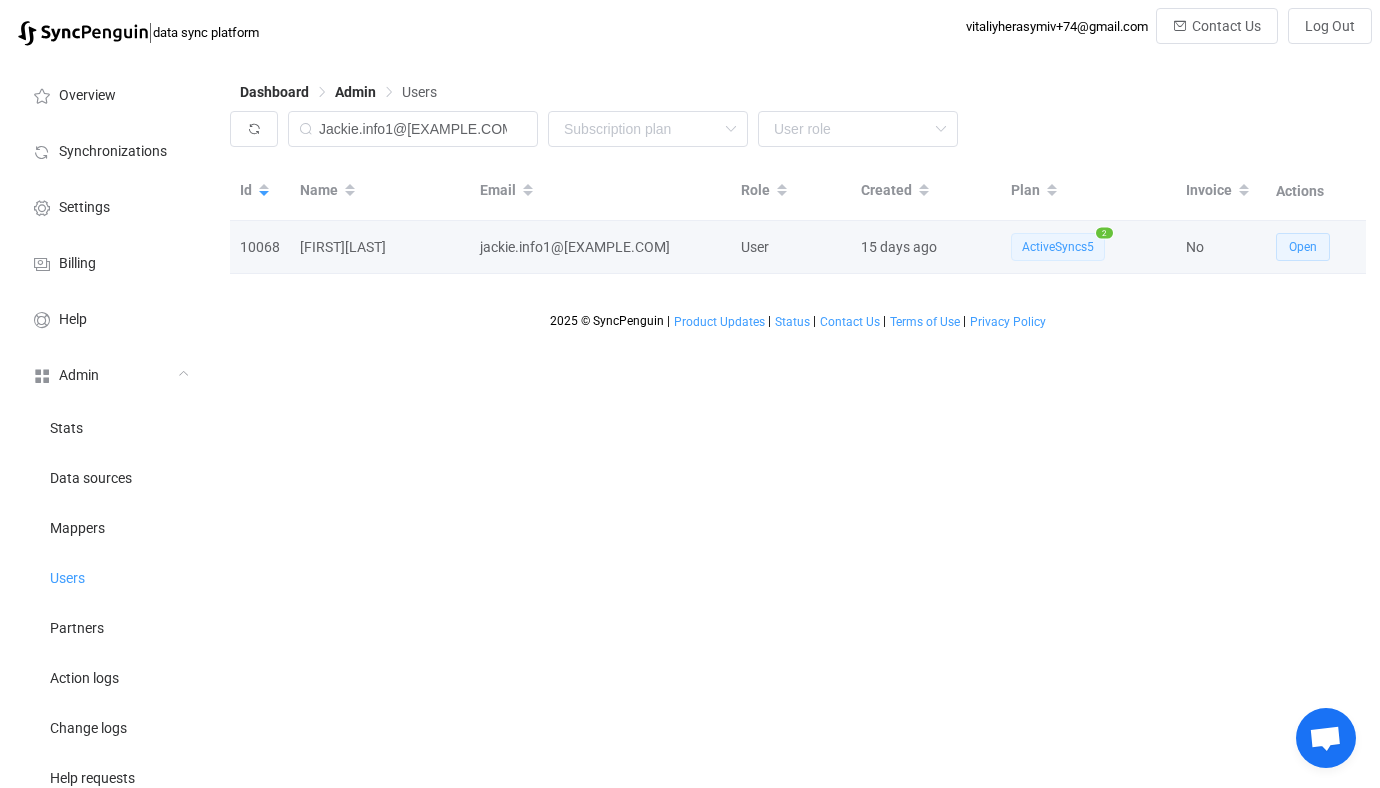 click on "Open" at bounding box center [1303, 247] 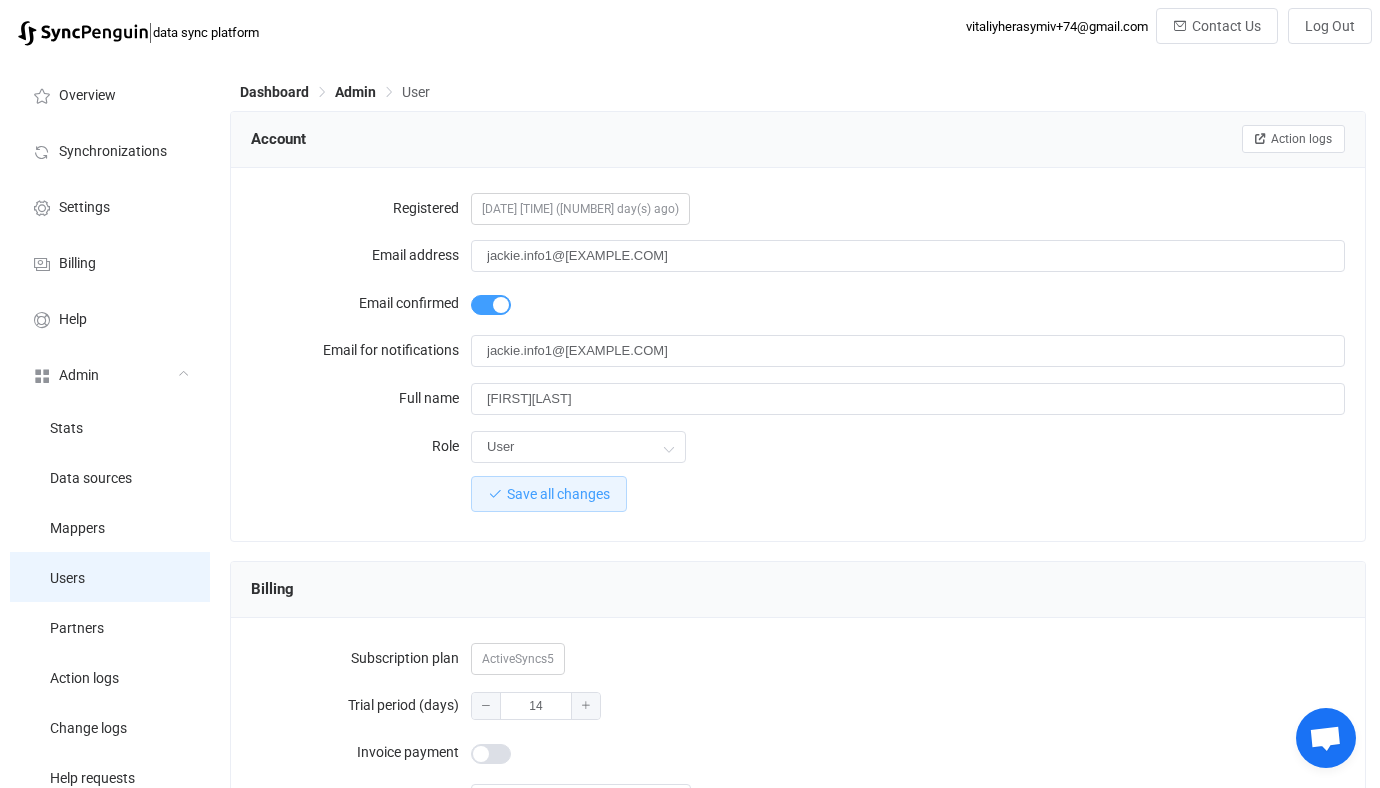 click on "Users" at bounding box center (110, 577) 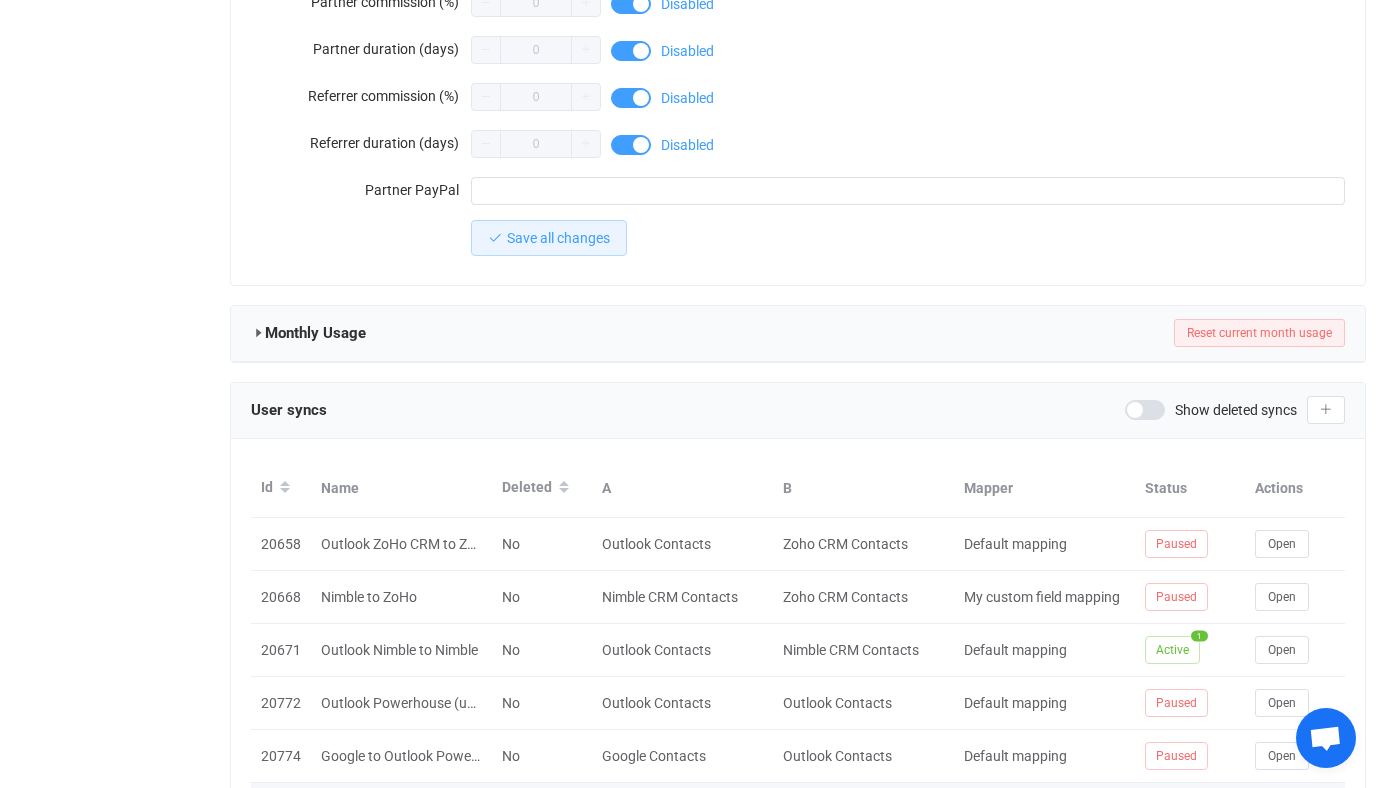 scroll, scrollTop: 1571, scrollLeft: 0, axis: vertical 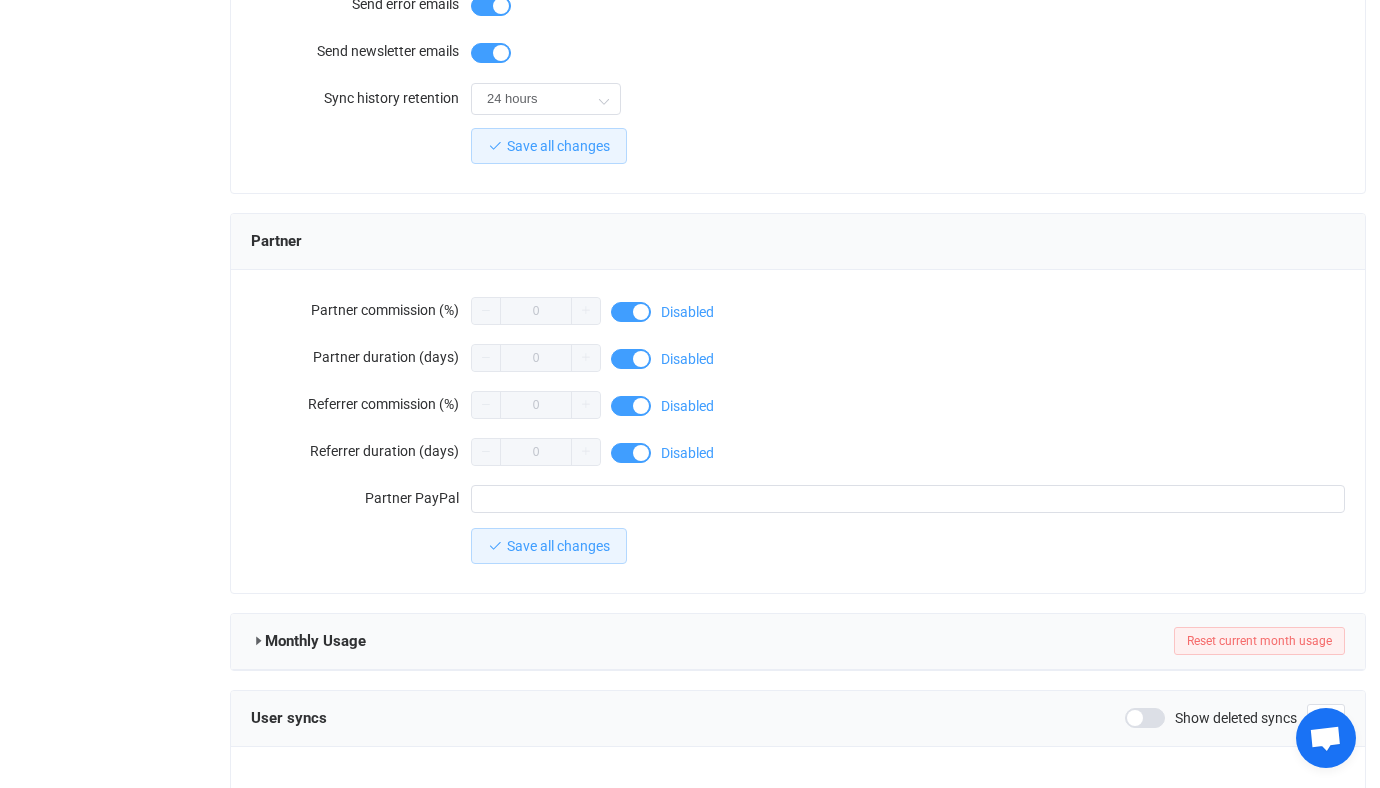 click on "Monthly Usage" at bounding box center (316, 641) 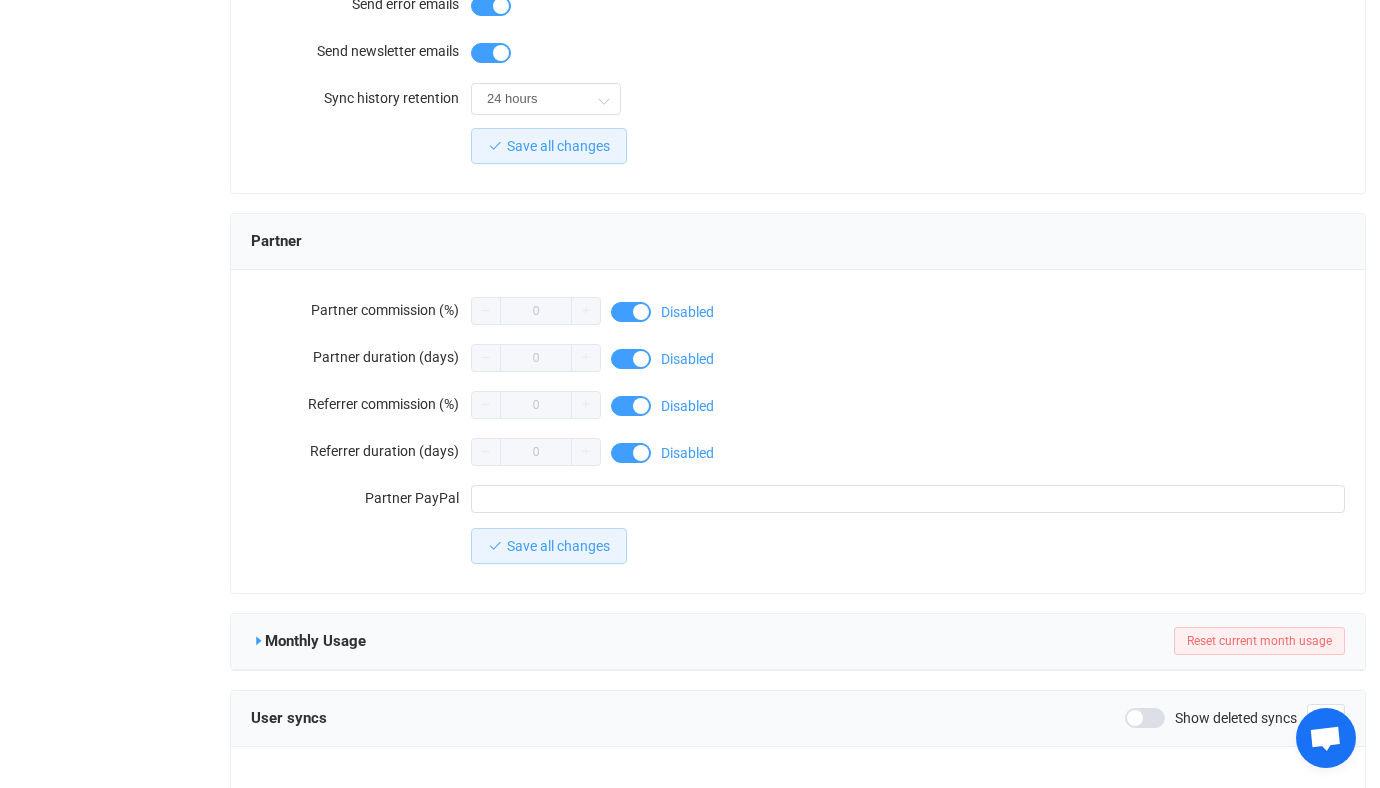 click at bounding box center (258, 641) 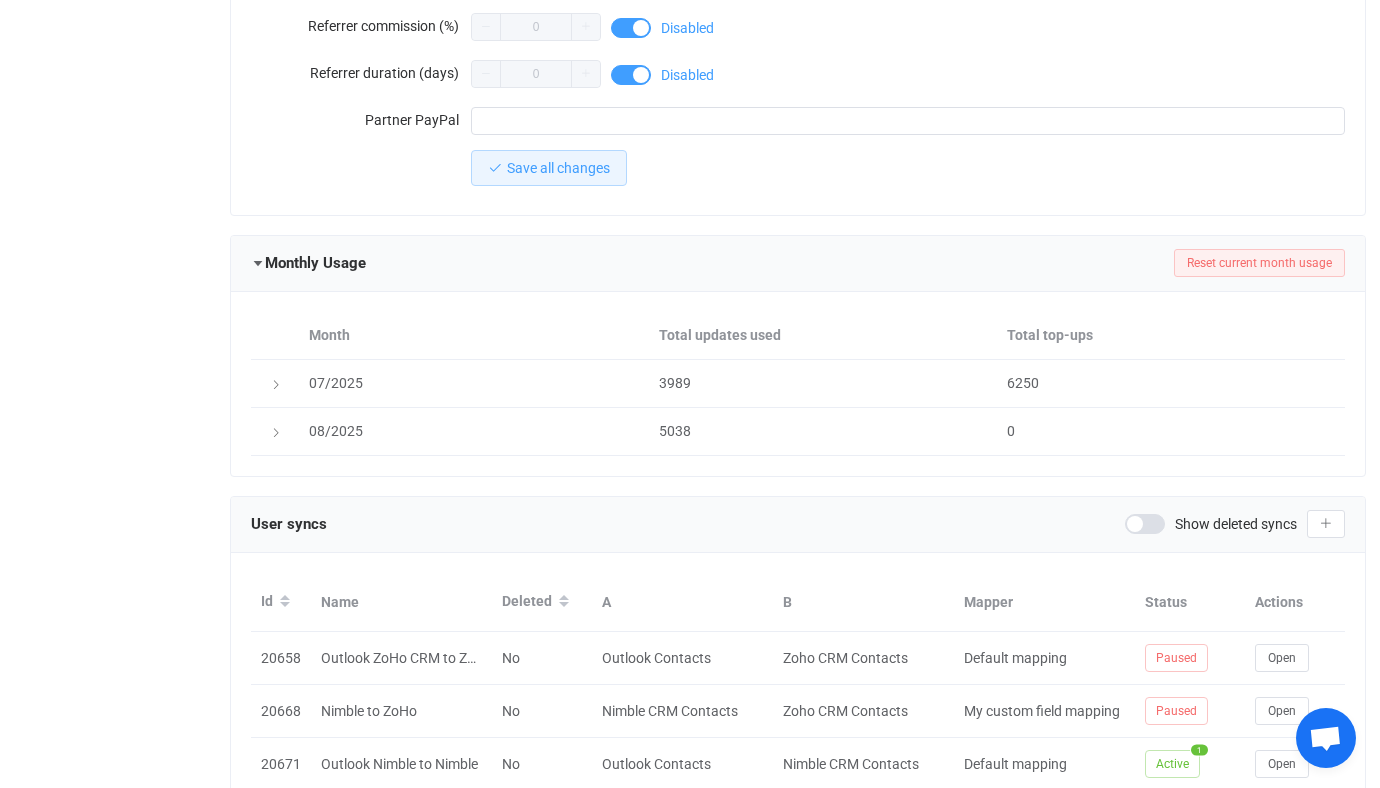 scroll, scrollTop: 1945, scrollLeft: 0, axis: vertical 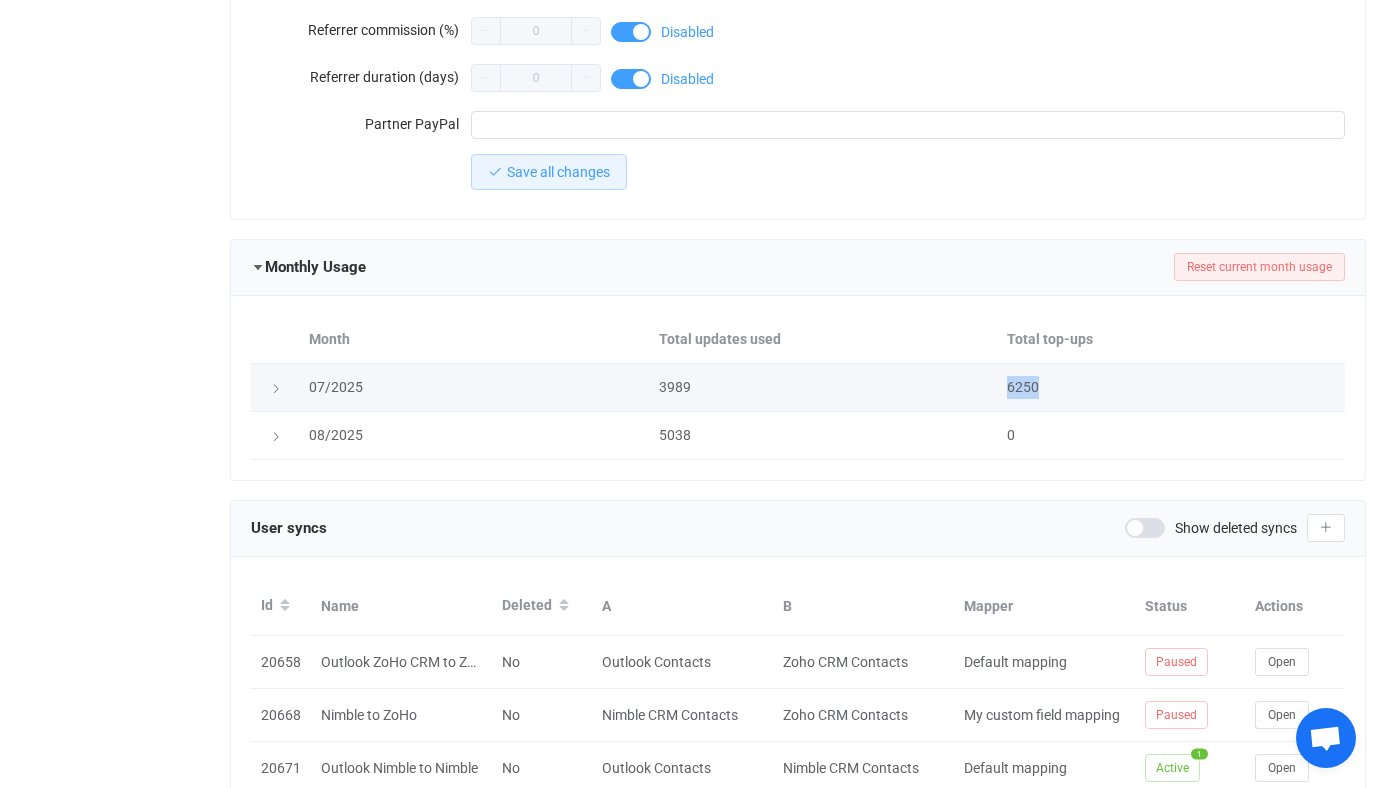 drag, startPoint x: 1059, startPoint y: 383, endPoint x: 1005, endPoint y: 383, distance: 54 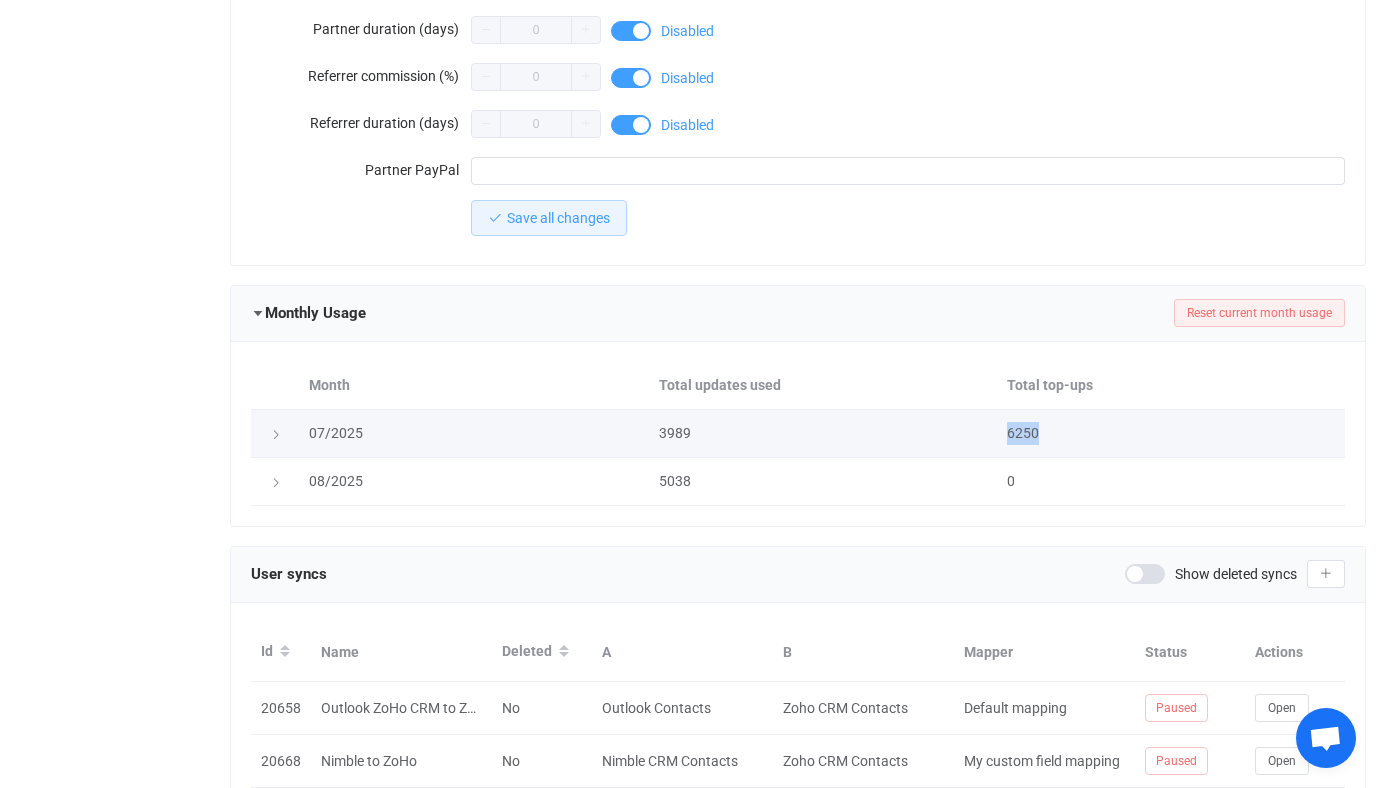 scroll, scrollTop: 2112, scrollLeft: 0, axis: vertical 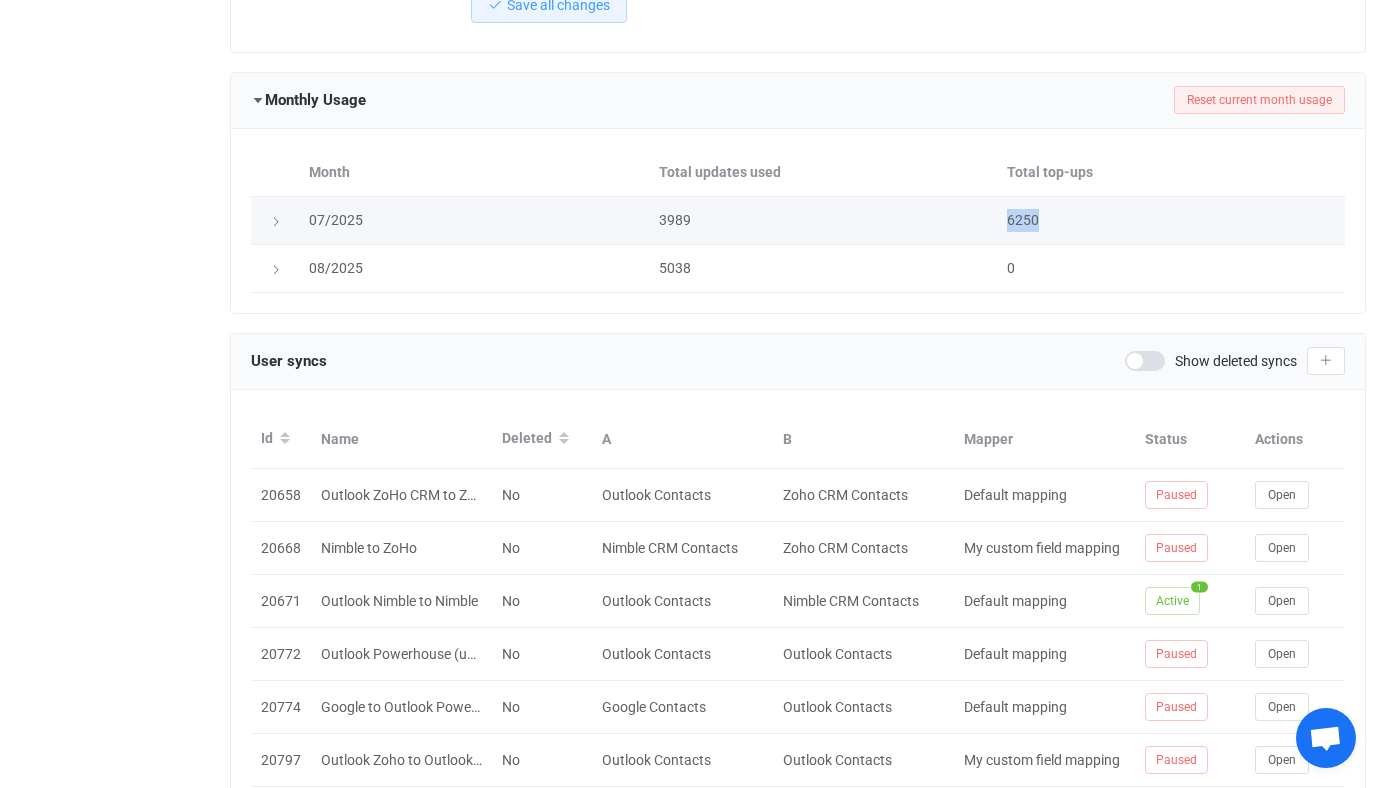 click on "6250" at bounding box center [1171, 220] 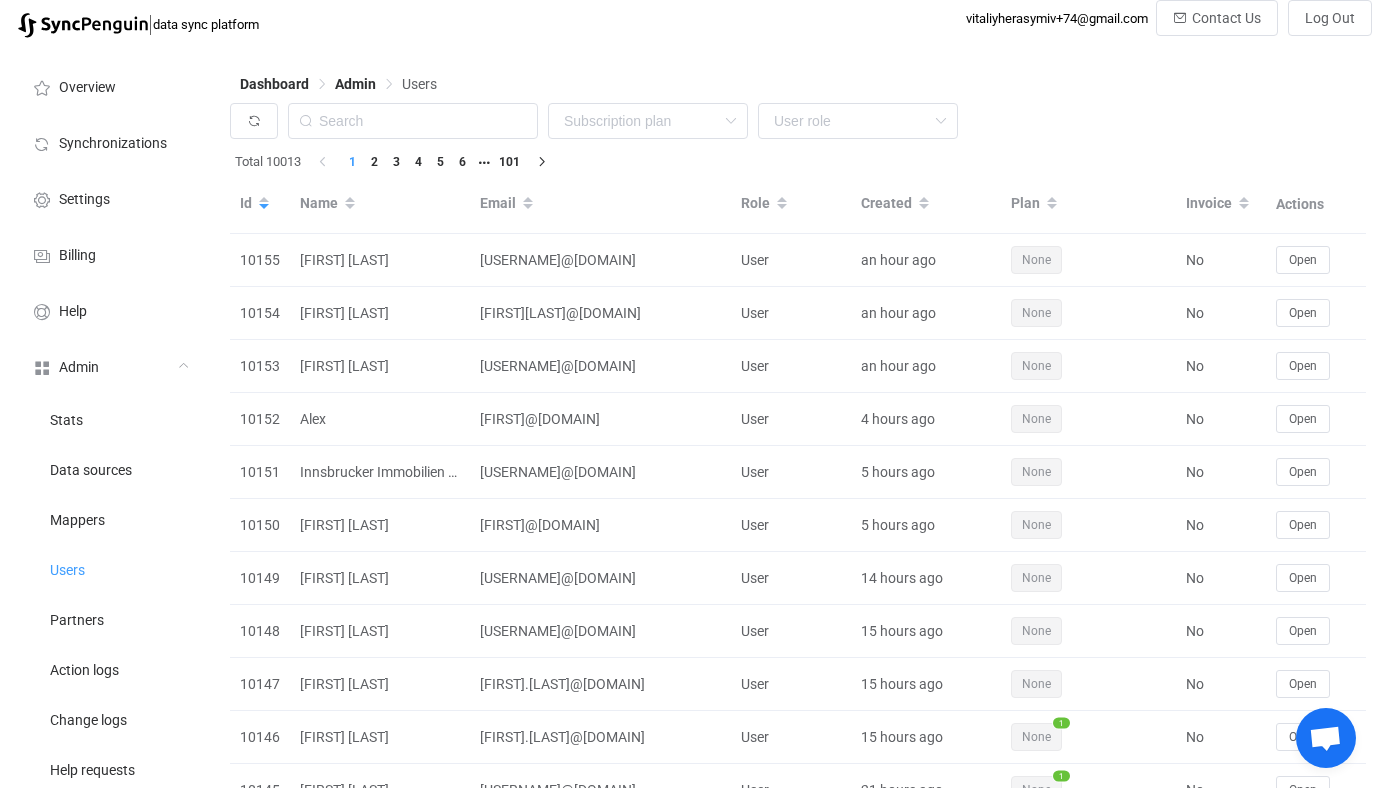 scroll, scrollTop: 54, scrollLeft: 0, axis: vertical 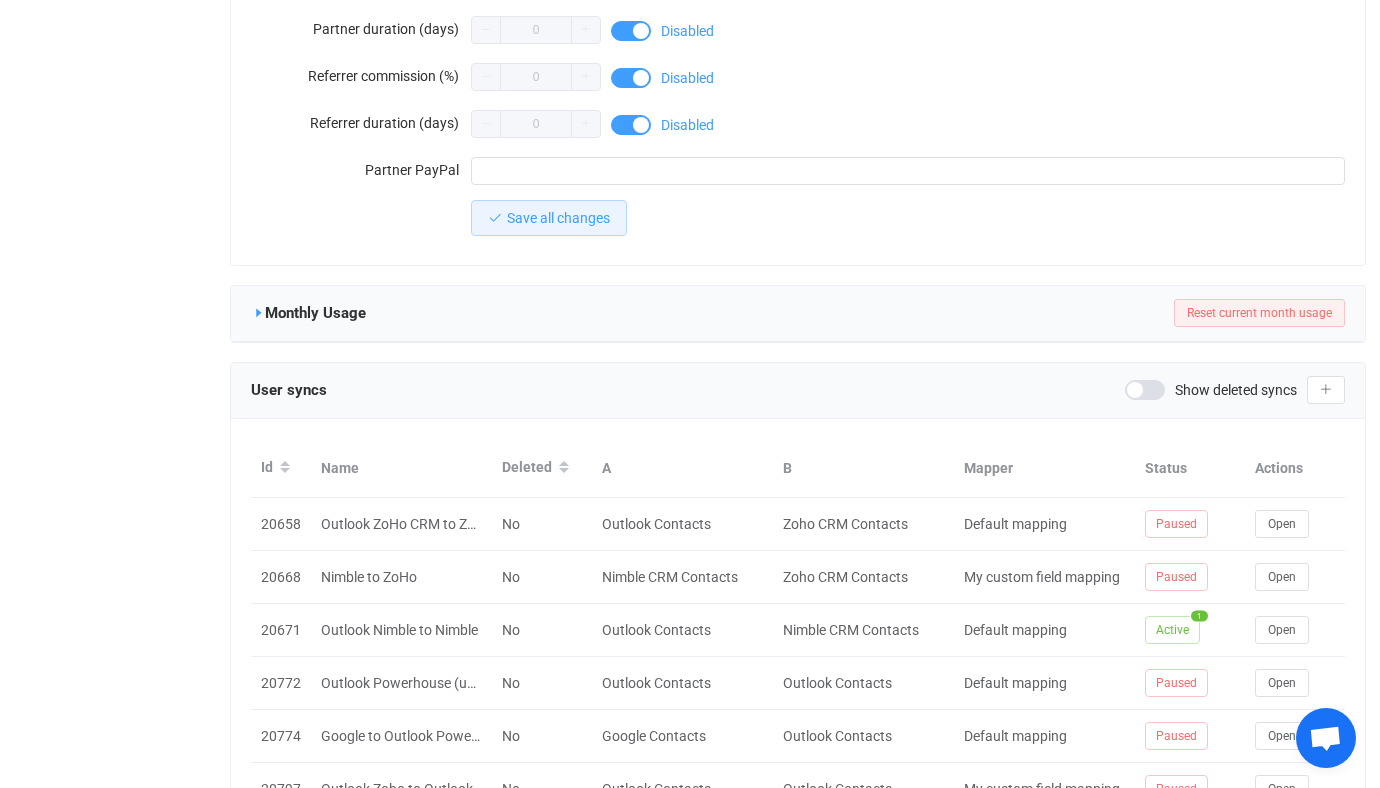 click at bounding box center (258, 313) 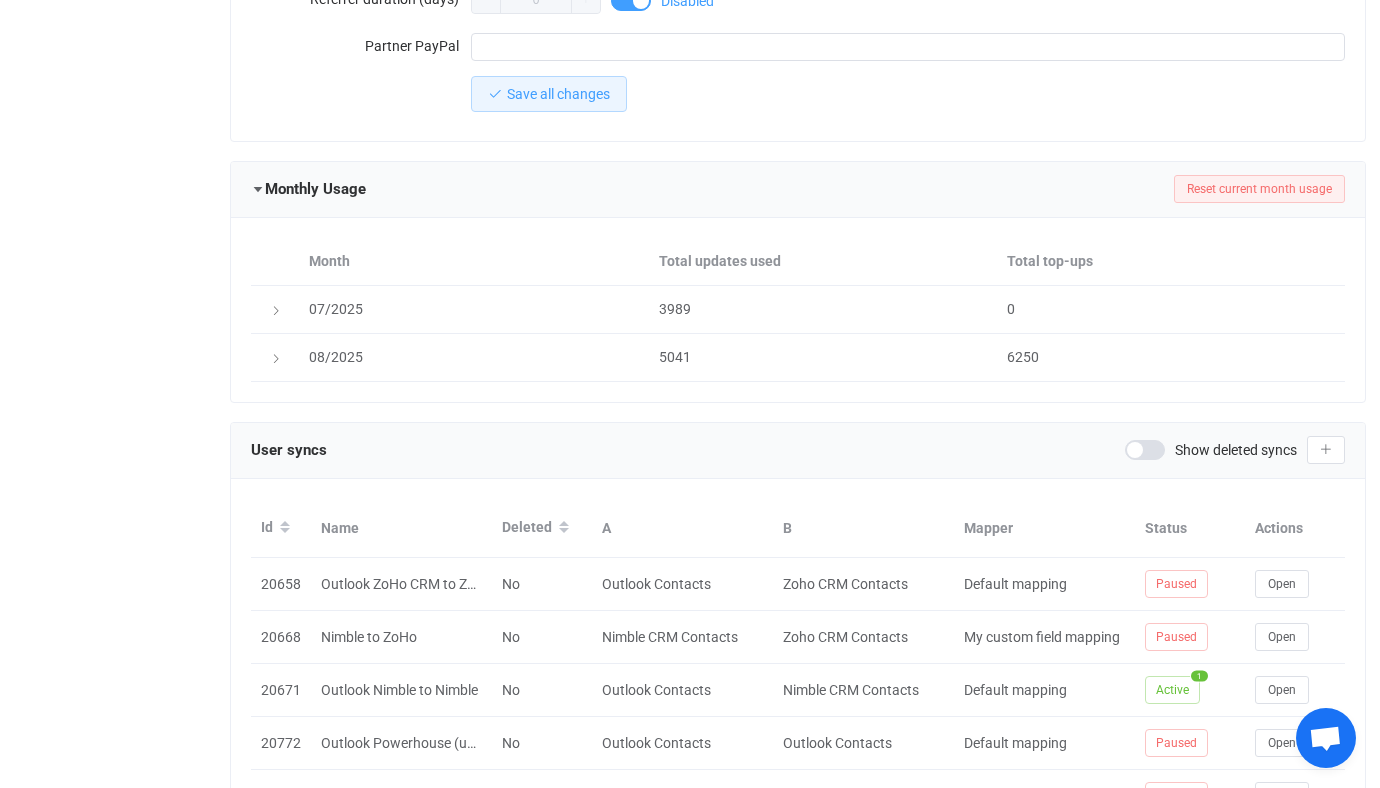 scroll, scrollTop: 2048, scrollLeft: 0, axis: vertical 